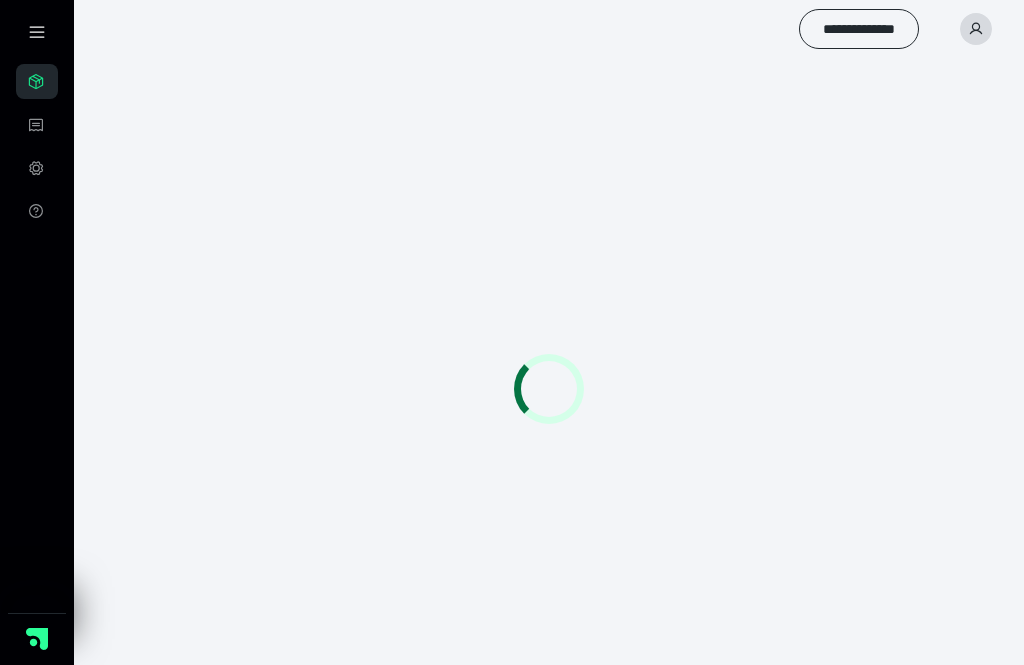 scroll, scrollTop: 0, scrollLeft: 0, axis: both 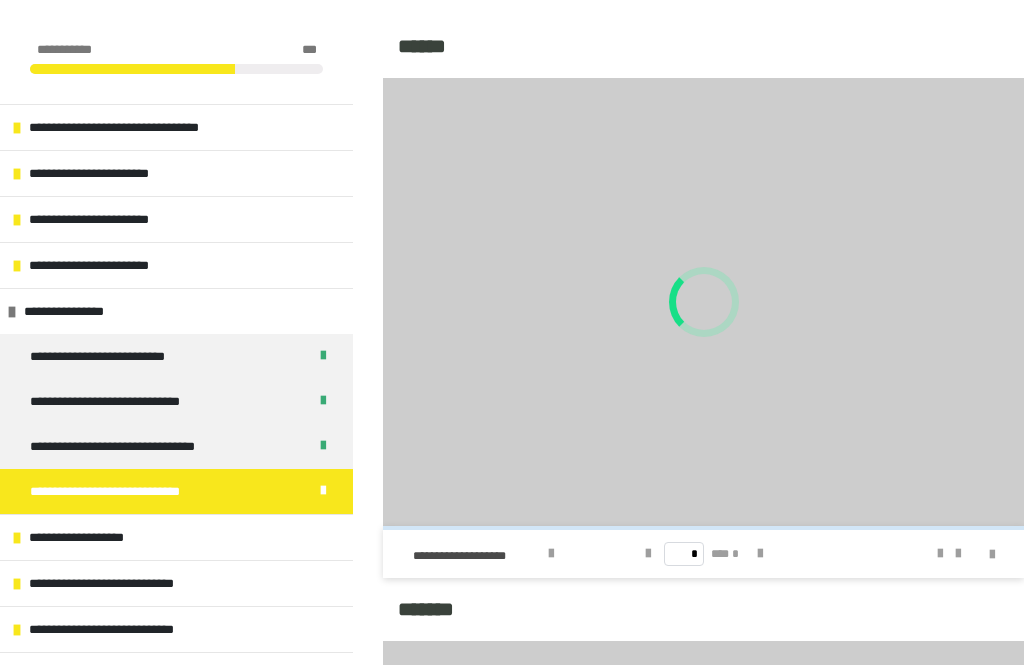 click on "**********" at bounding box center [176, 583] 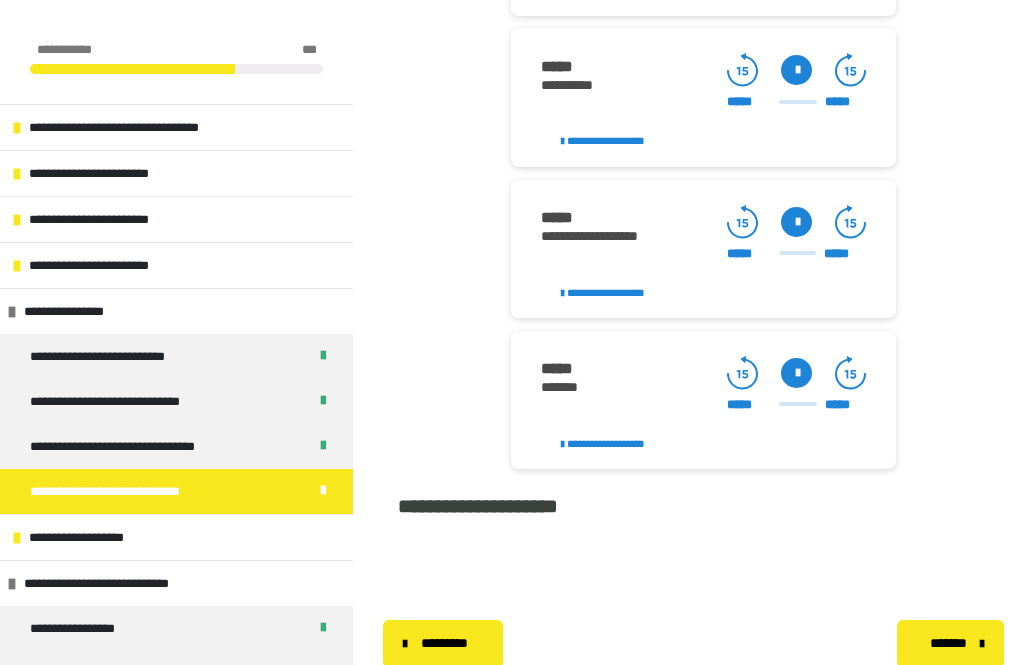 scroll, scrollTop: 3766, scrollLeft: 0, axis: vertical 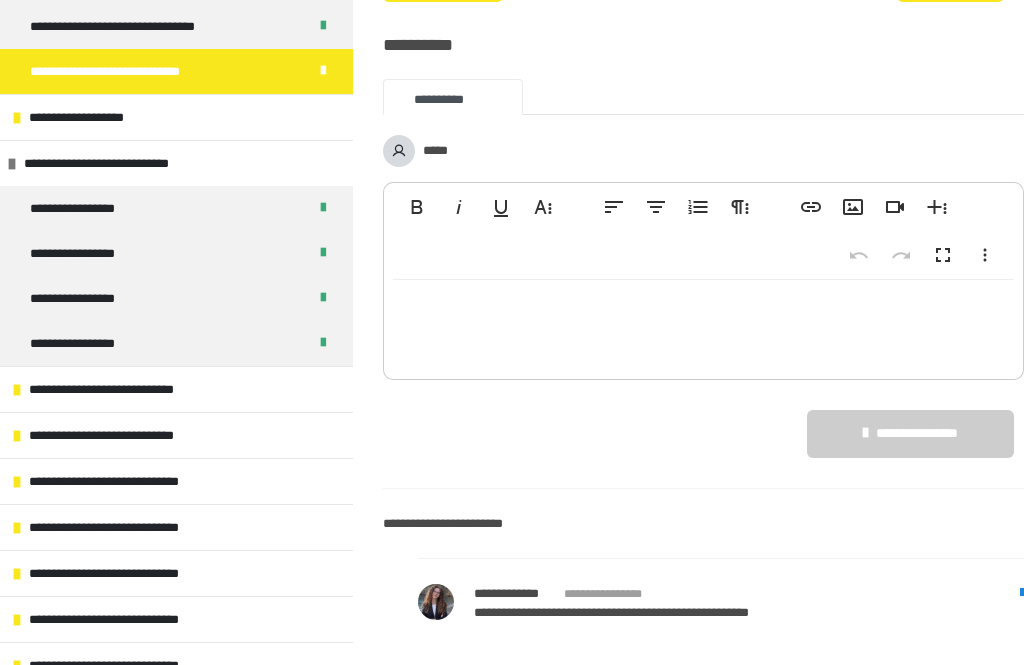 click on "**********" at bounding box center [124, 389] 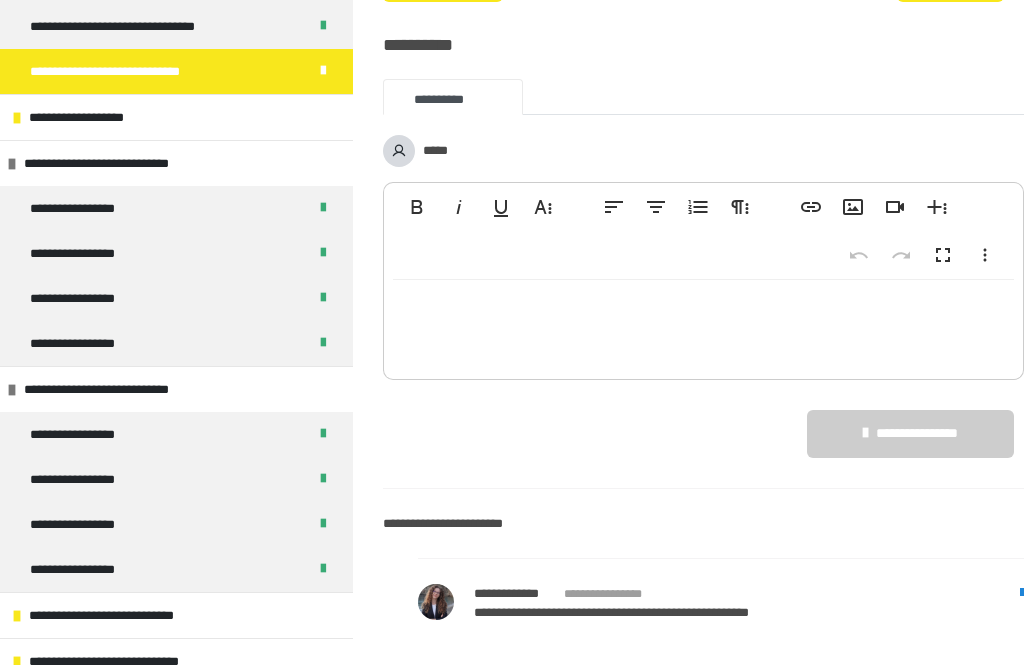 click on "**********" at bounding box center [82, 569] 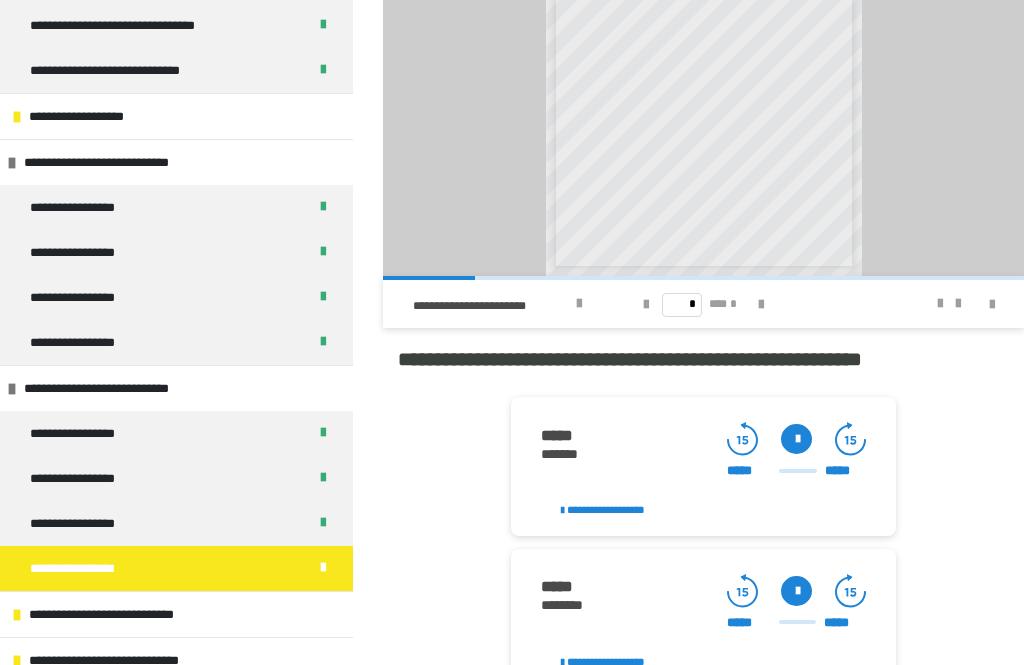 scroll, scrollTop: 1847, scrollLeft: 0, axis: vertical 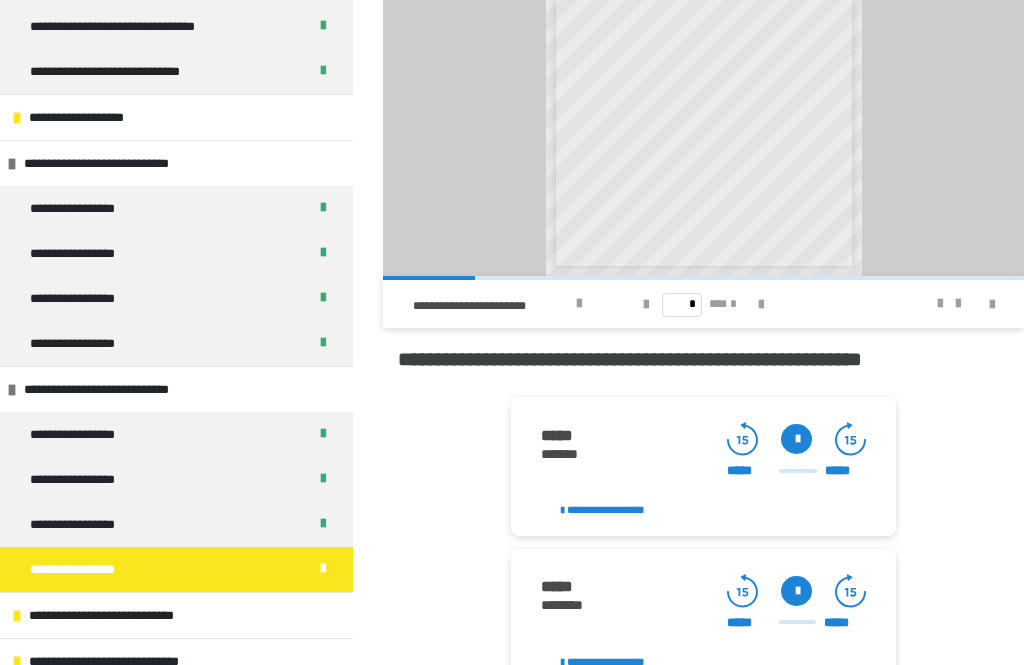 click at bounding box center [796, 439] 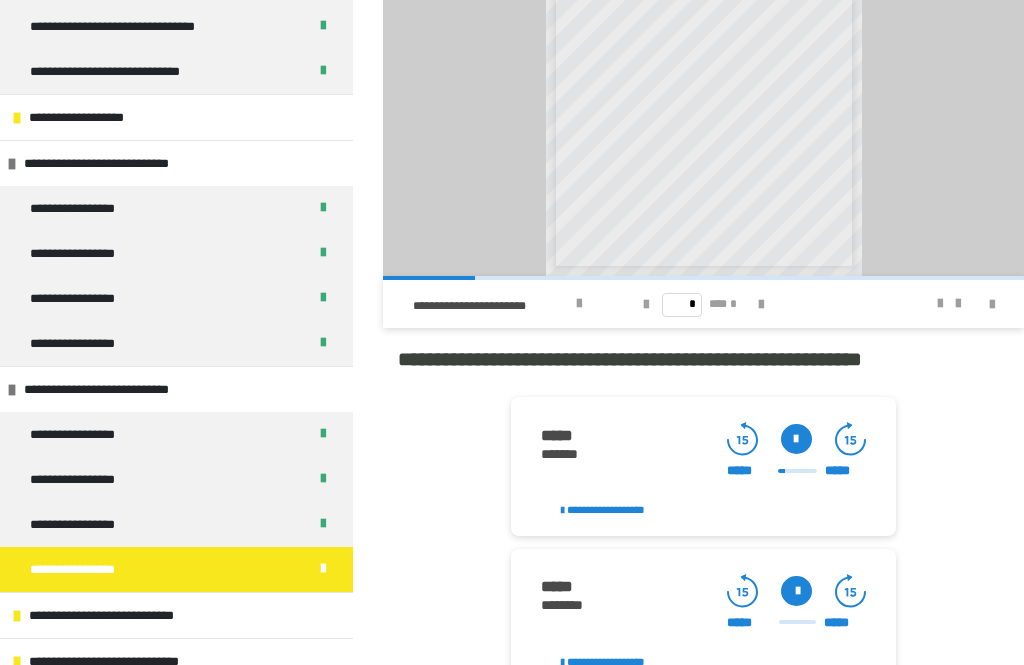 click at bounding box center [761, 305] 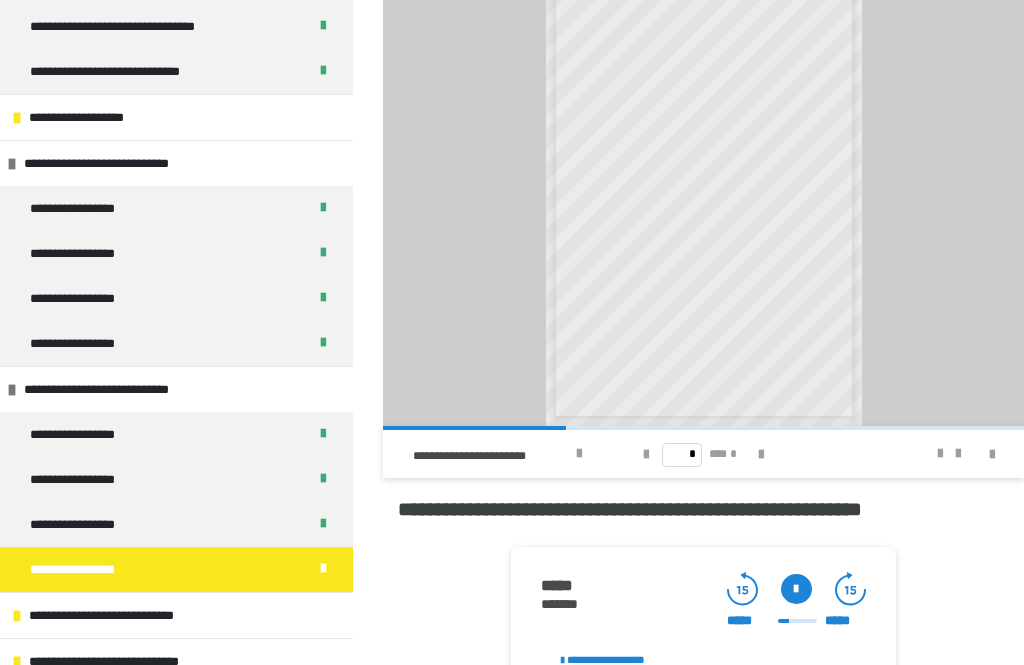 scroll, scrollTop: 1694, scrollLeft: 0, axis: vertical 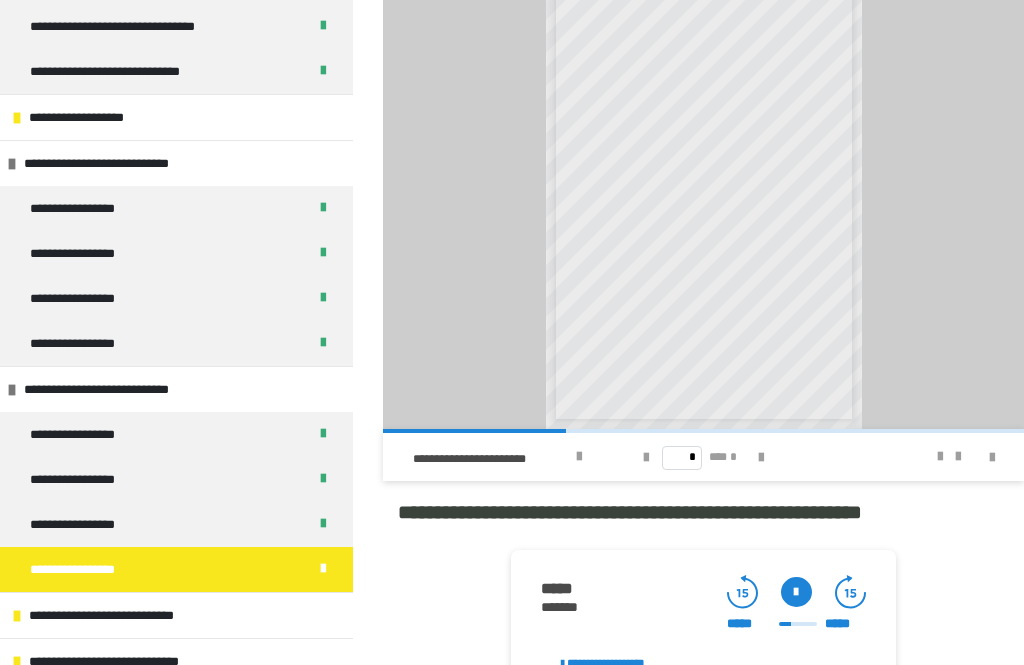 click at bounding box center (940, 457) 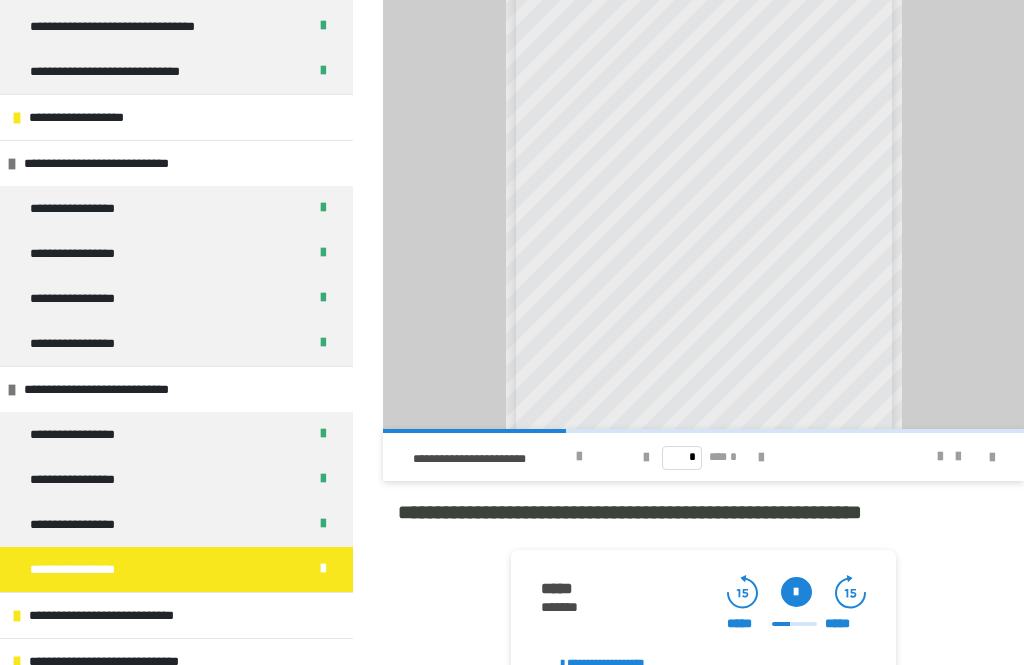 scroll, scrollTop: 112, scrollLeft: 0, axis: vertical 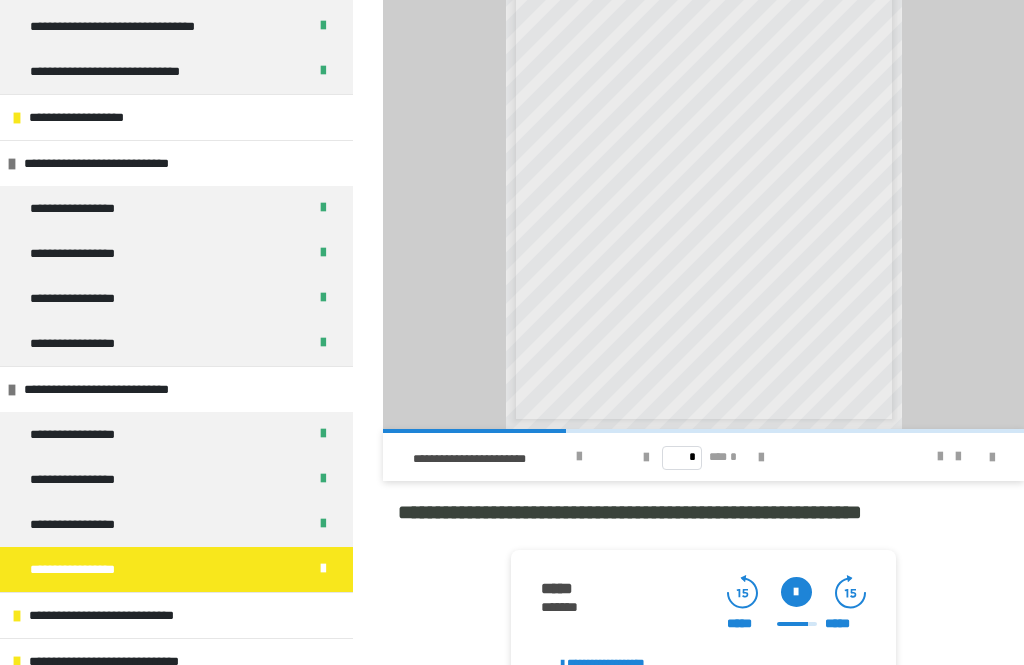 click at bounding box center [761, 458] 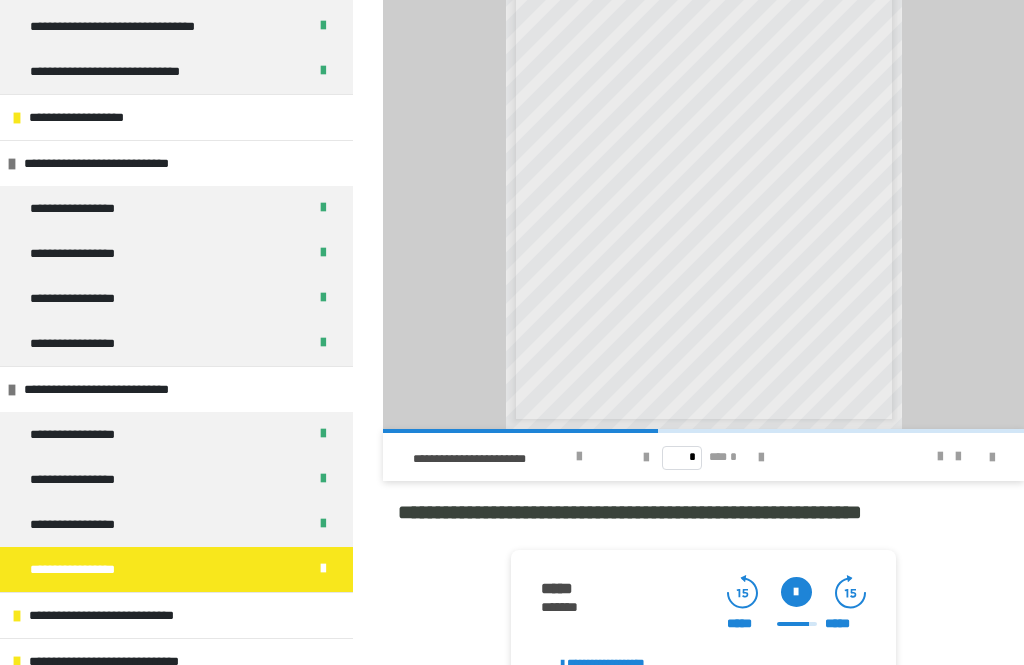 scroll, scrollTop: 0, scrollLeft: 0, axis: both 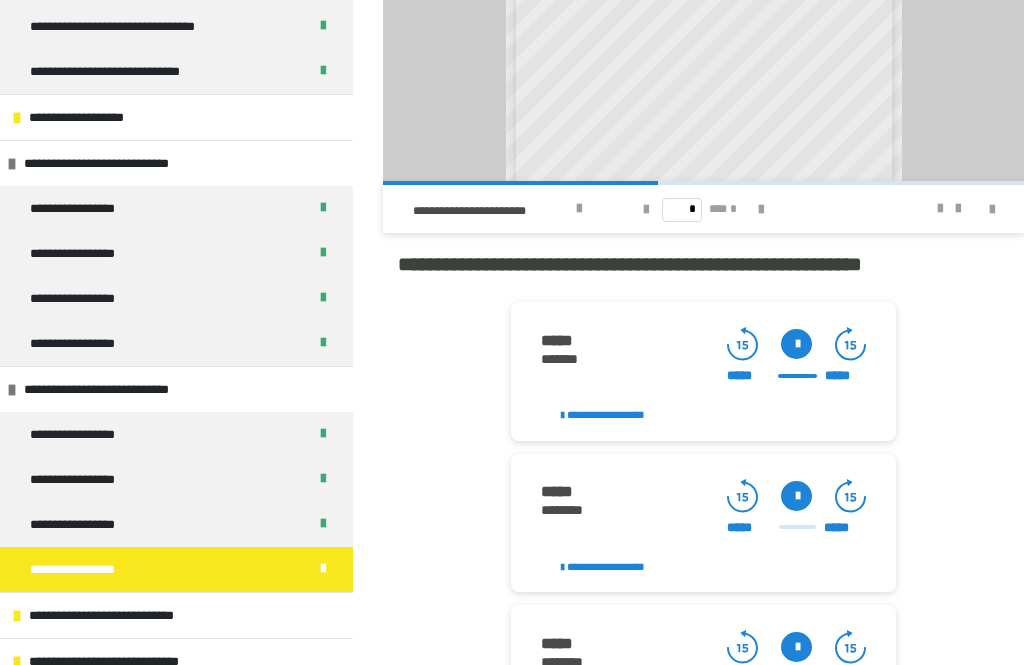 click at bounding box center [796, 496] 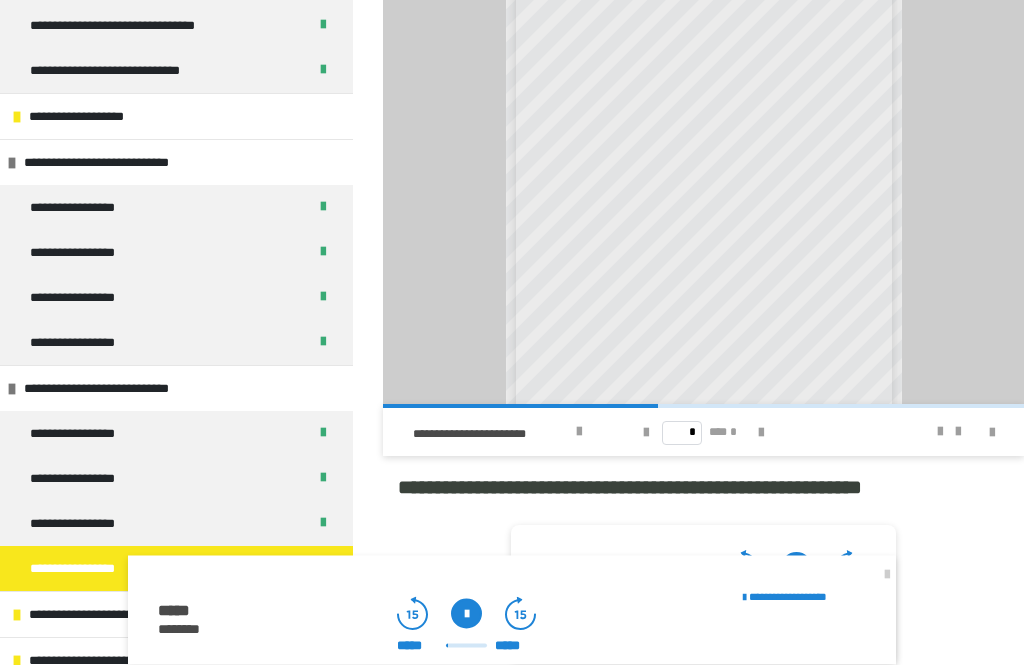 scroll, scrollTop: 1673, scrollLeft: 0, axis: vertical 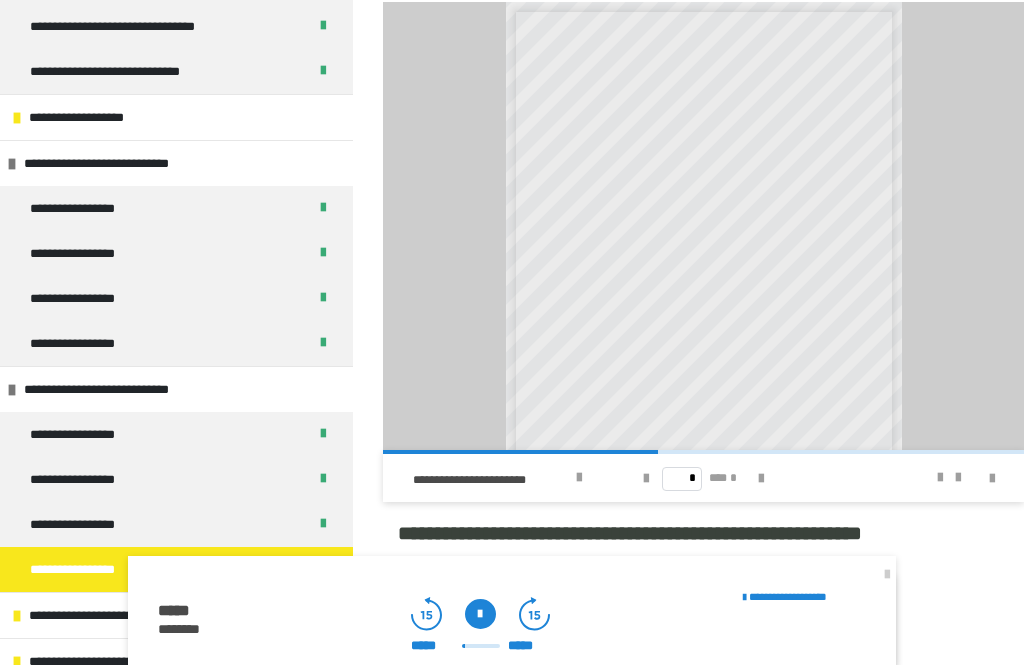 click at bounding box center [761, 479] 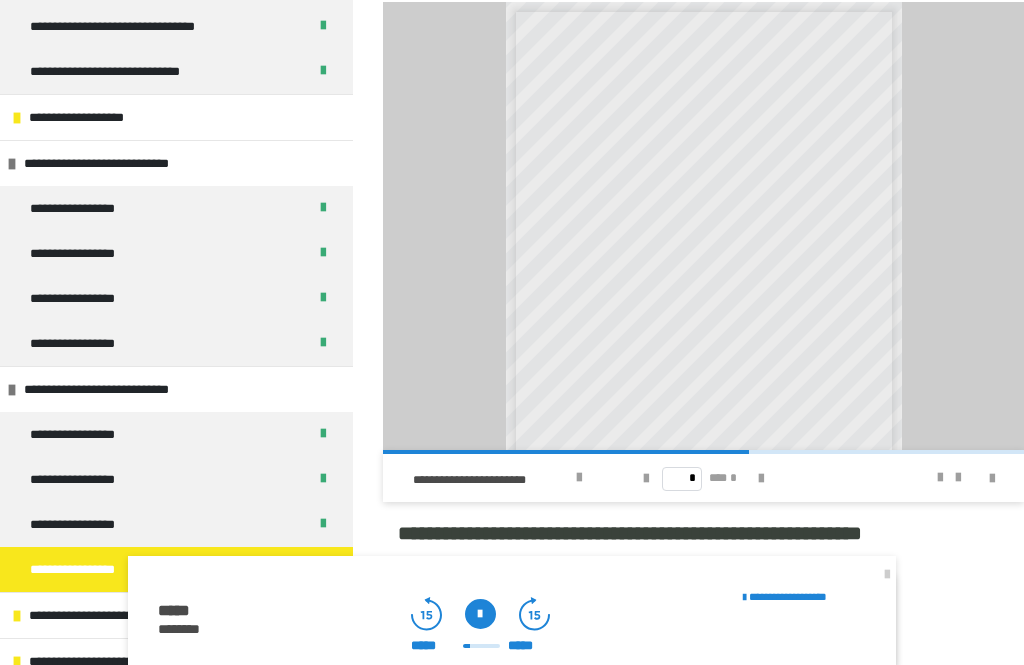 click at bounding box center [646, 479] 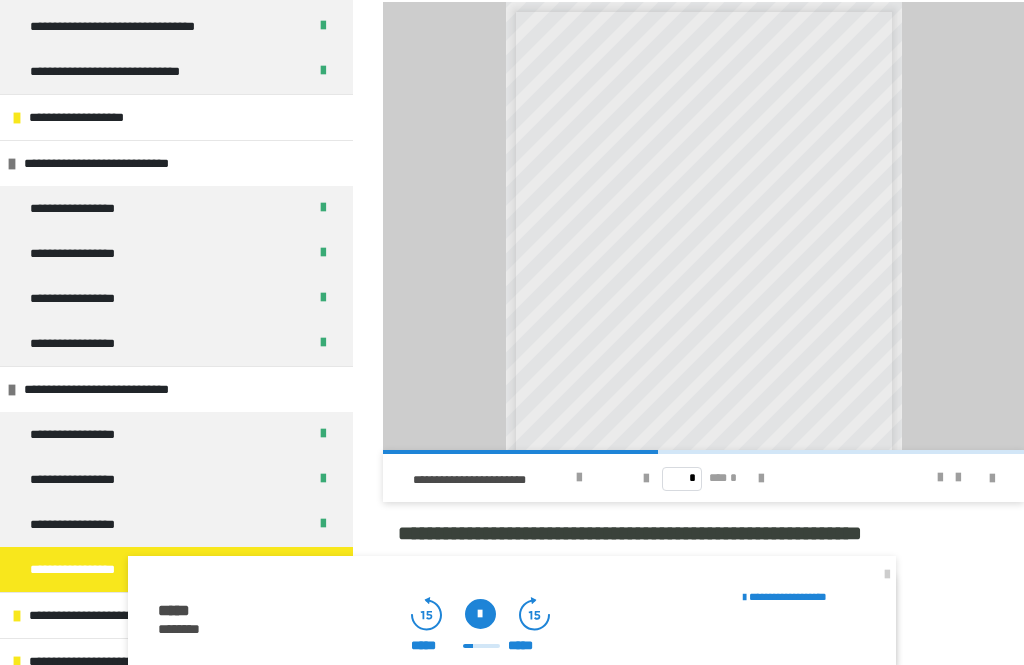 click at bounding box center [940, 478] 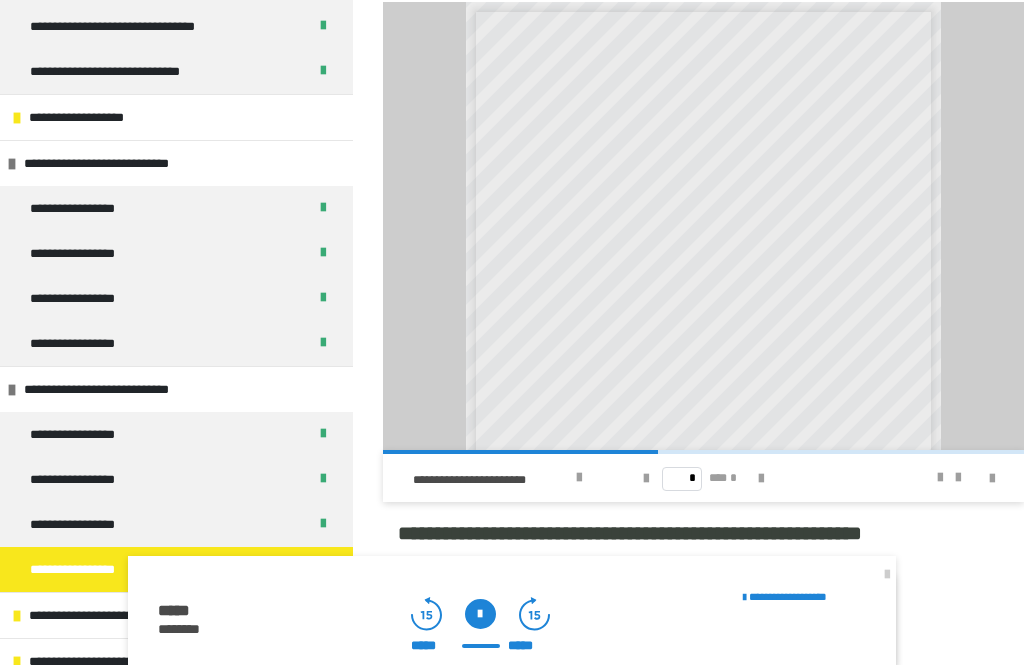 click at bounding box center (761, 479) 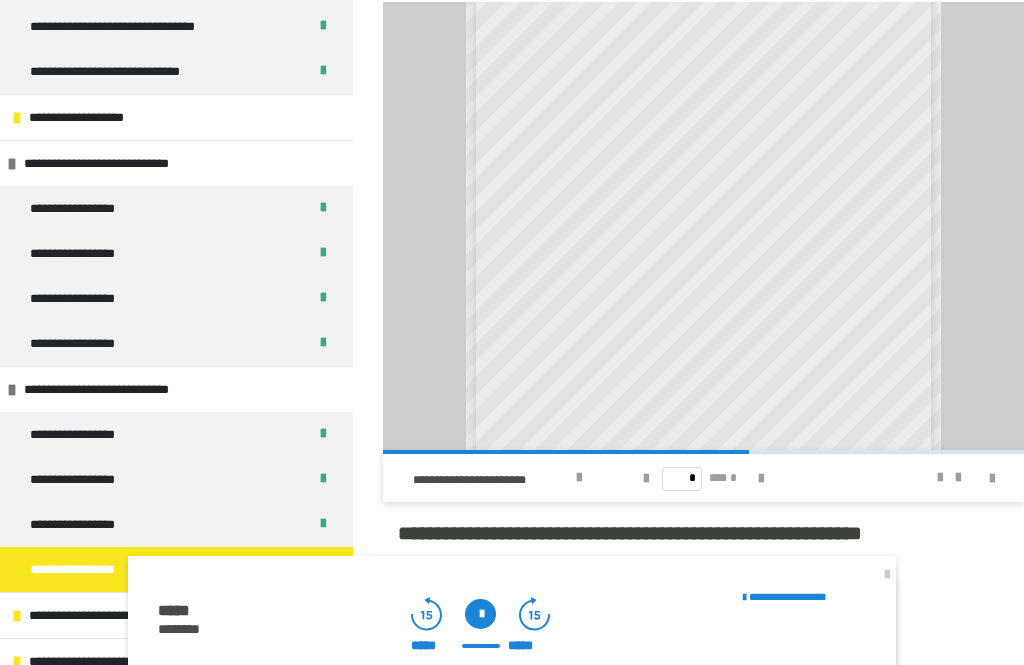 scroll, scrollTop: 152, scrollLeft: 0, axis: vertical 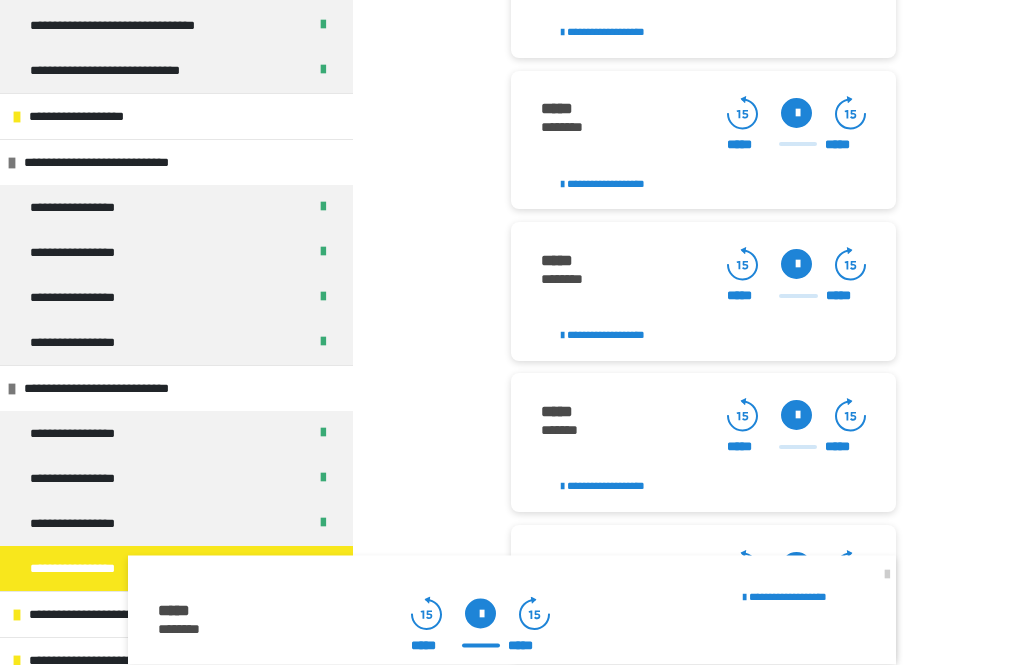 click at bounding box center [796, 265] 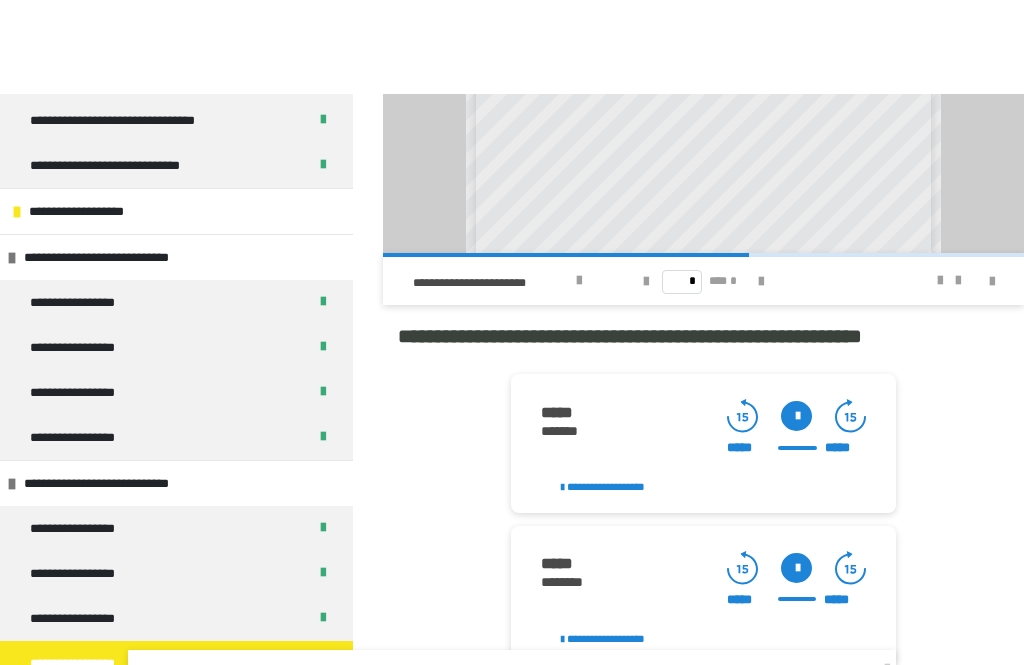 scroll, scrollTop: 1671, scrollLeft: 0, axis: vertical 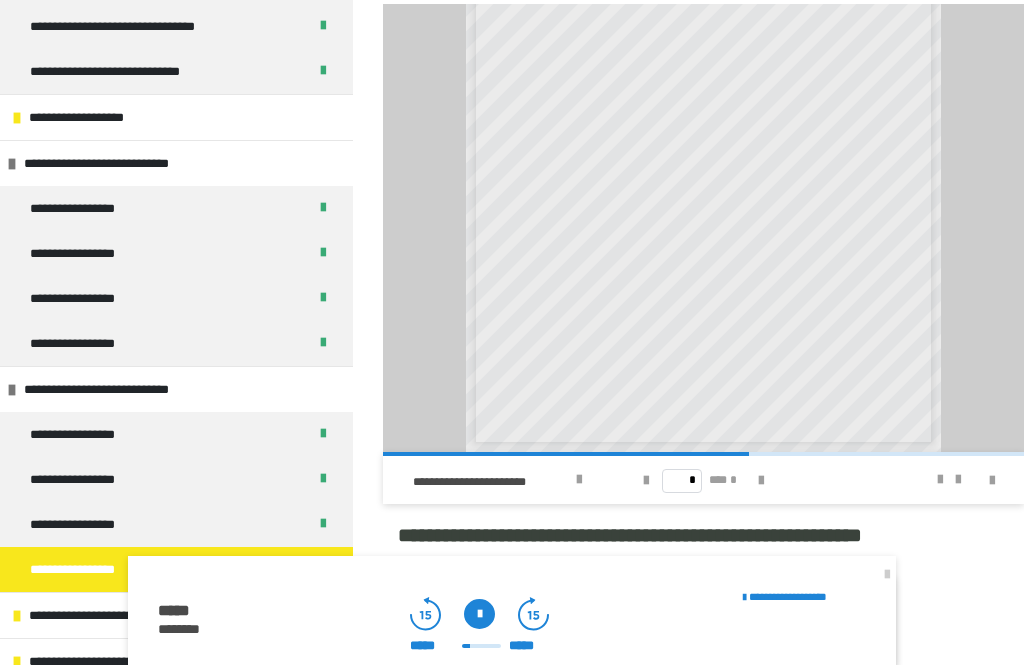 click at bounding box center (646, 481) 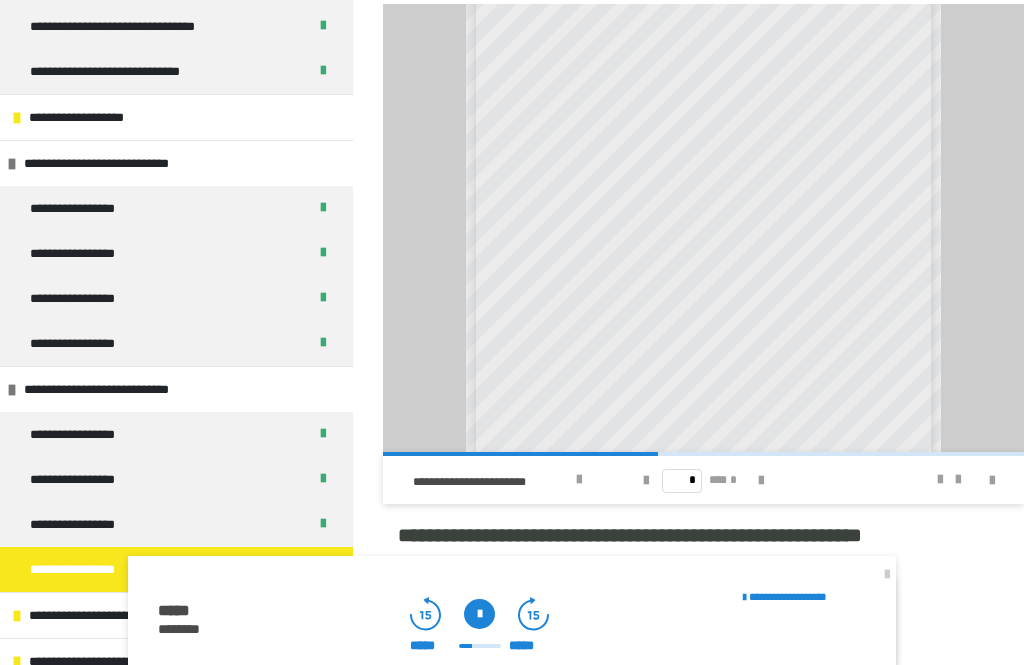 scroll, scrollTop: 154, scrollLeft: 0, axis: vertical 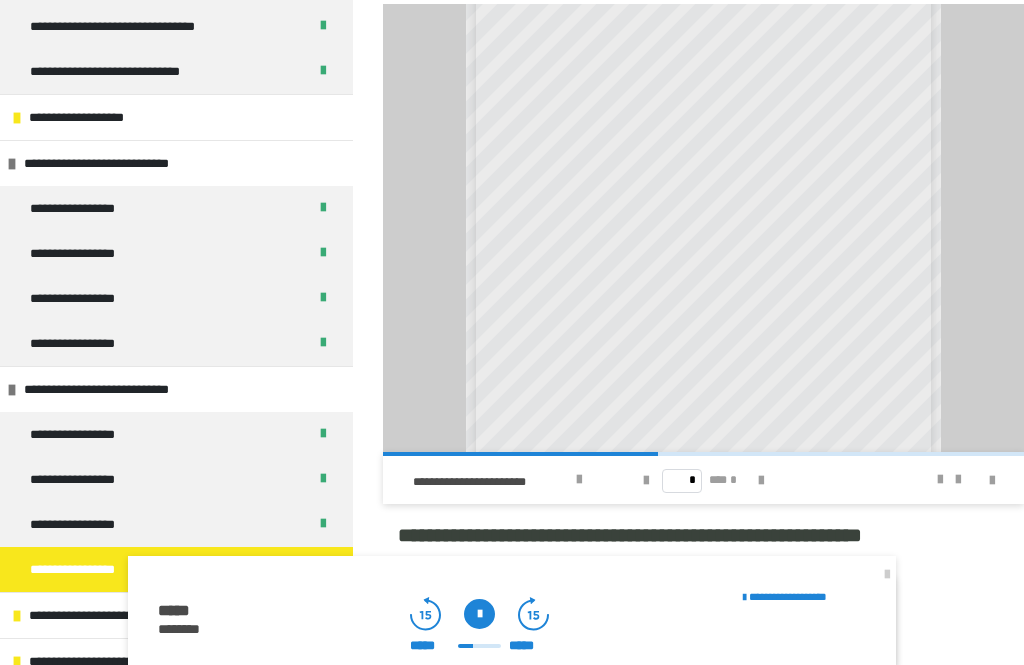 click at bounding box center (761, 481) 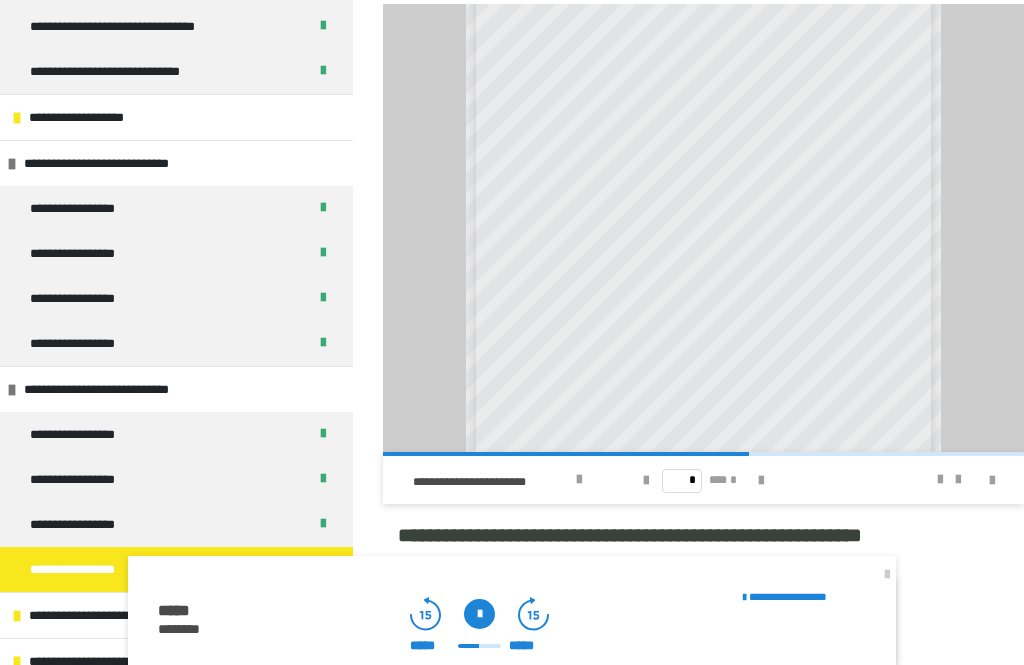 scroll, scrollTop: 217, scrollLeft: 0, axis: vertical 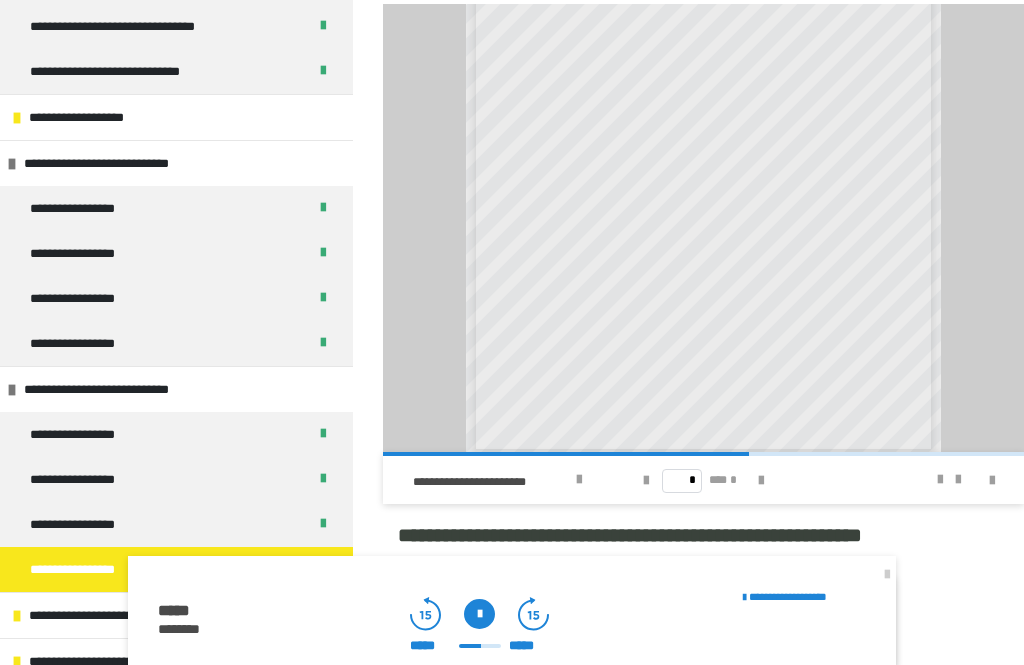 click at bounding box center [761, 481] 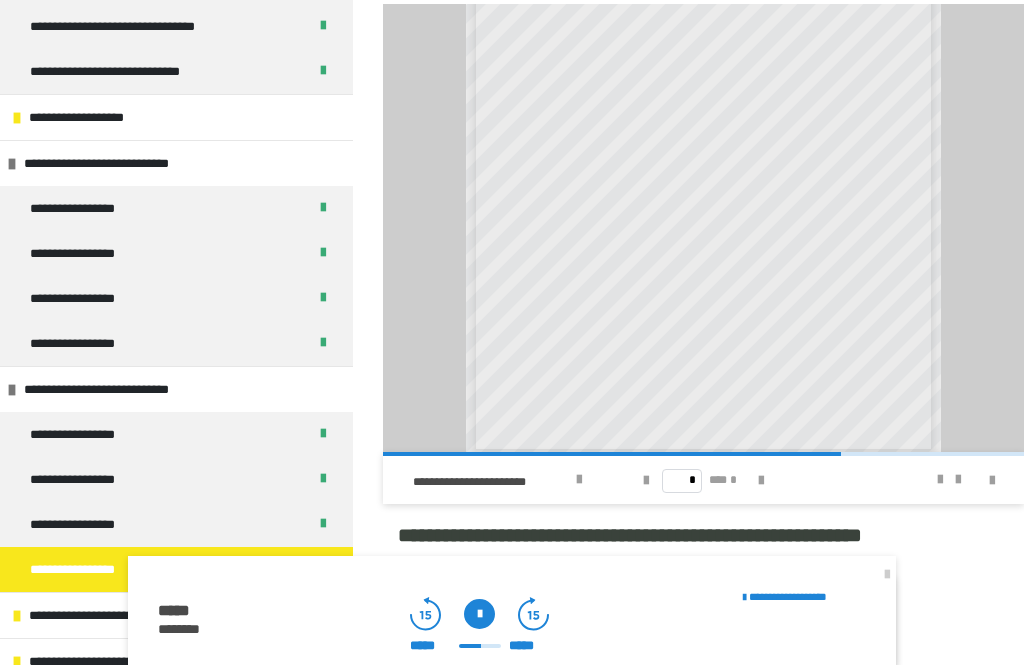 scroll, scrollTop: 0, scrollLeft: 0, axis: both 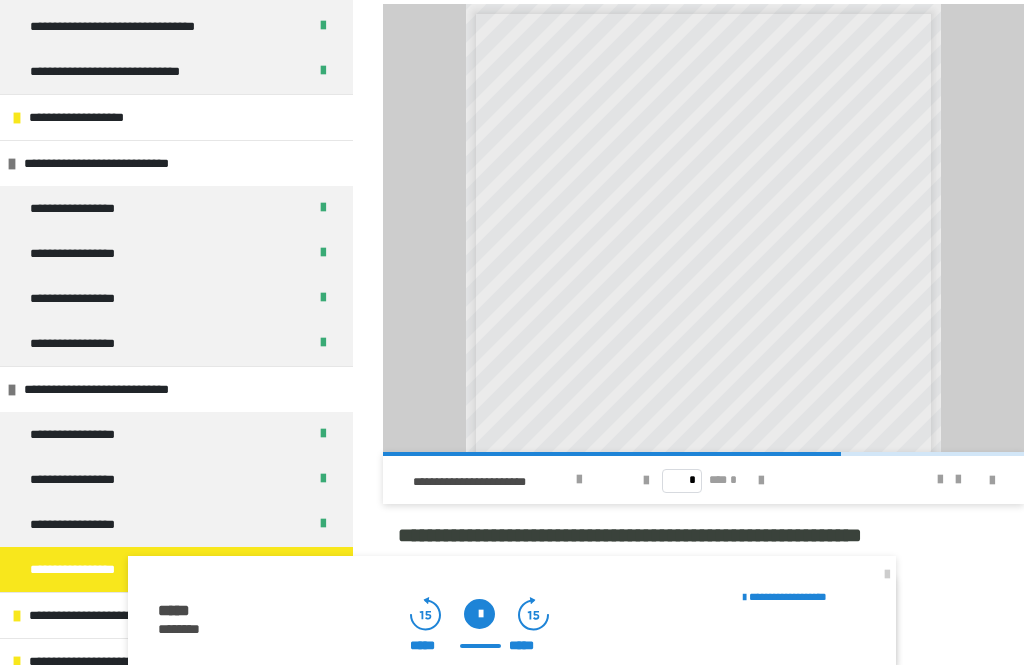 click at bounding box center (646, 481) 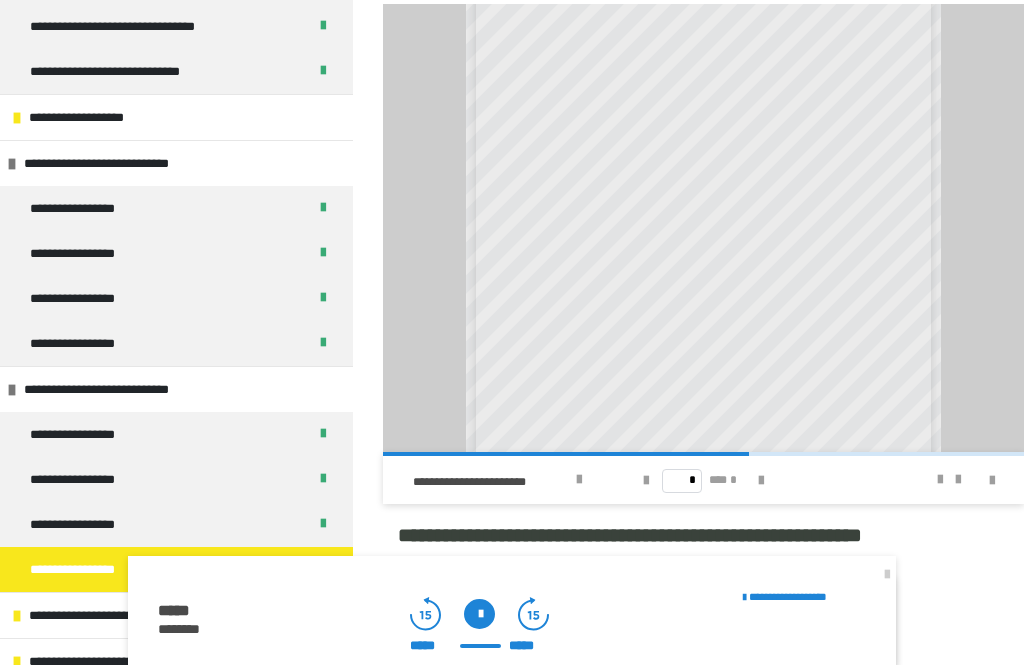 scroll, scrollTop: 114, scrollLeft: 0, axis: vertical 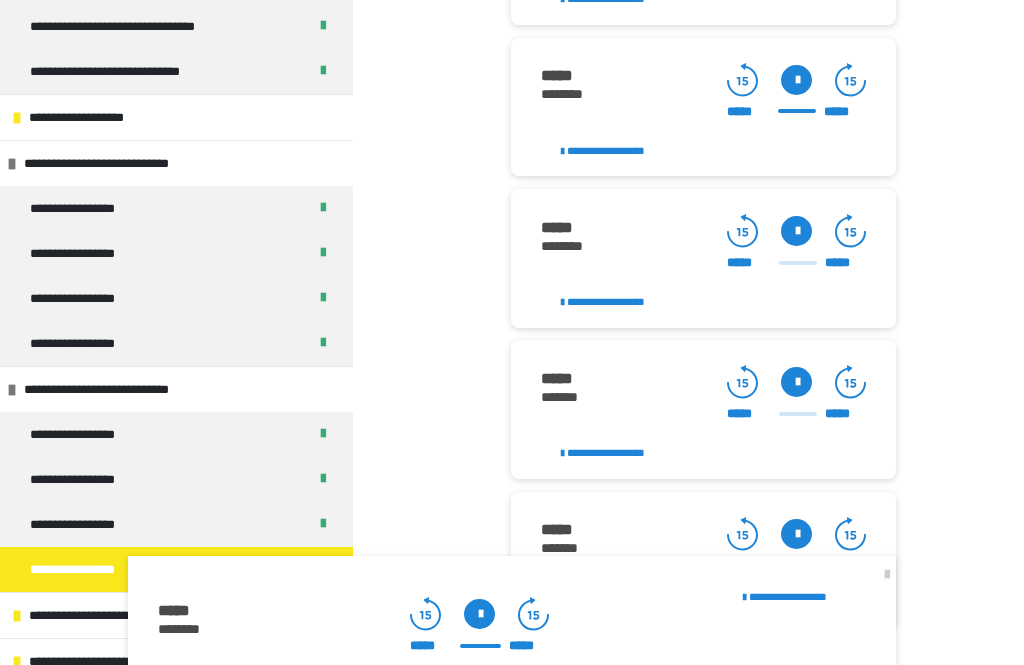 click at bounding box center (796, 231) 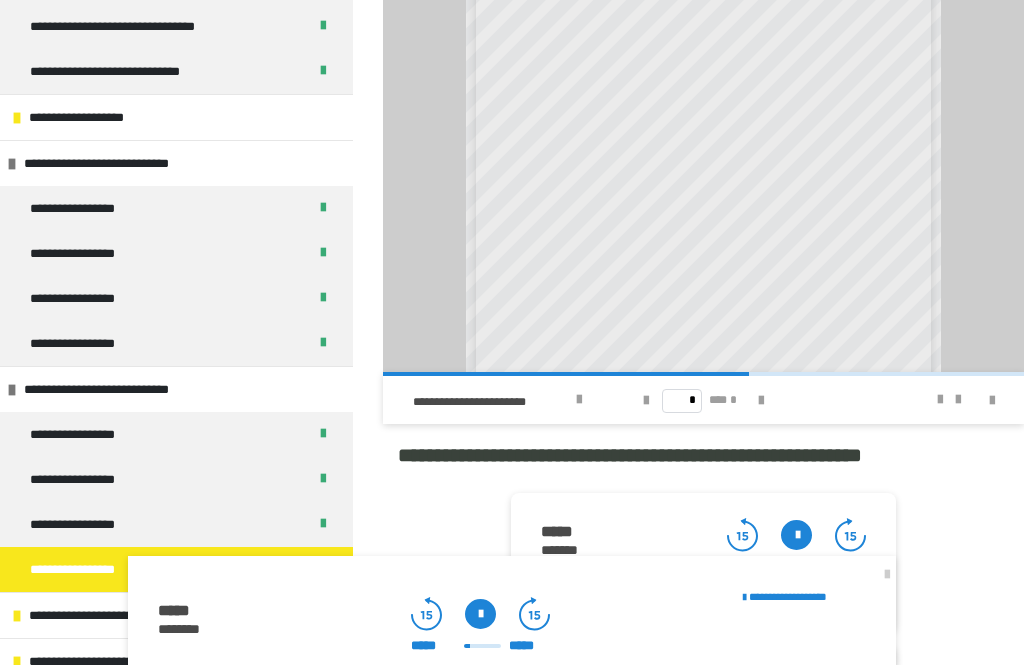 scroll, scrollTop: 1752, scrollLeft: 0, axis: vertical 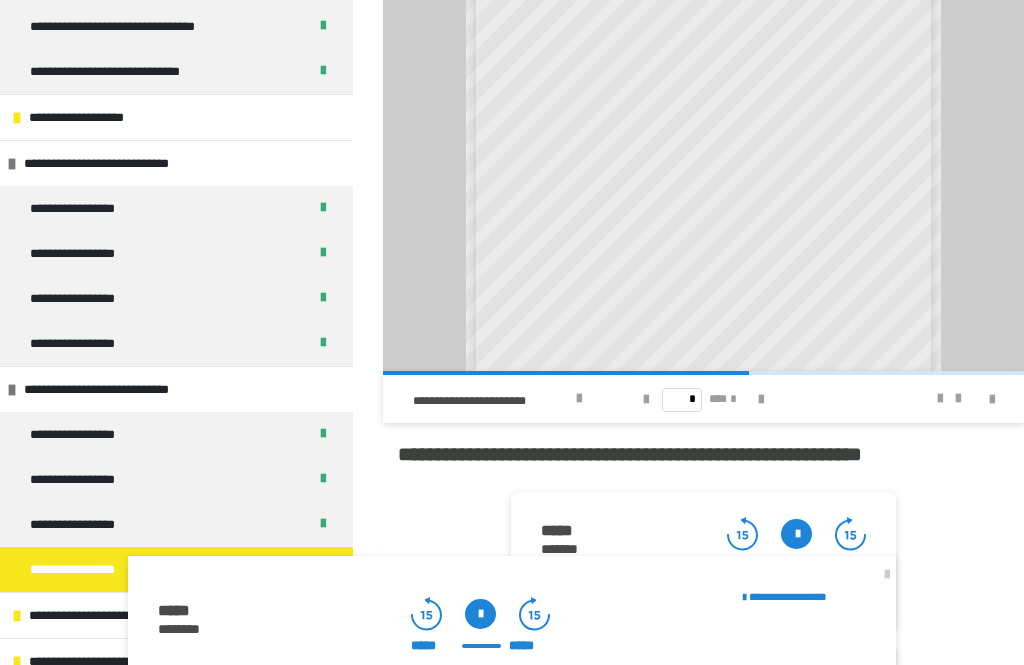 click at bounding box center [761, 400] 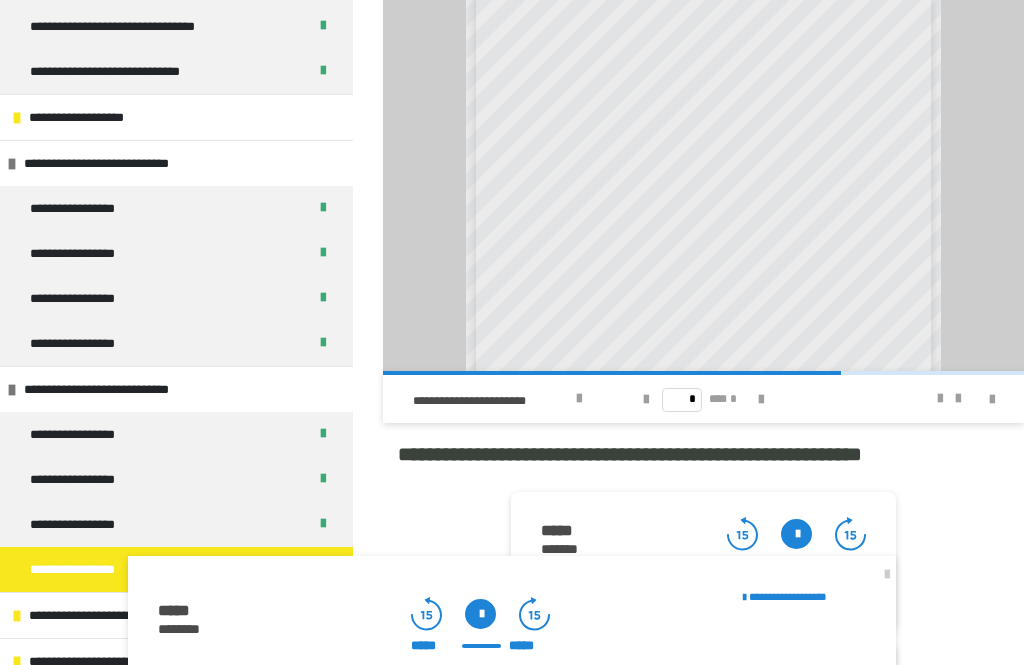 scroll, scrollTop: 73, scrollLeft: 0, axis: vertical 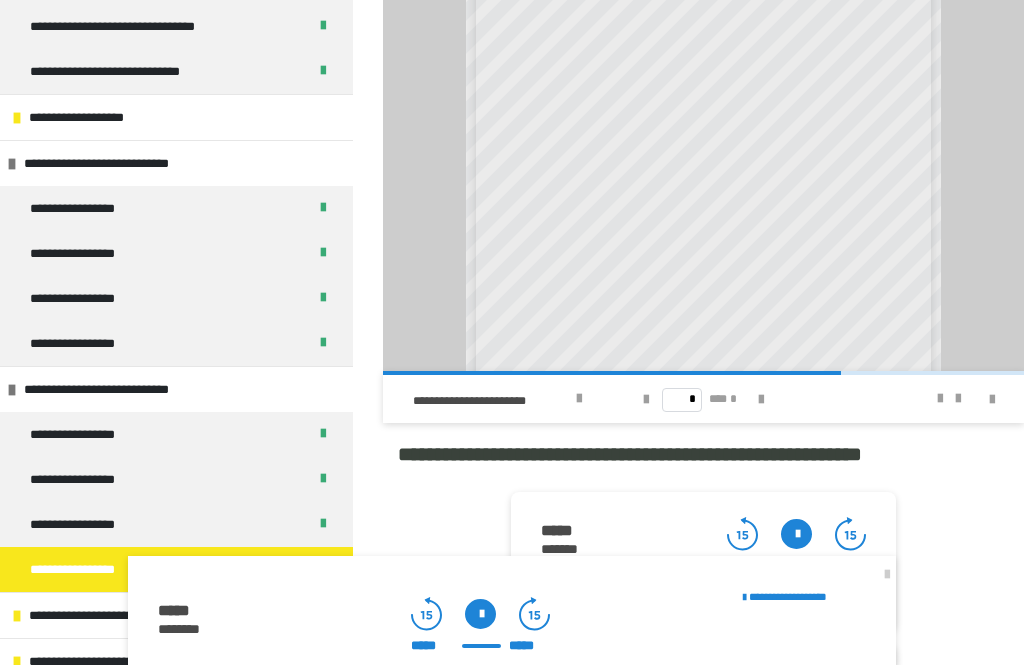click at bounding box center (887, 575) 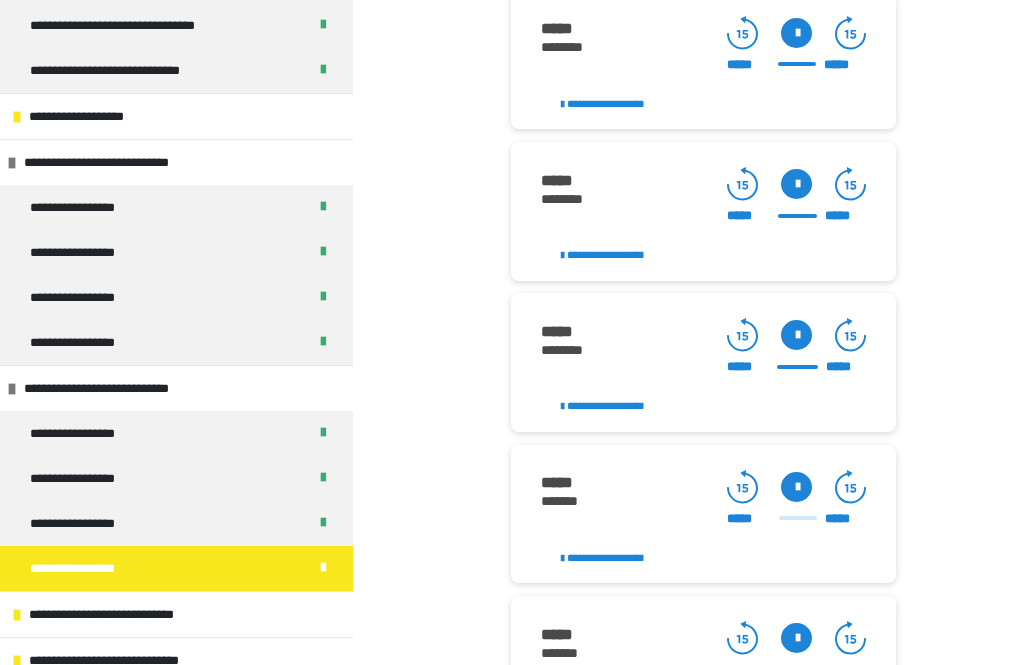 scroll, scrollTop: 2406, scrollLeft: 0, axis: vertical 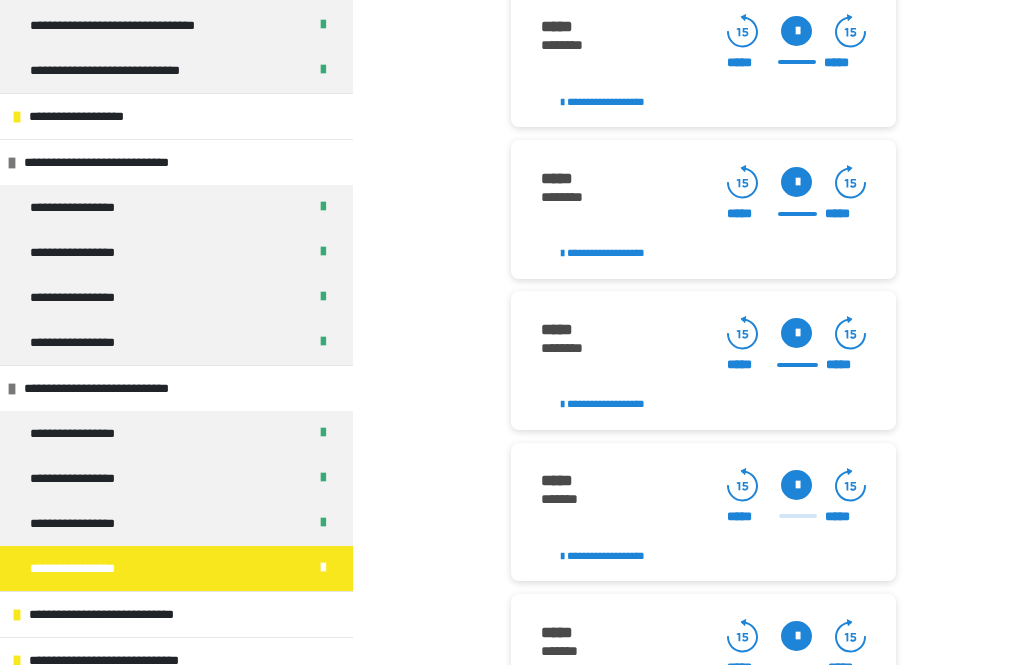 click at bounding box center (796, 486) 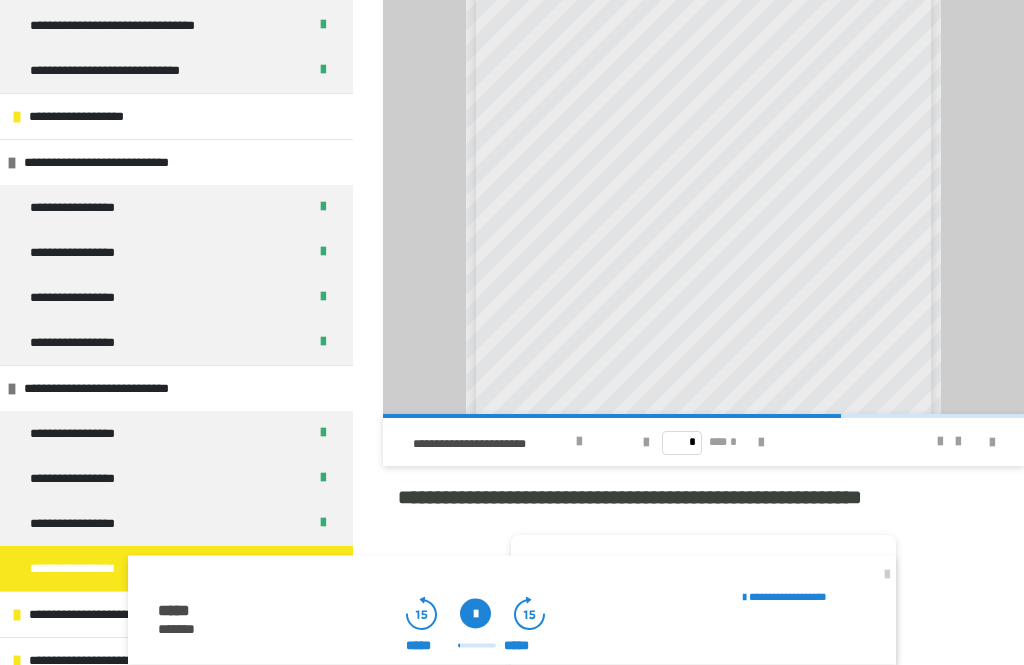 scroll, scrollTop: 1706, scrollLeft: 0, axis: vertical 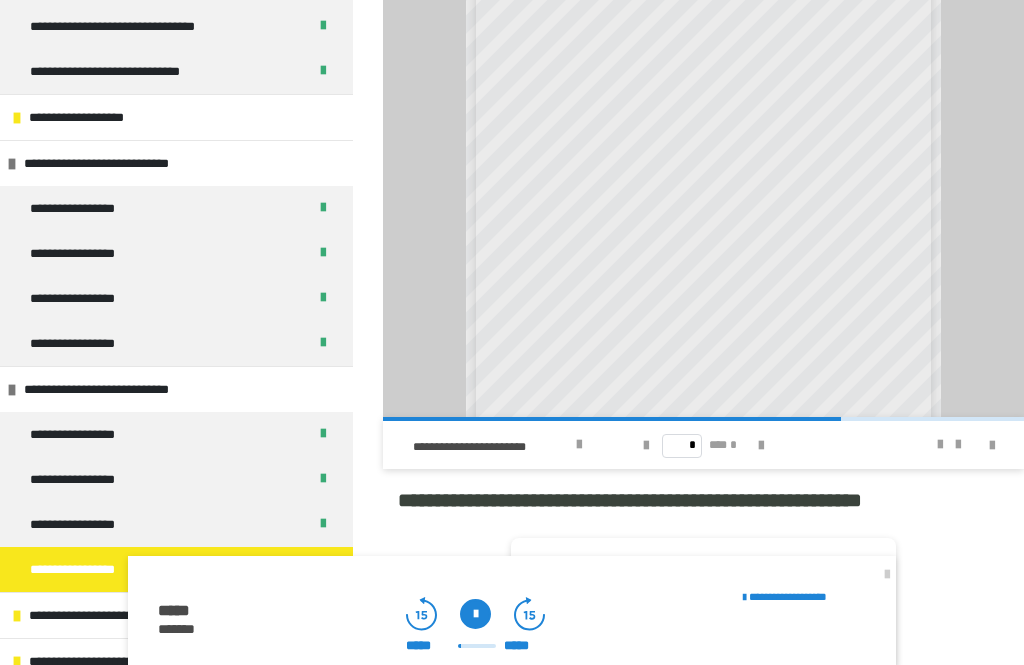 click at bounding box center [761, 446] 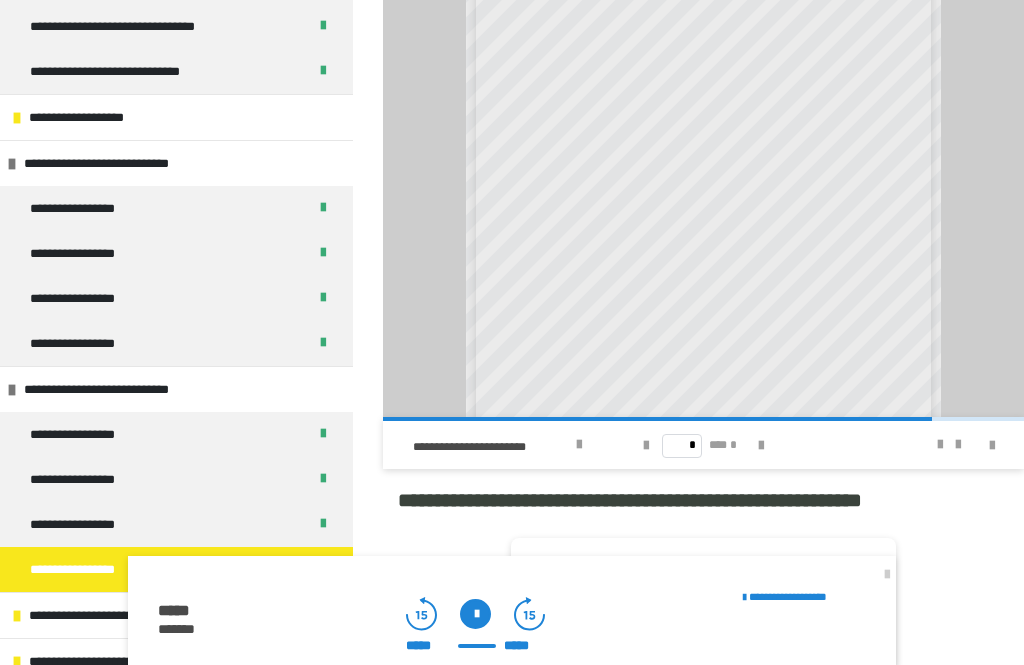 scroll, scrollTop: 153, scrollLeft: 0, axis: vertical 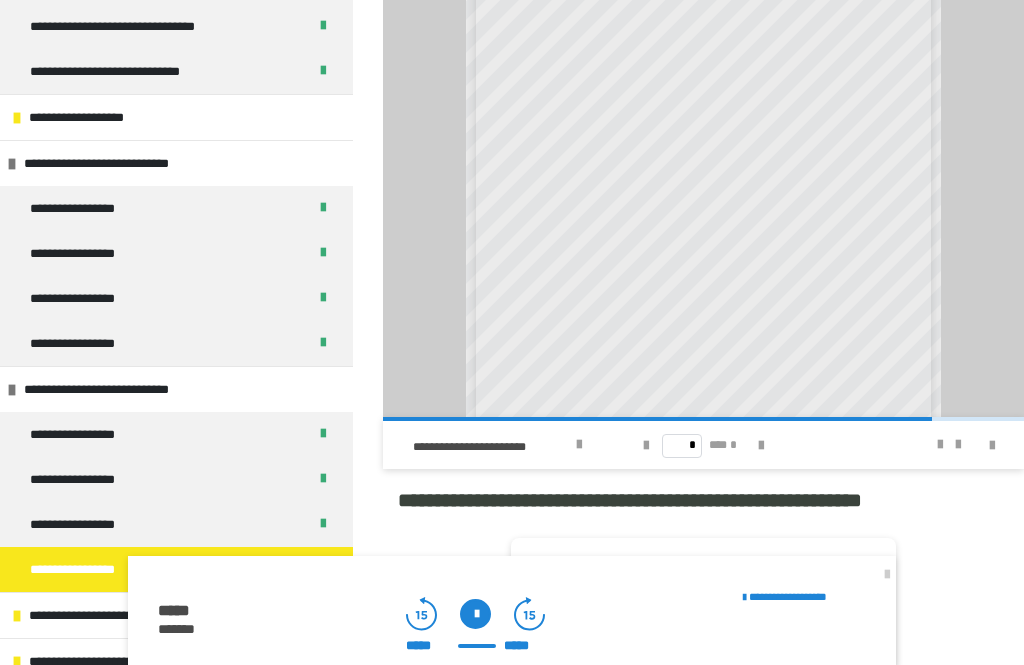click at bounding box center (761, 445) 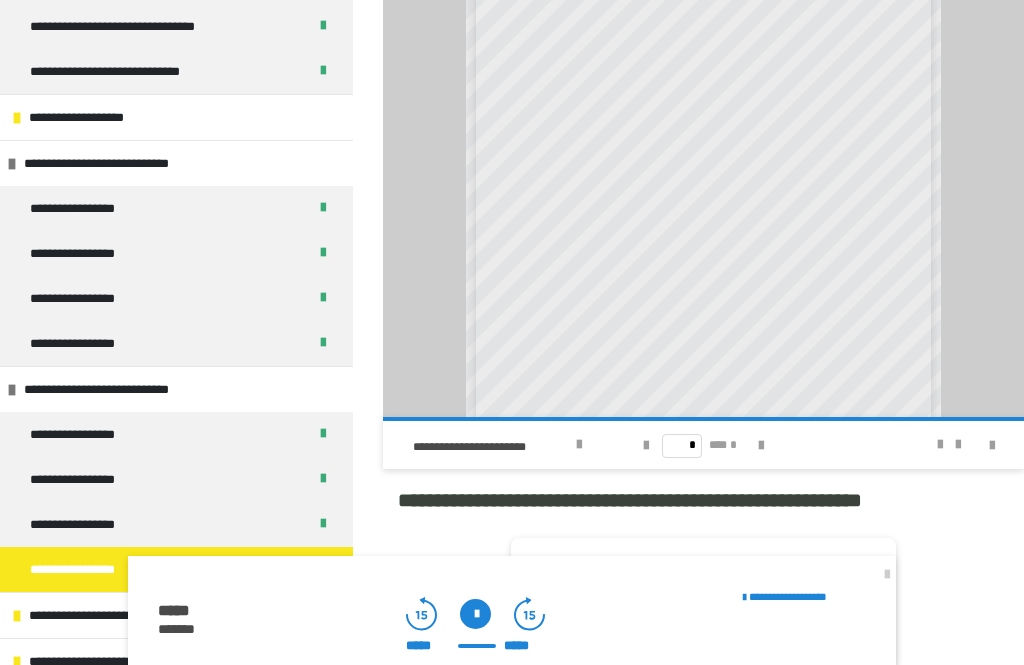 scroll, scrollTop: 0, scrollLeft: 0, axis: both 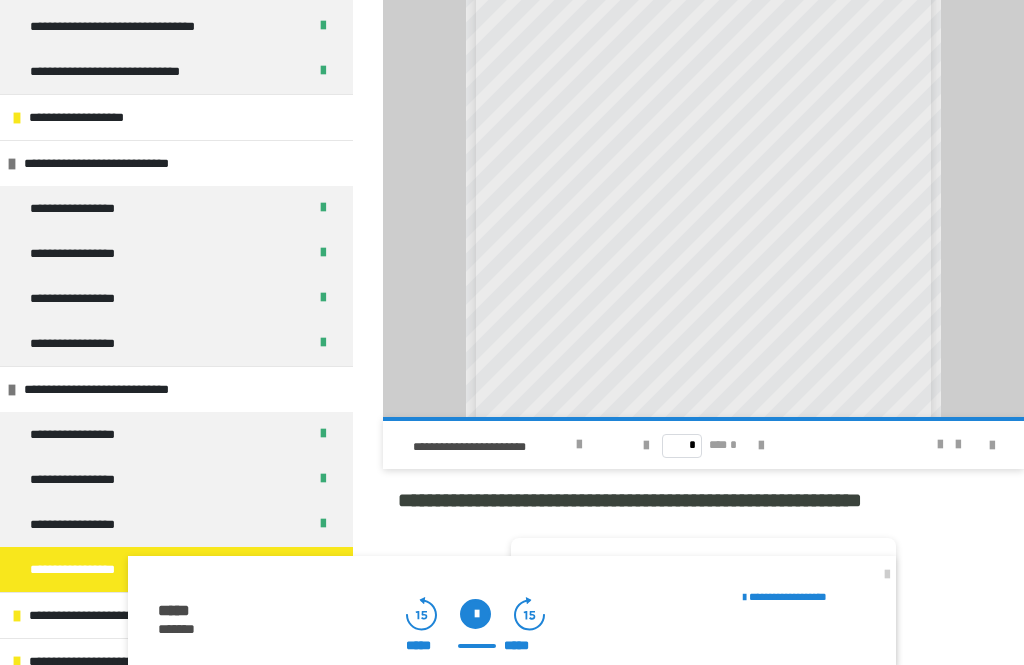 click at bounding box center [646, 446] 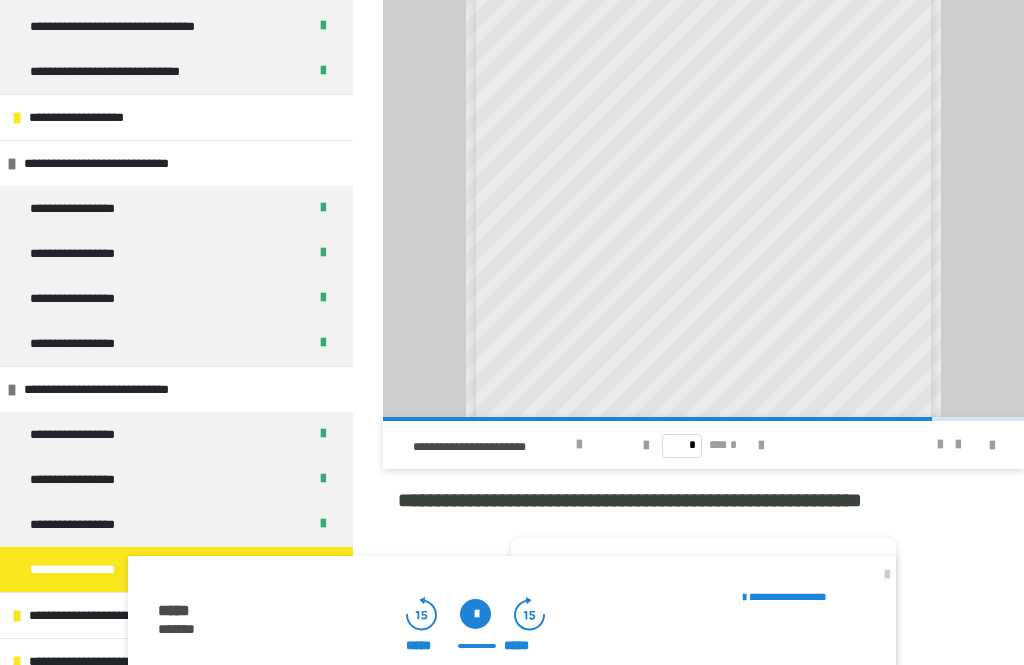 click at bounding box center (646, 445) 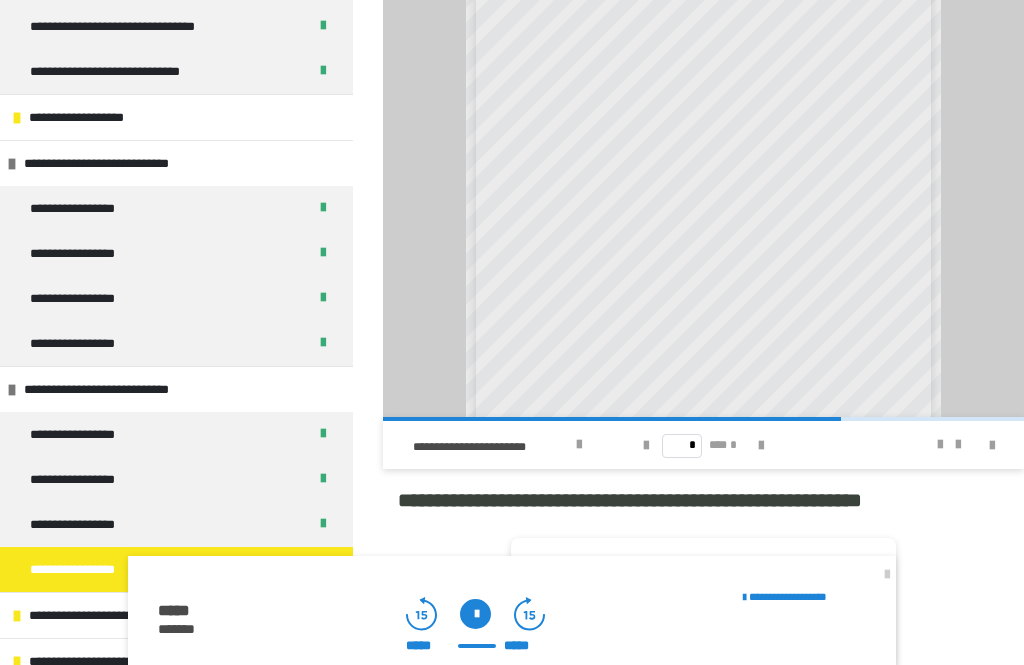 click at bounding box center [646, 445] 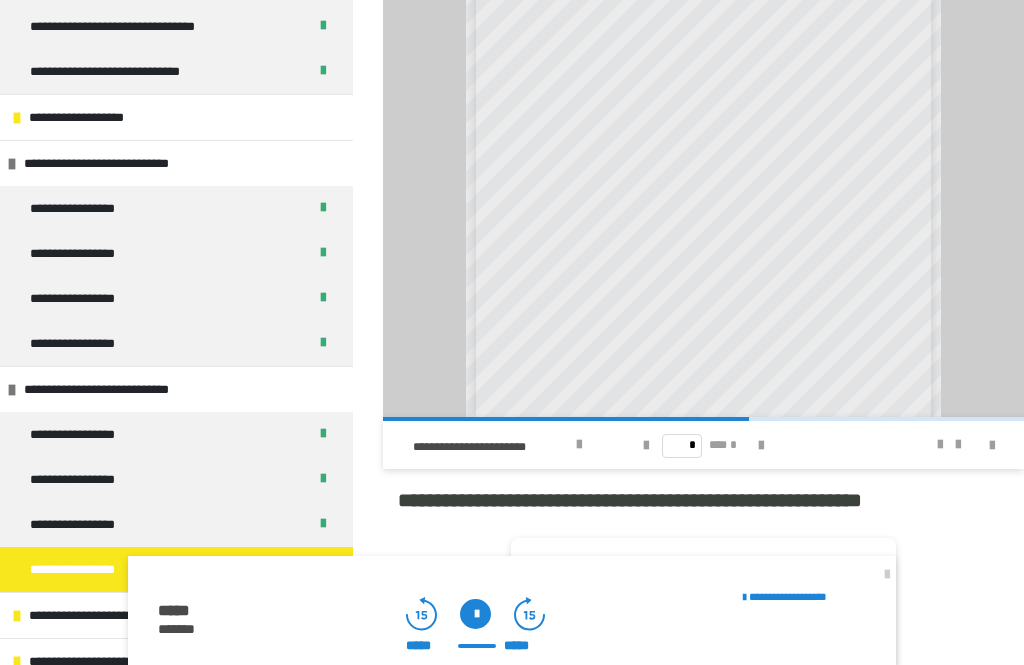 scroll, scrollTop: 106, scrollLeft: 0, axis: vertical 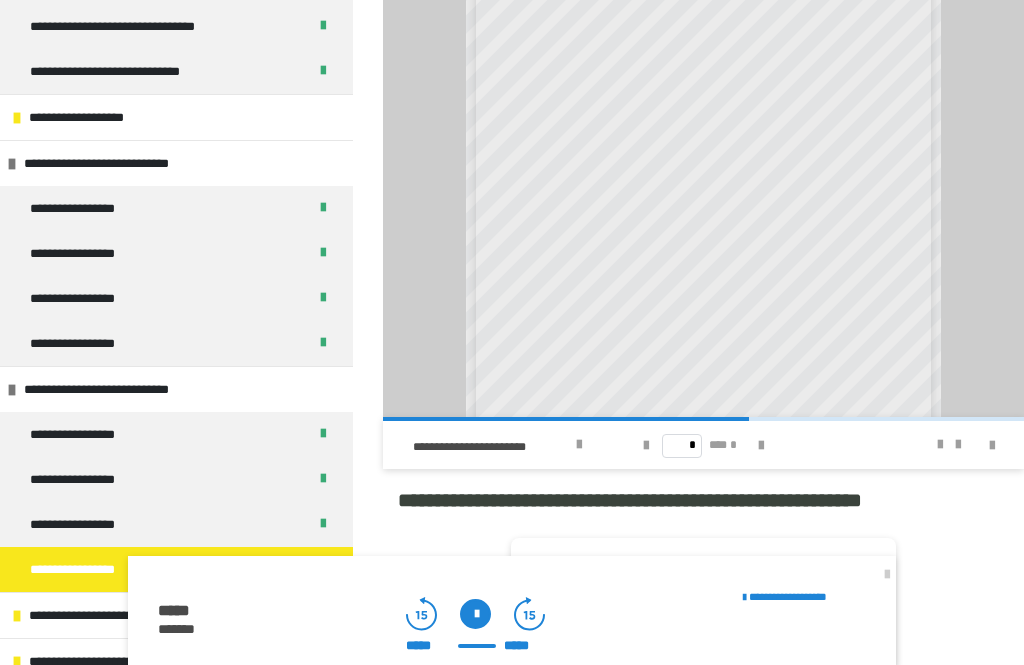click at bounding box center (646, 446) 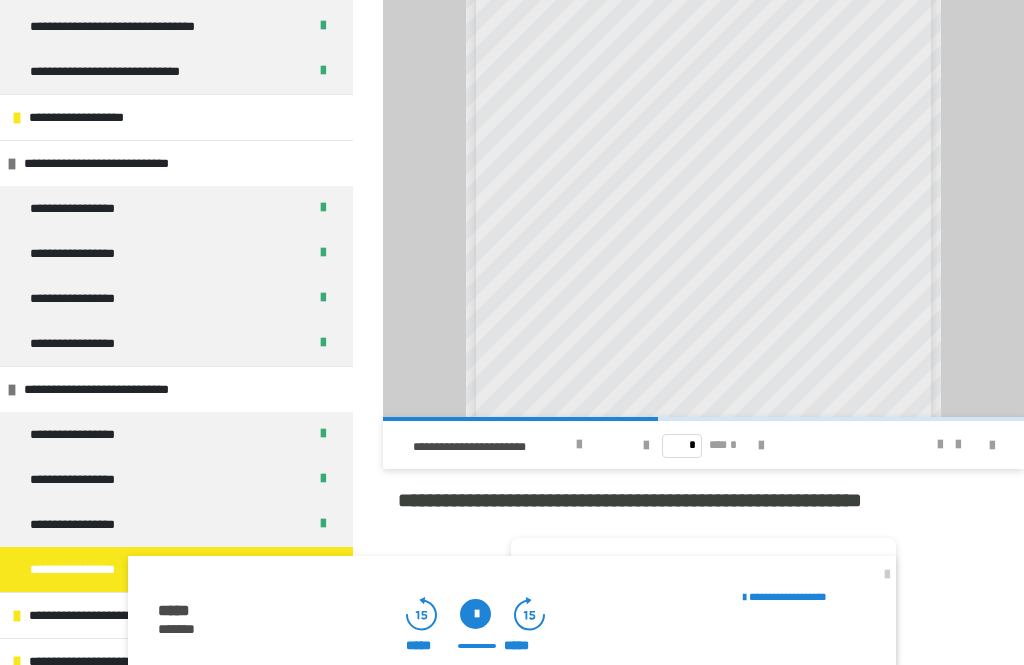 scroll, scrollTop: 142, scrollLeft: 0, axis: vertical 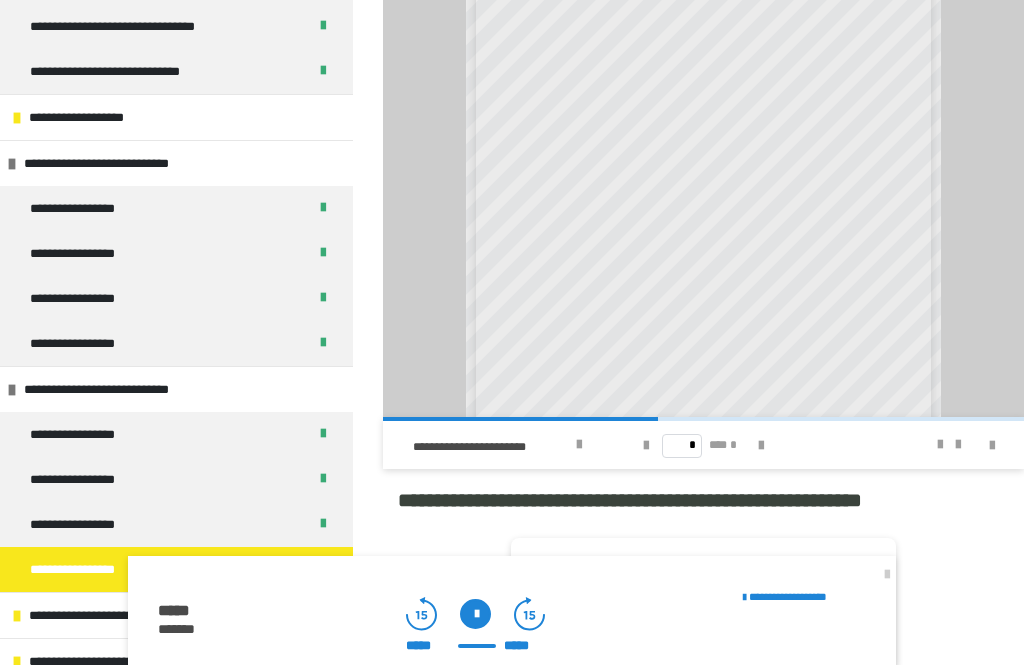 click at bounding box center [761, 446] 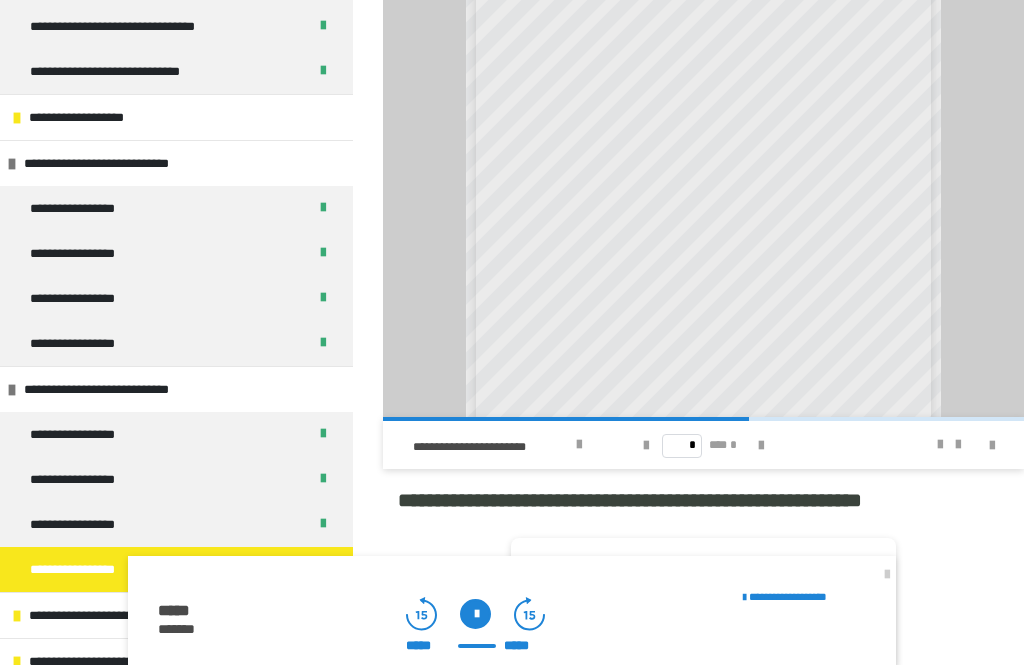 scroll, scrollTop: 98, scrollLeft: 0, axis: vertical 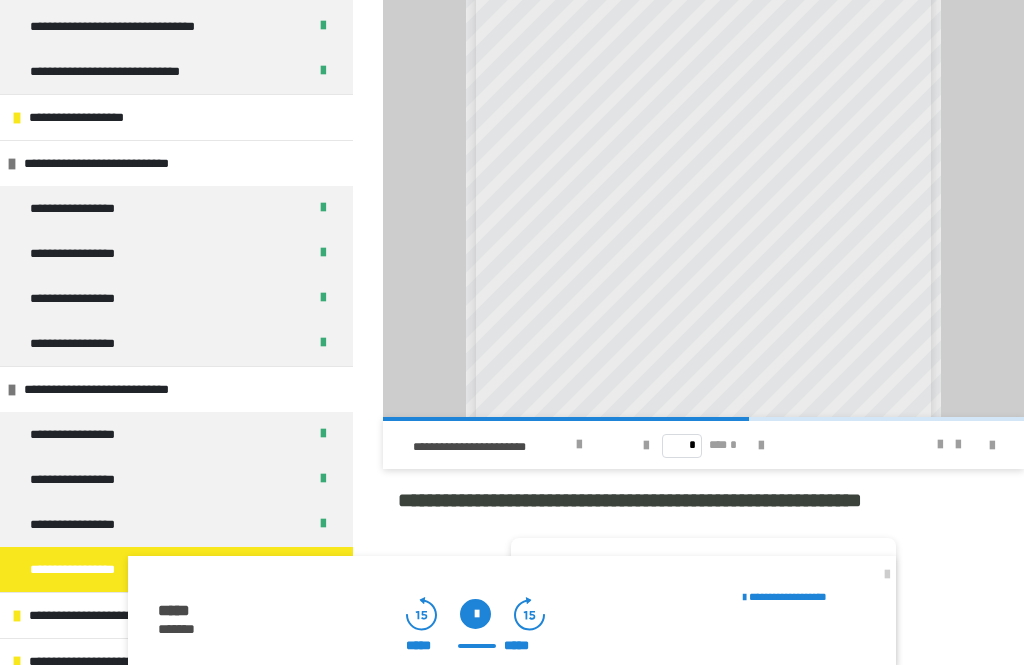 click at bounding box center (761, 446) 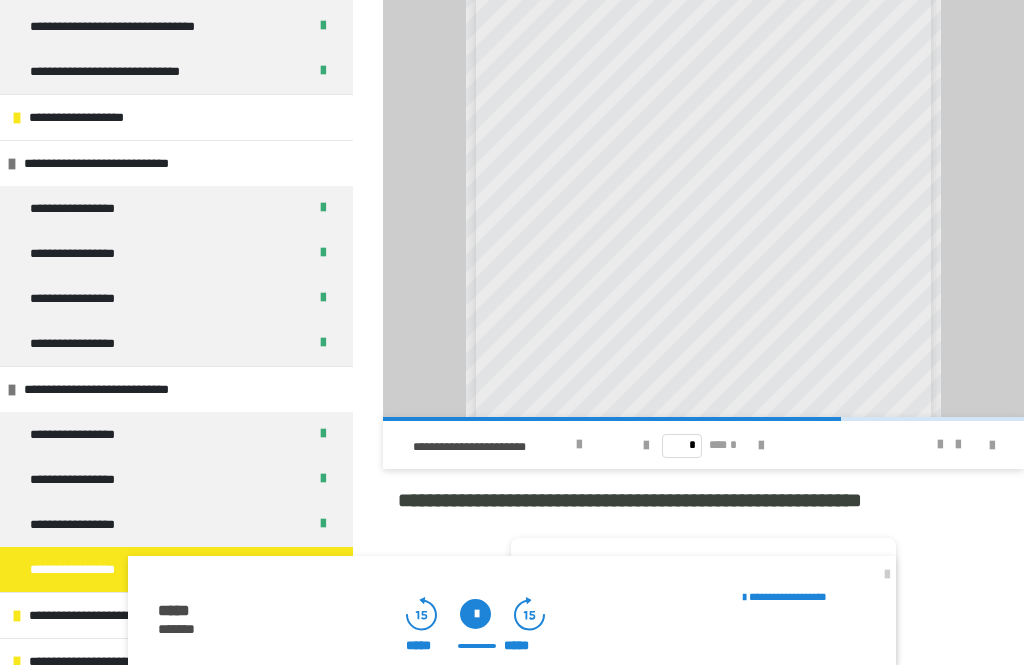 scroll, scrollTop: 0, scrollLeft: 0, axis: both 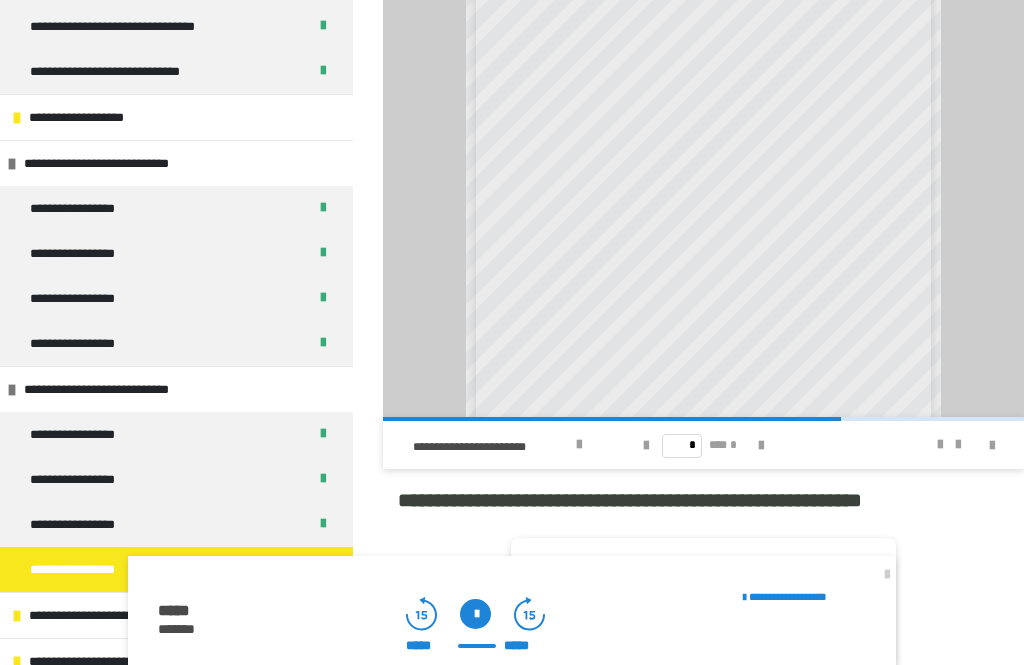 click at bounding box center (761, 446) 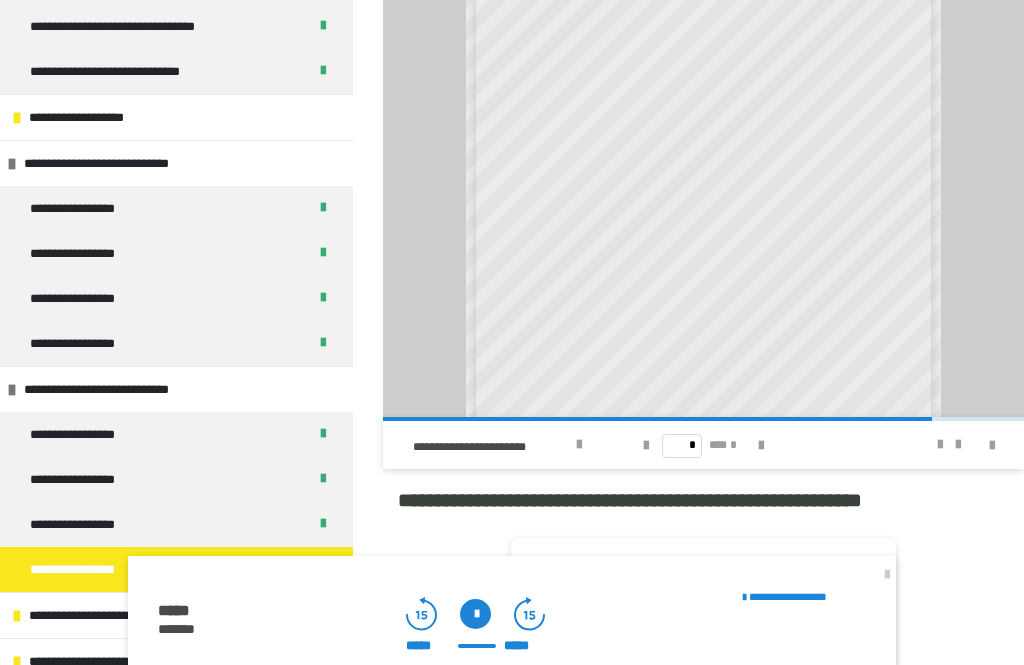 click at bounding box center (761, 446) 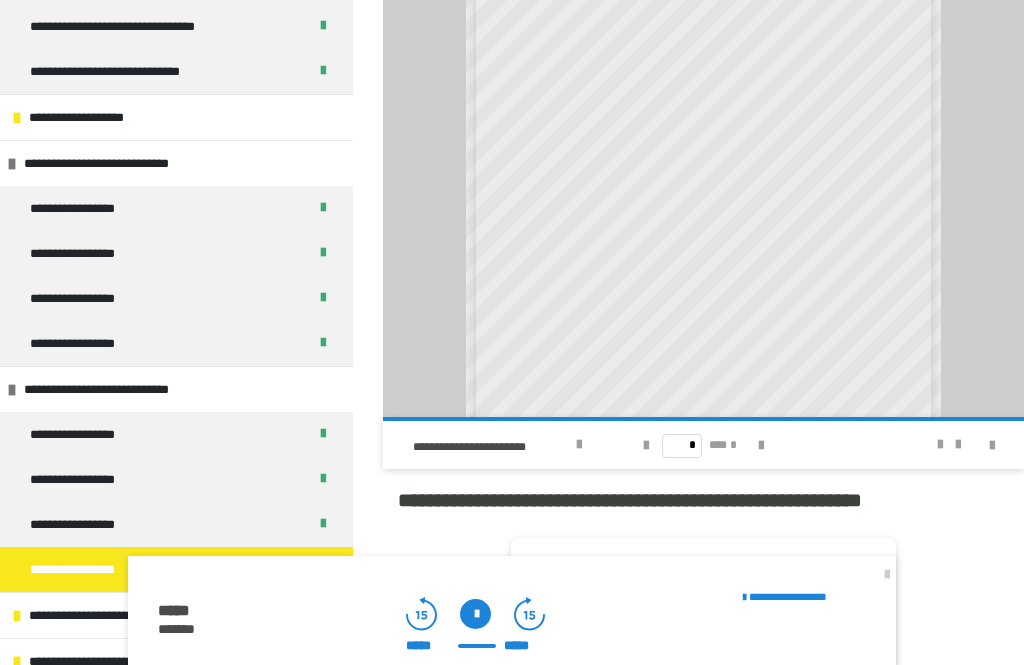 click at bounding box center [887, 575] 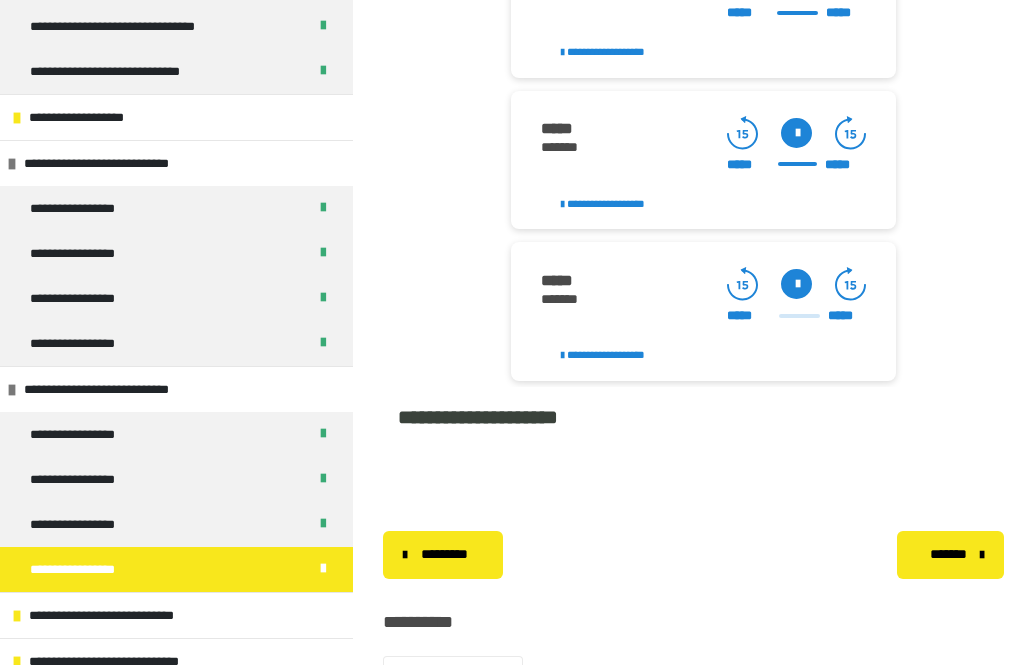 scroll, scrollTop: 2784, scrollLeft: 0, axis: vertical 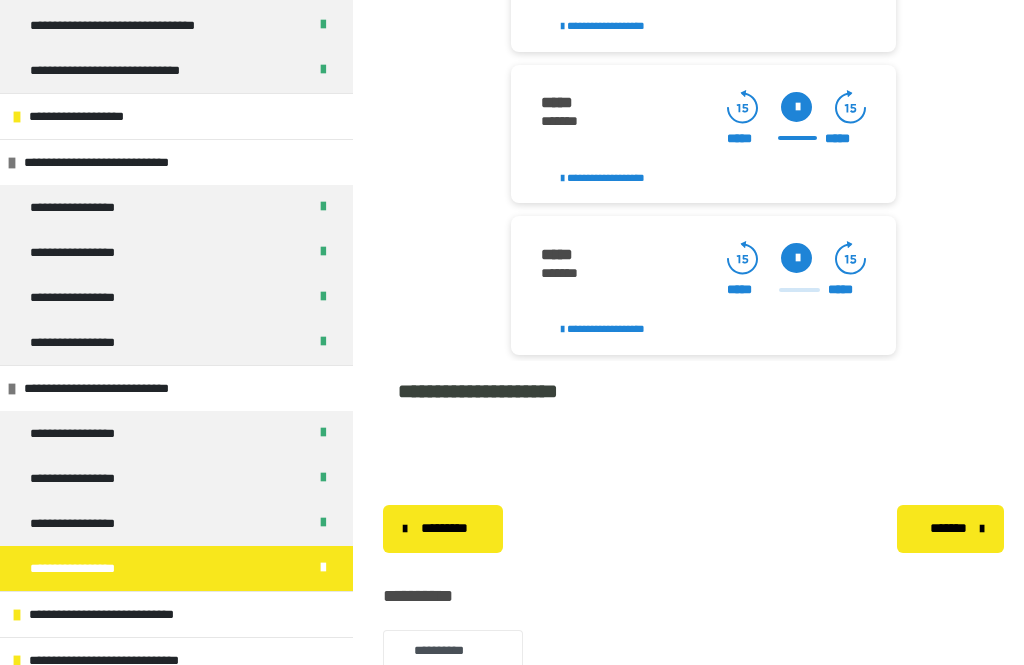click at bounding box center [796, 259] 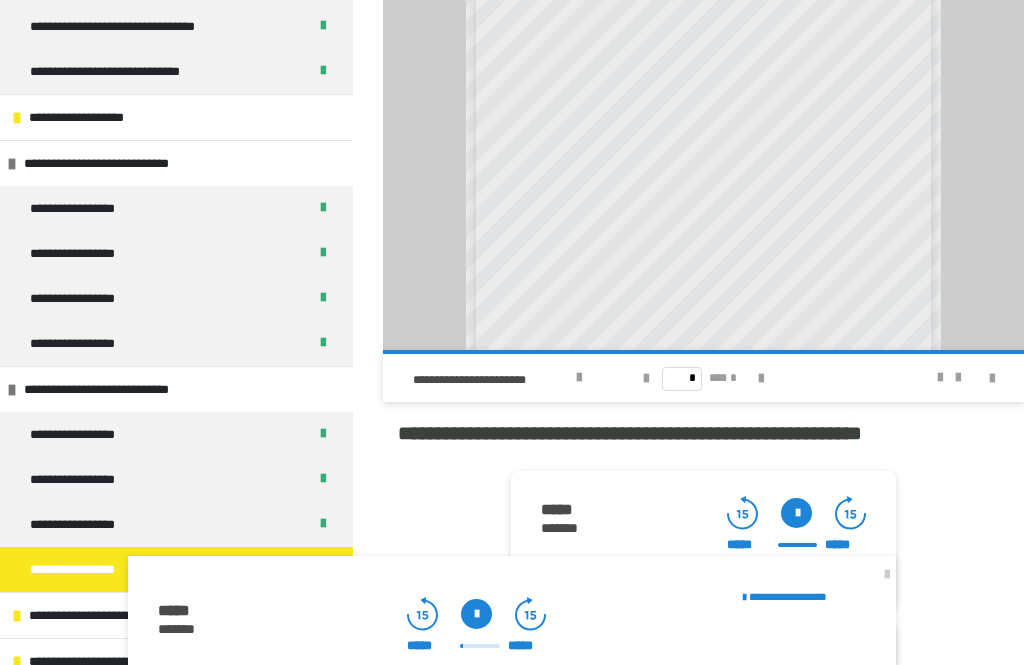 scroll, scrollTop: 1757, scrollLeft: 0, axis: vertical 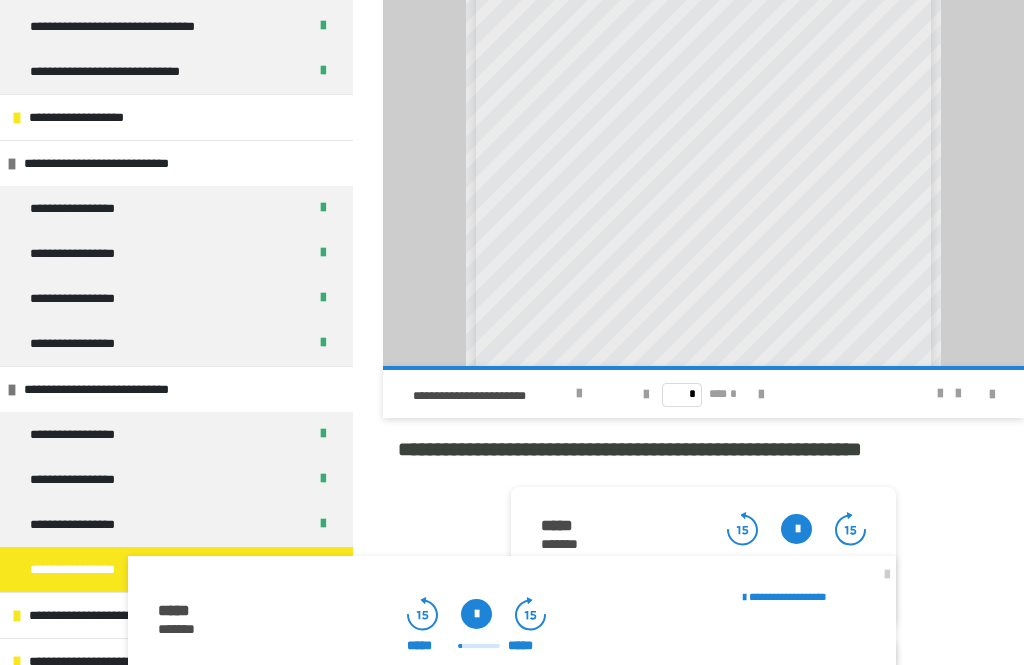 click at bounding box center [940, 394] 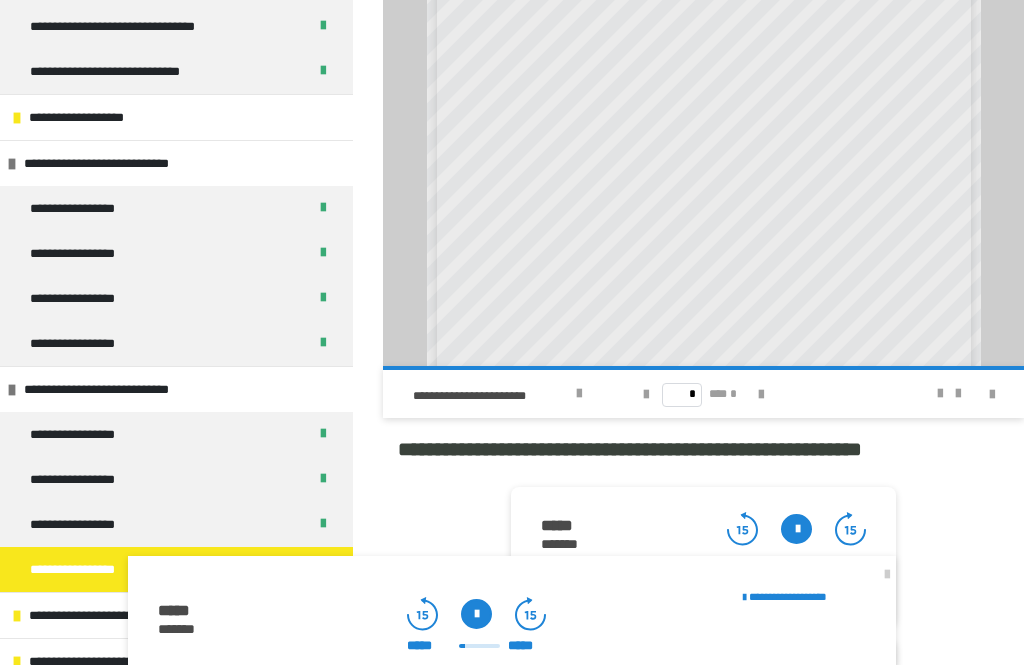 click at bounding box center (476, 614) 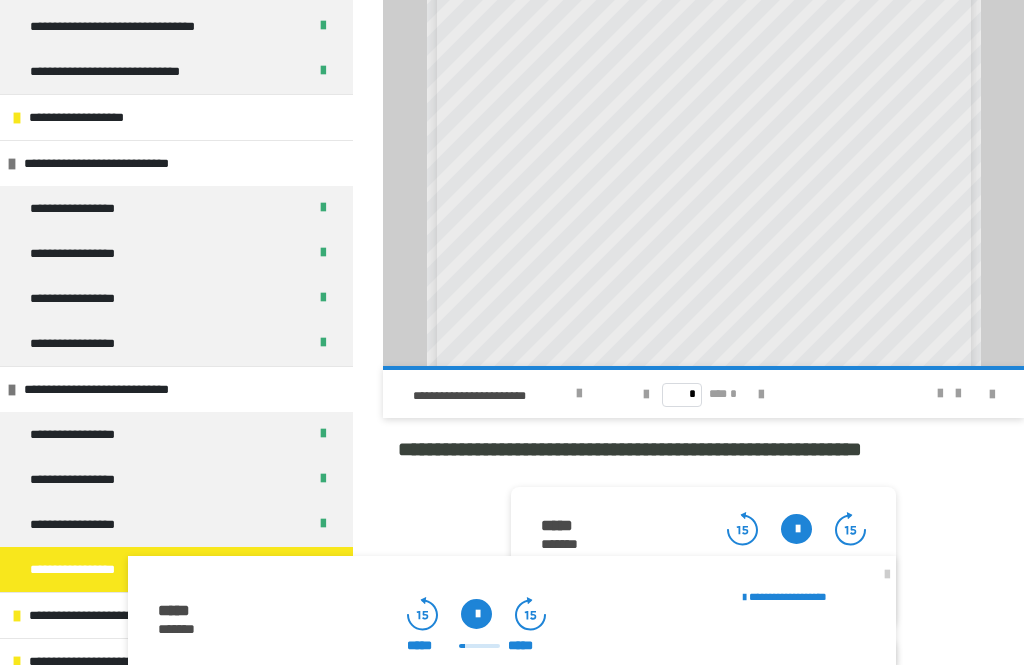 click at bounding box center (476, 614) 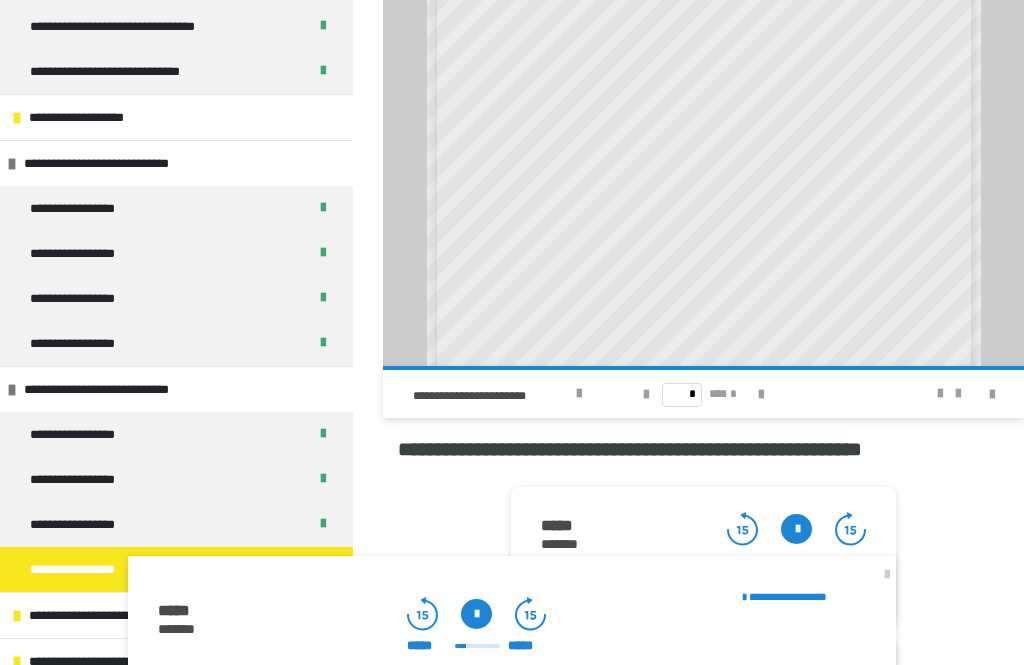 click at bounding box center [476, 614] 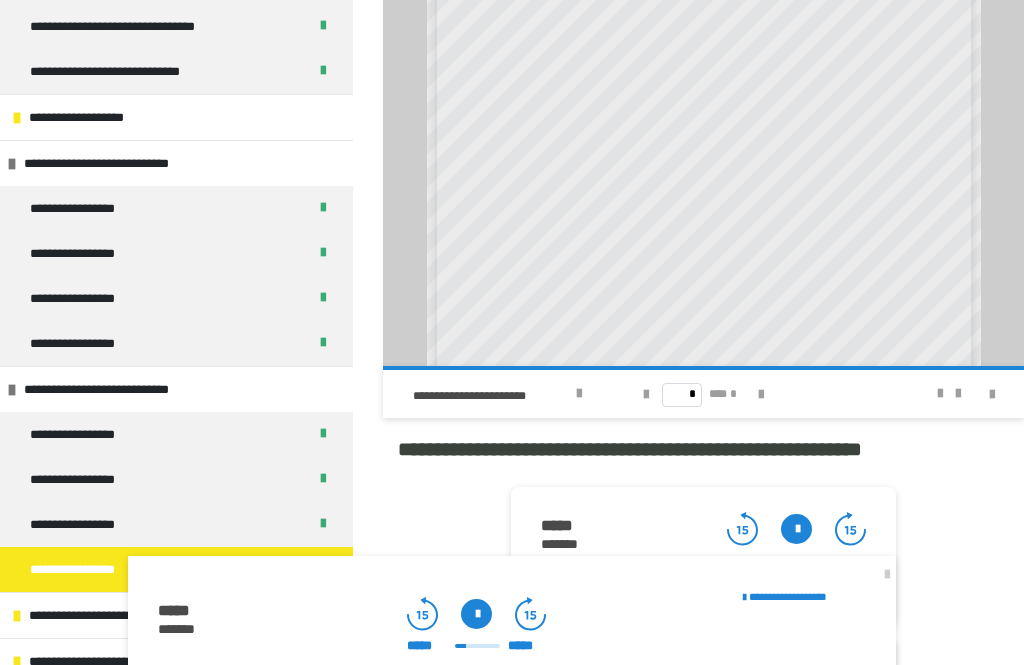 click at bounding box center [476, 614] 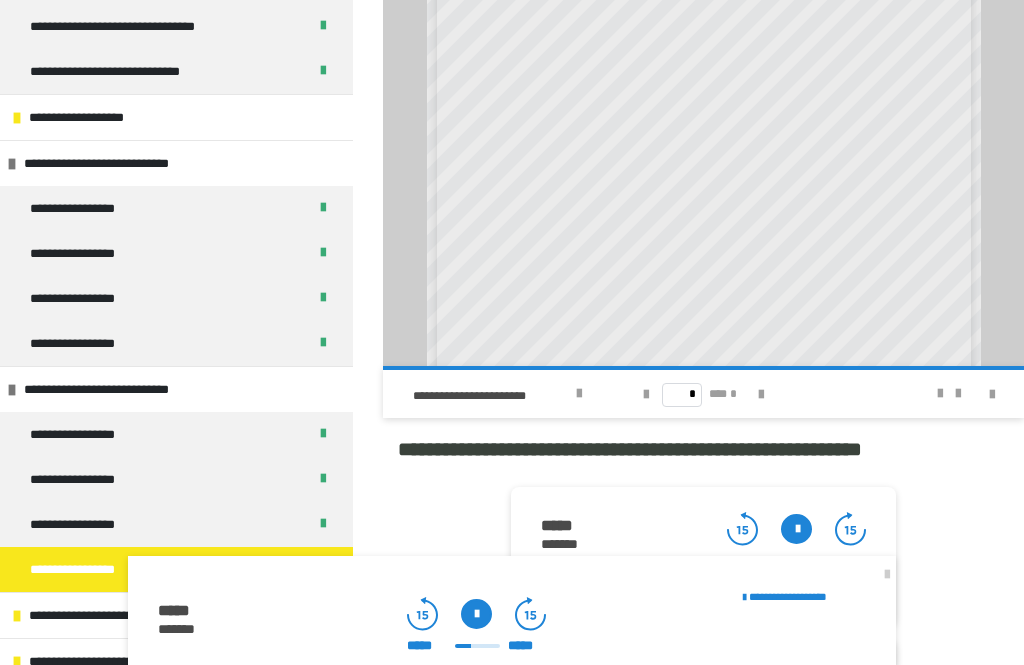 click at bounding box center (476, 614) 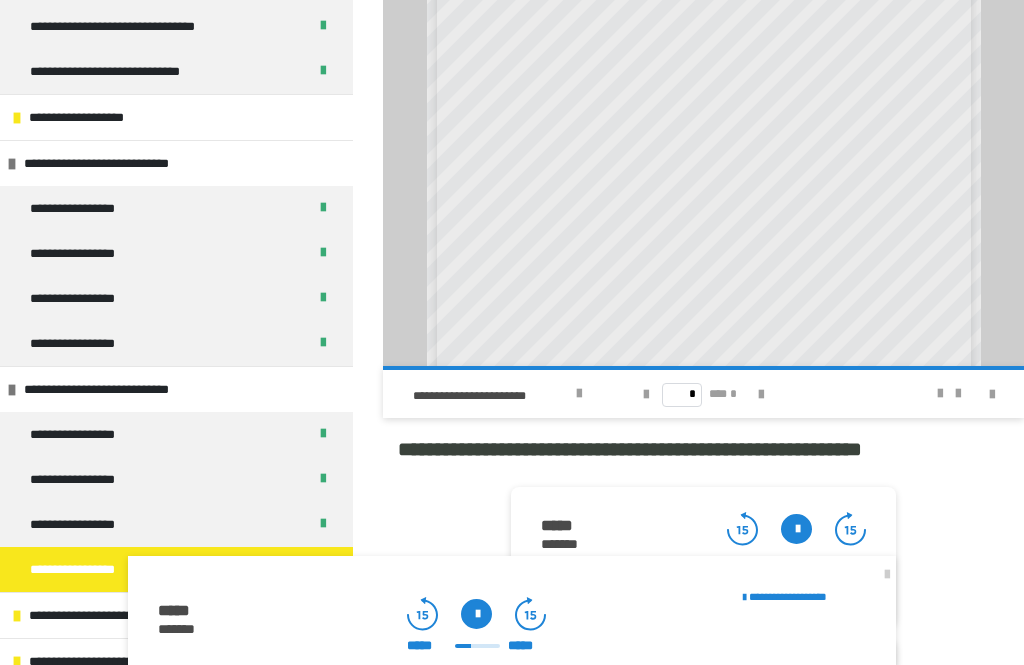click at bounding box center [476, 614] 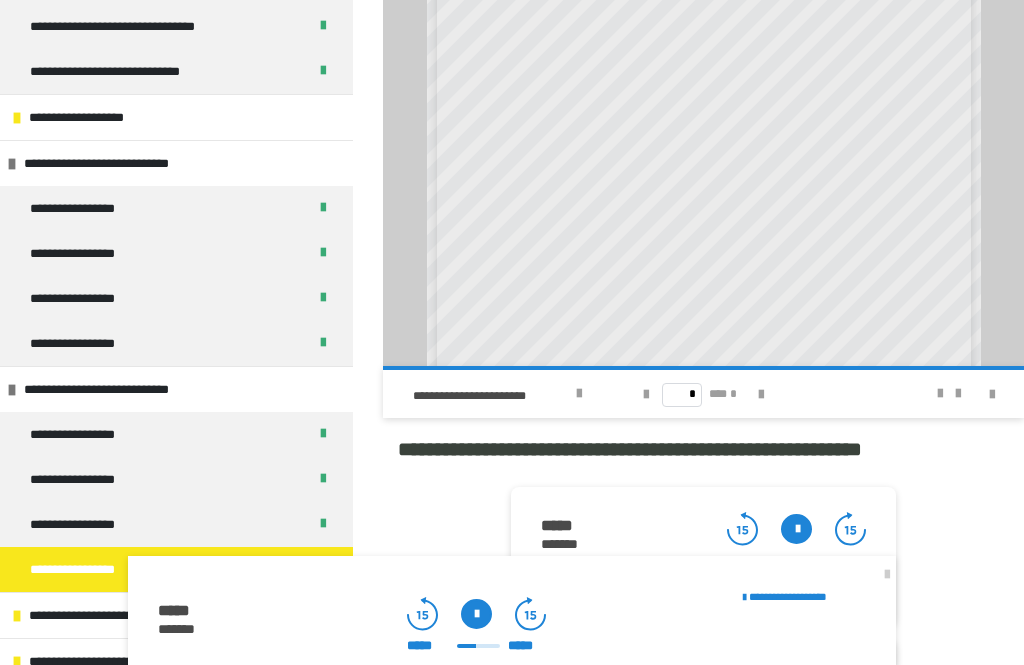 click at bounding box center [476, 614] 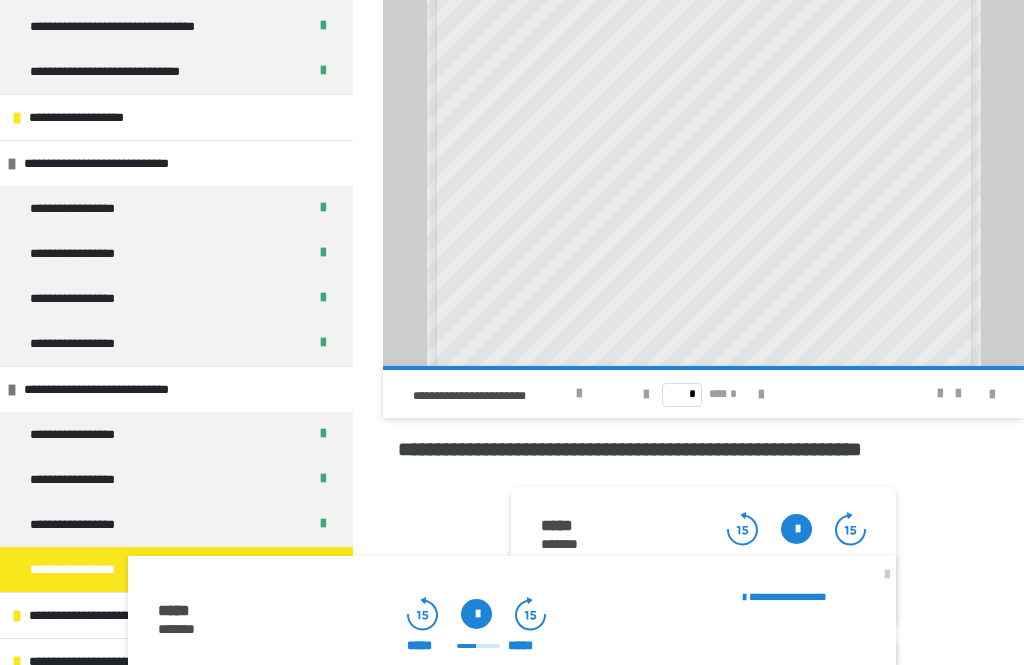 click at bounding box center [476, 614] 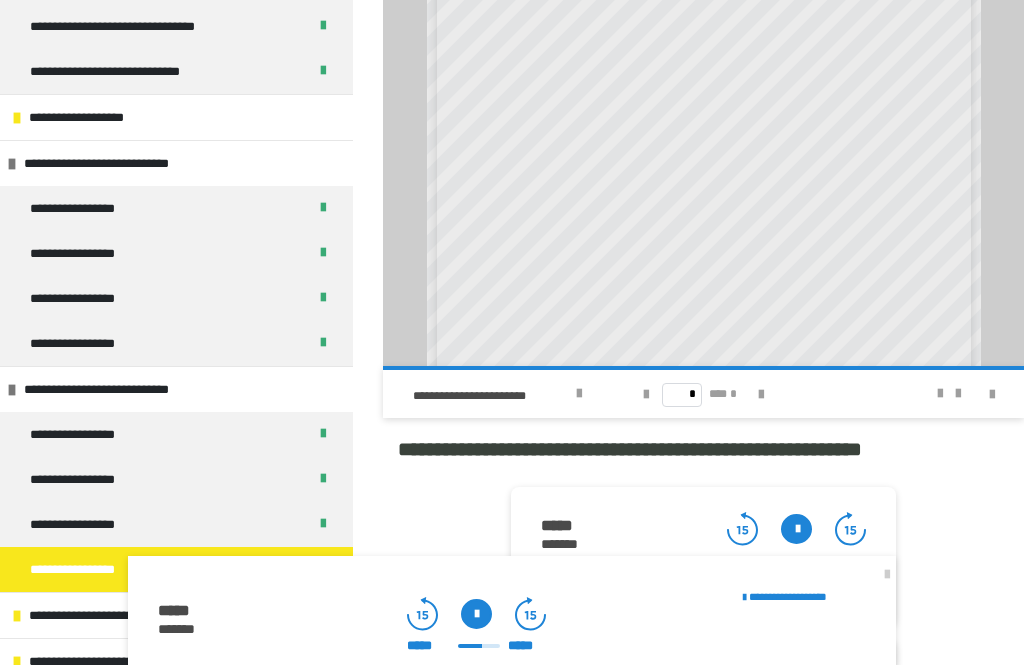 click at bounding box center (476, 614) 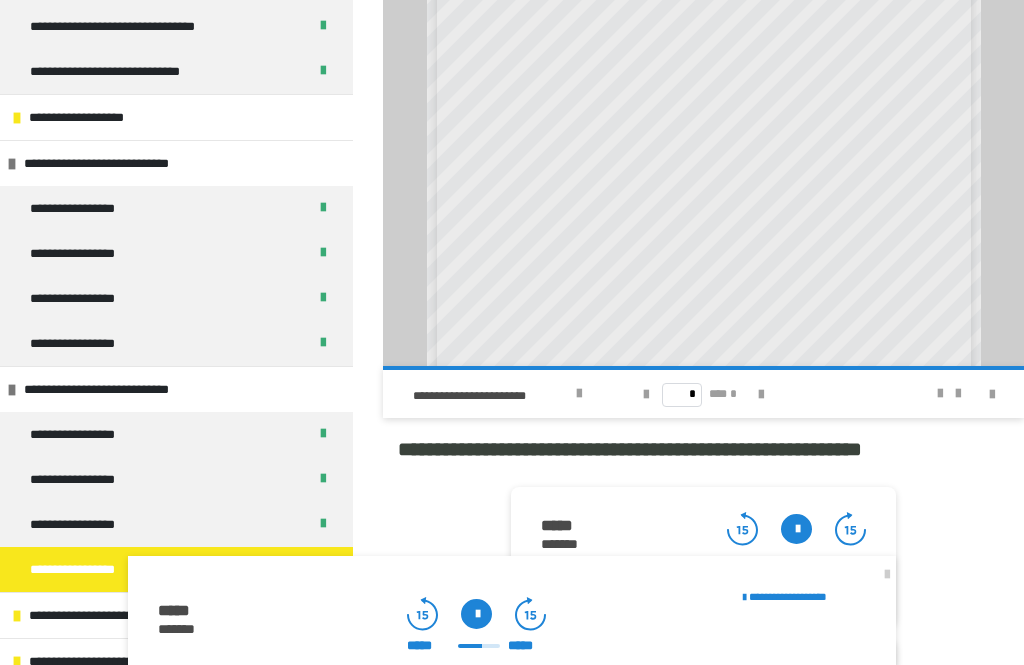 click at bounding box center [476, 614] 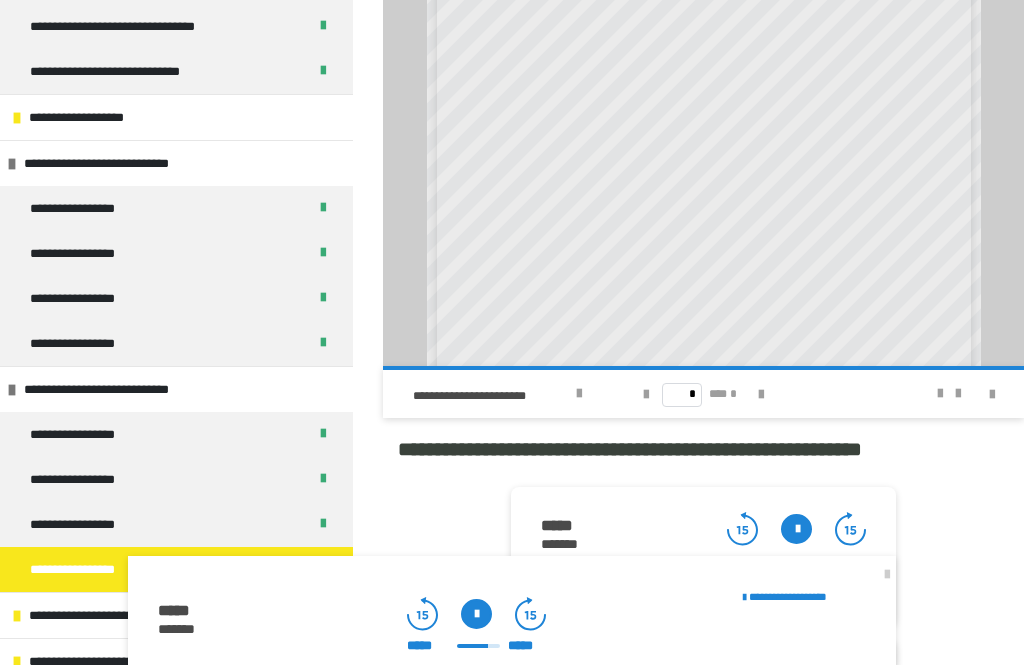 click at bounding box center (476, 614) 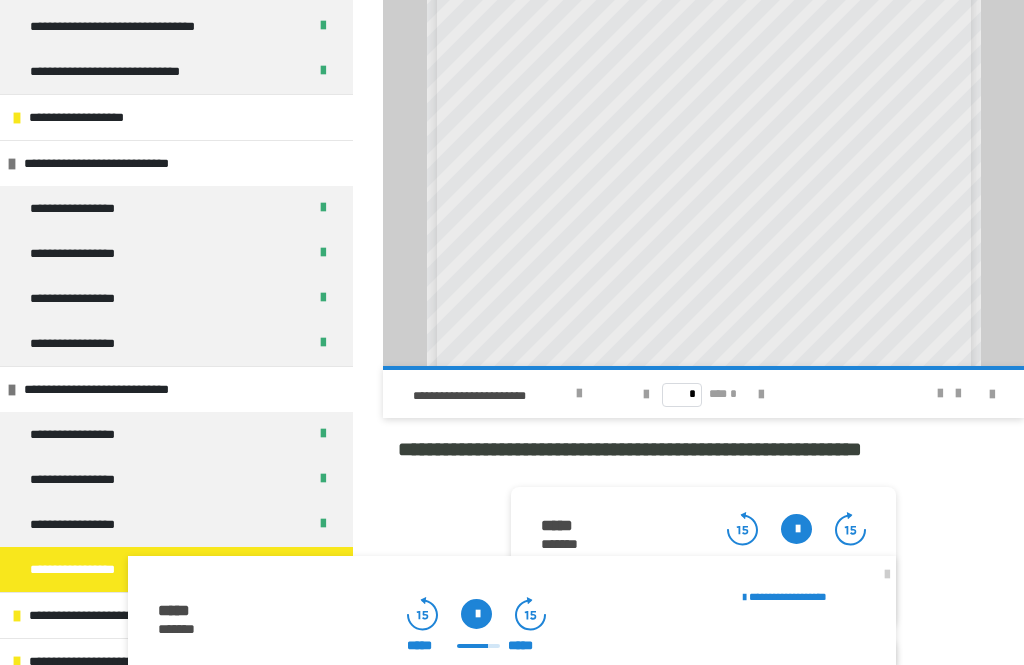 click at bounding box center (476, 614) 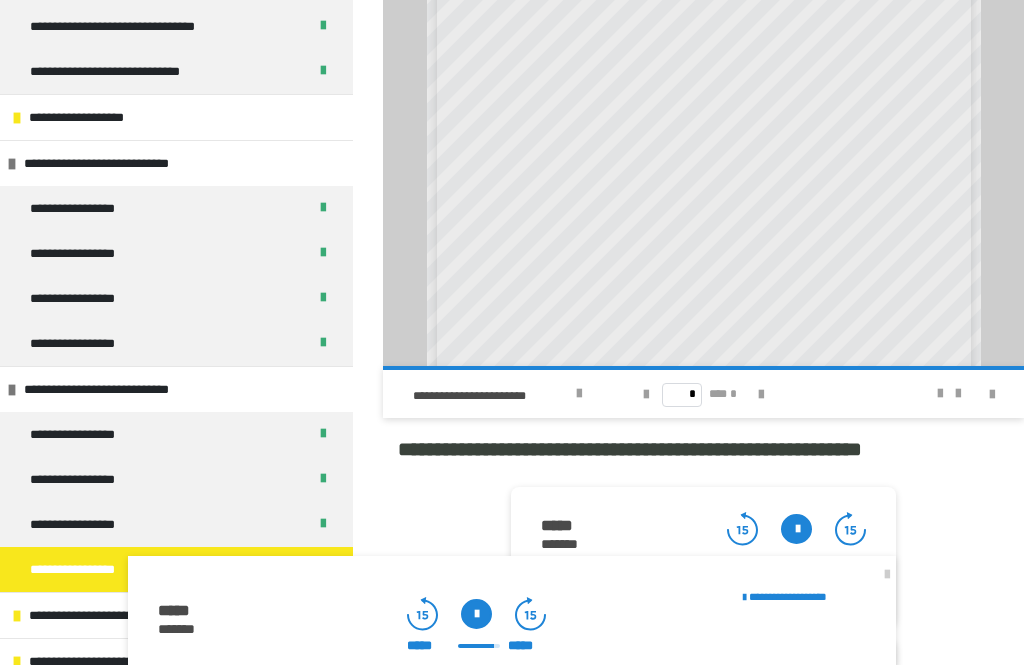 click at bounding box center [476, 614] 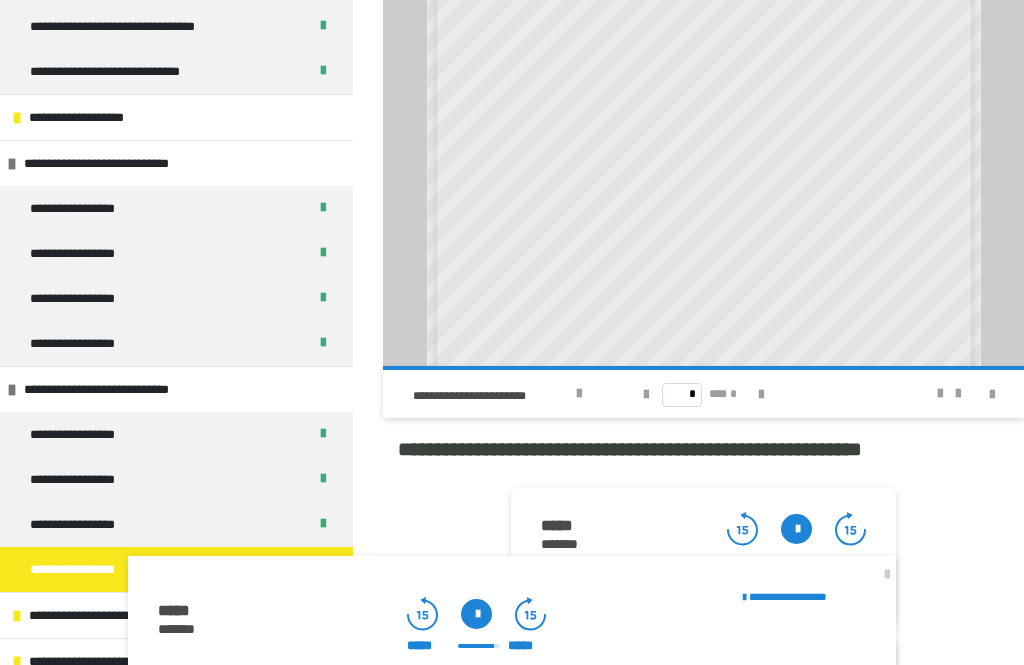 click at bounding box center (476, 614) 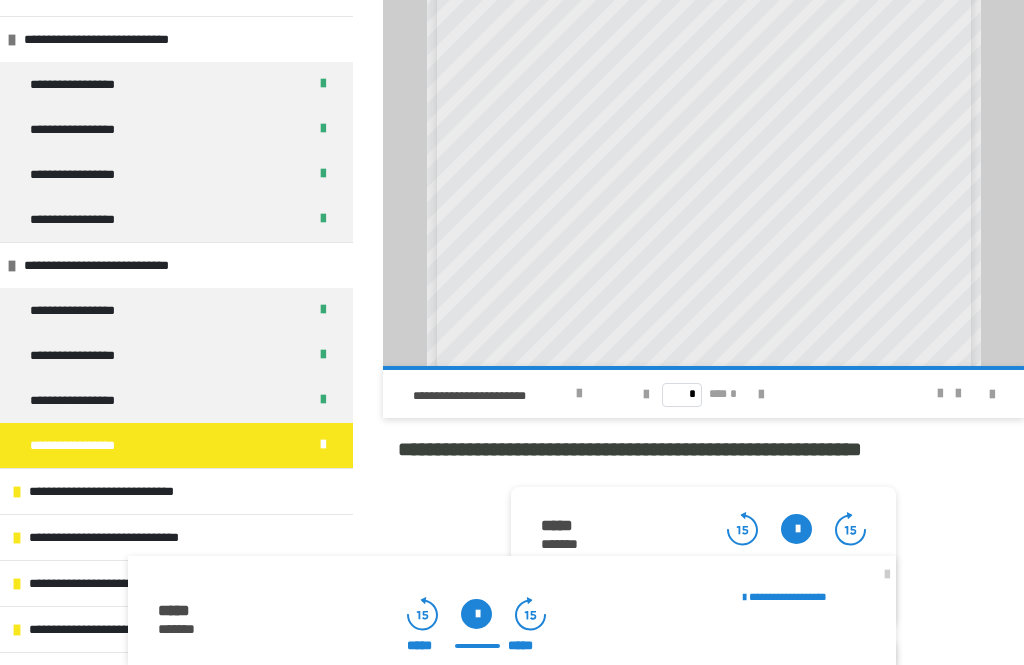 scroll, scrollTop: 566, scrollLeft: 0, axis: vertical 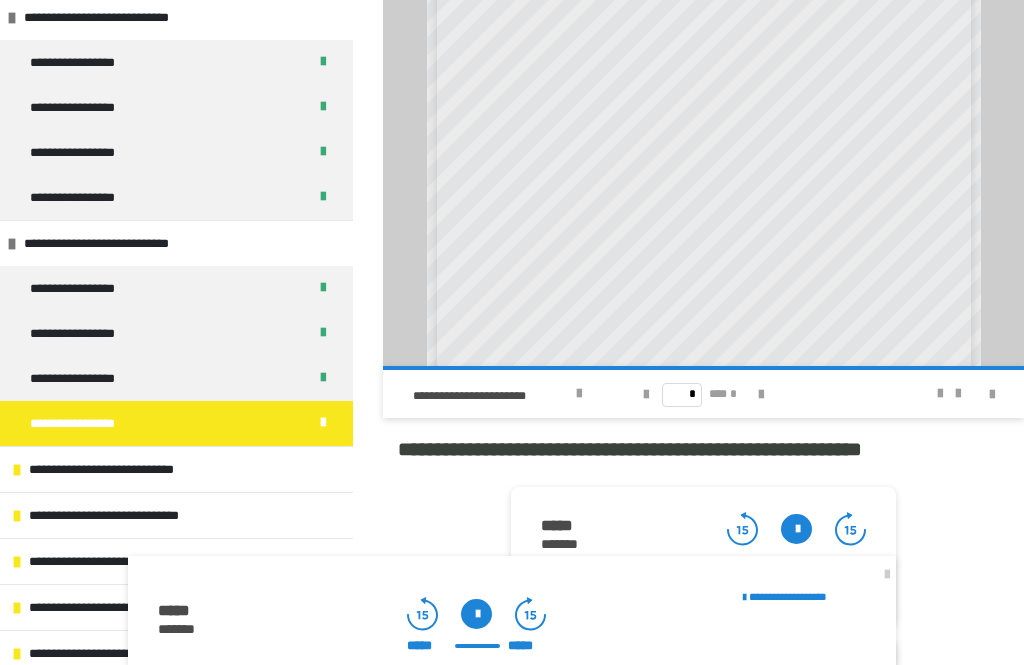 click on "**********" at bounding box center (83, 378) 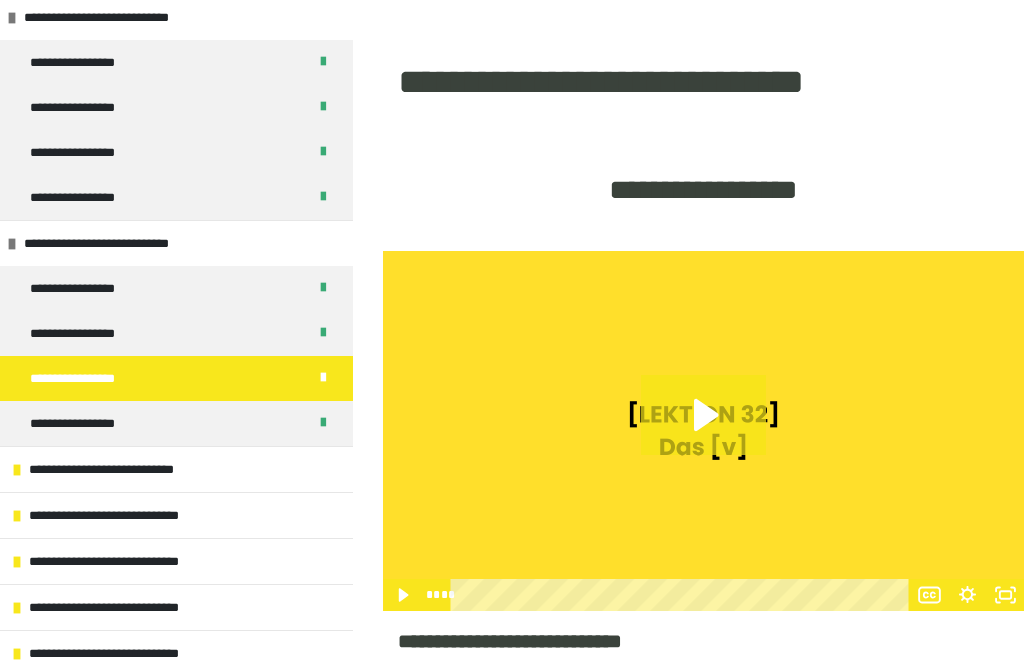 click on "**********" at bounding box center [176, 423] 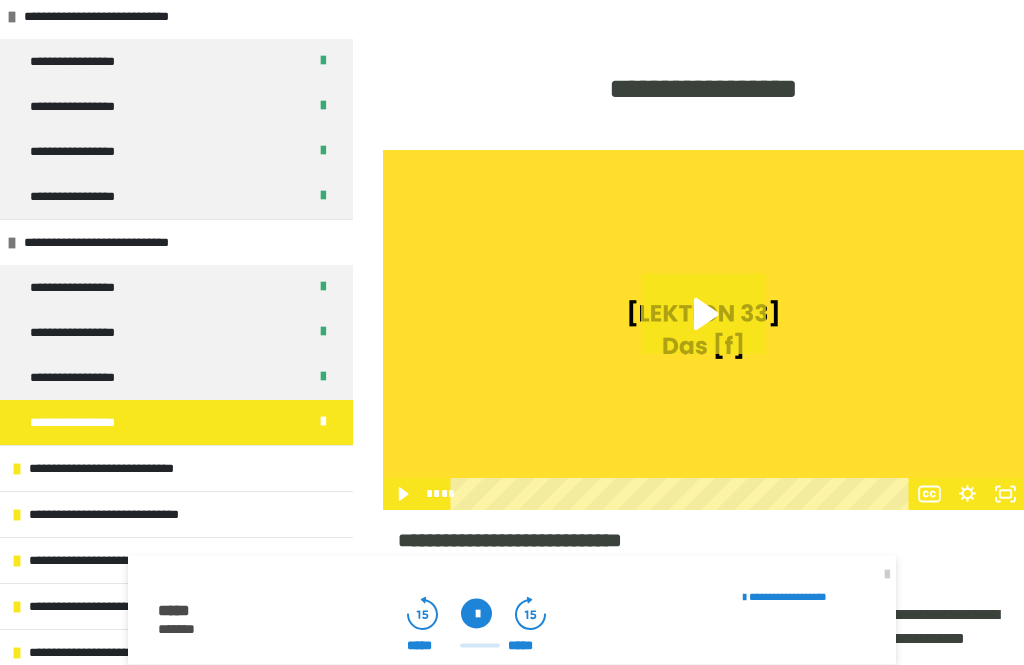 scroll, scrollTop: 383, scrollLeft: 0, axis: vertical 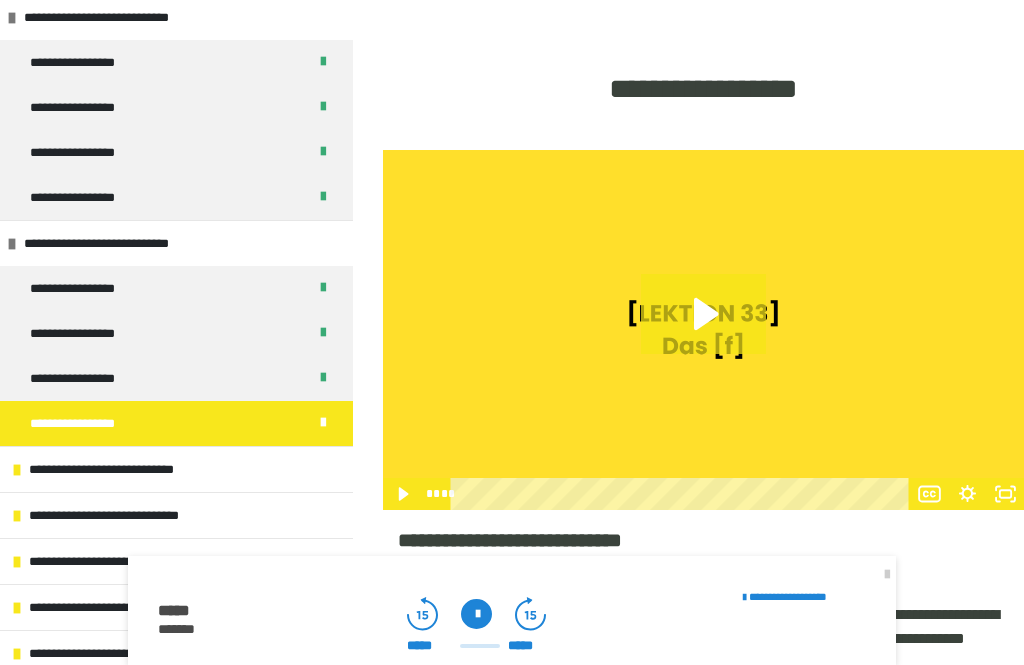 click on "**********" at bounding box center [124, 469] 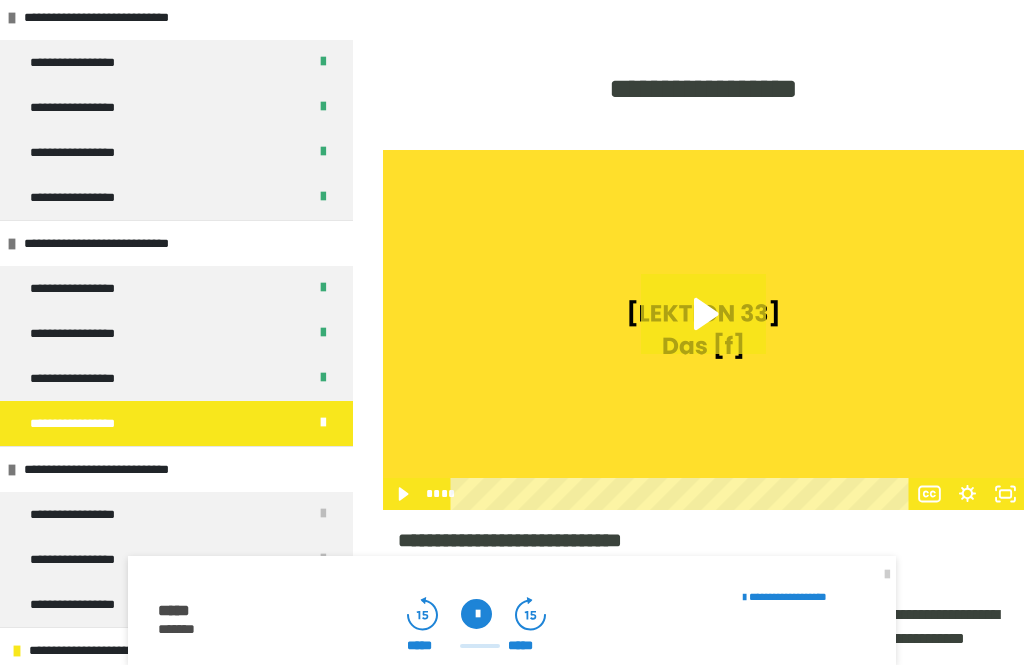 click on "**********" at bounding box center [176, 423] 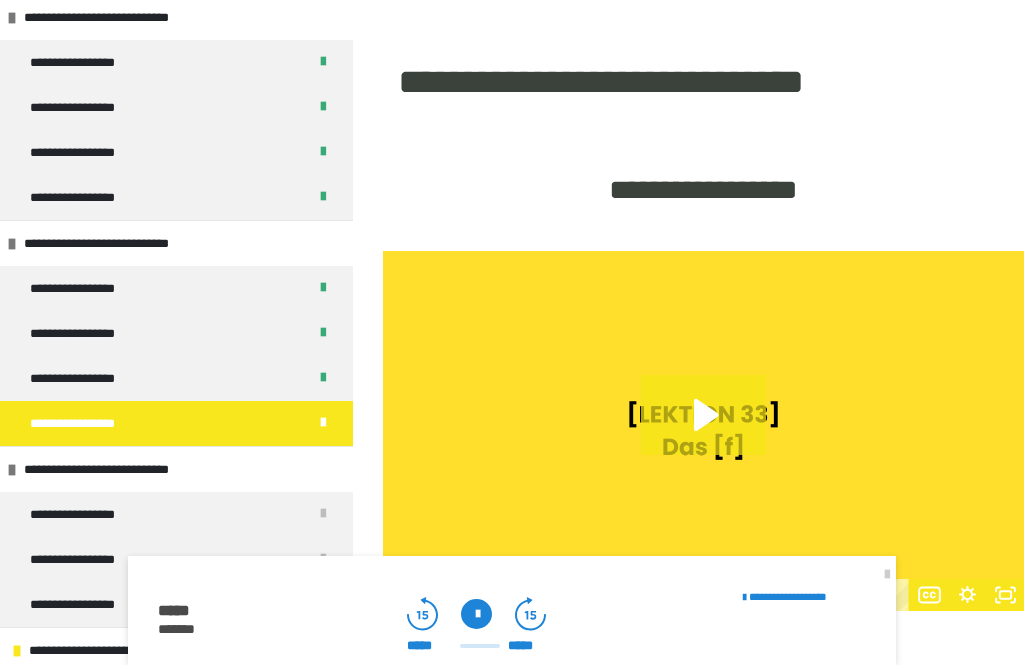 click at bounding box center (887, 575) 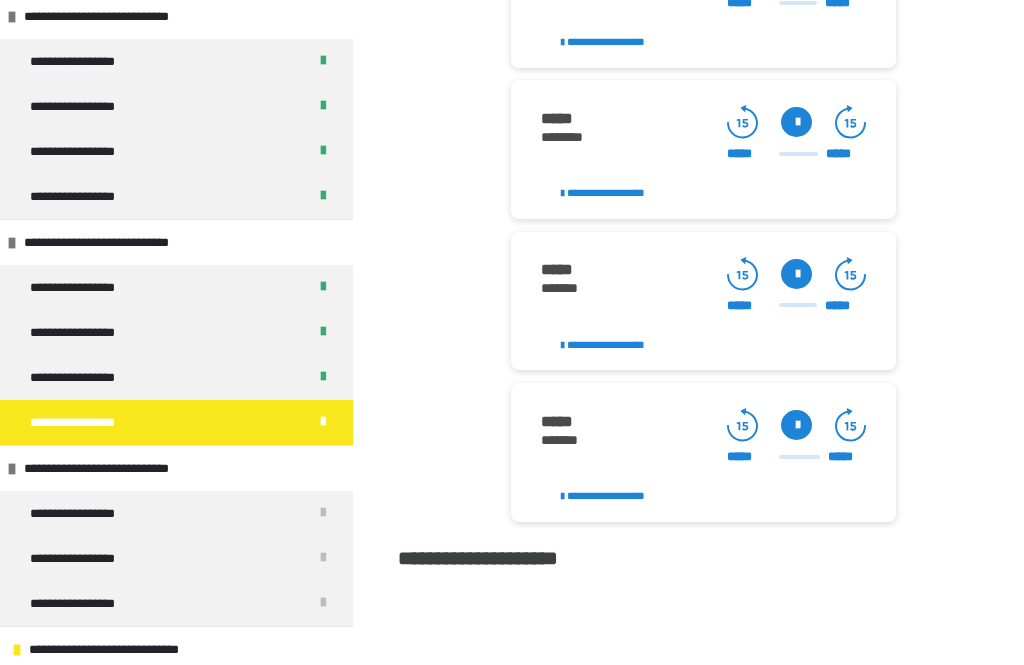 scroll, scrollTop: 2618, scrollLeft: 0, axis: vertical 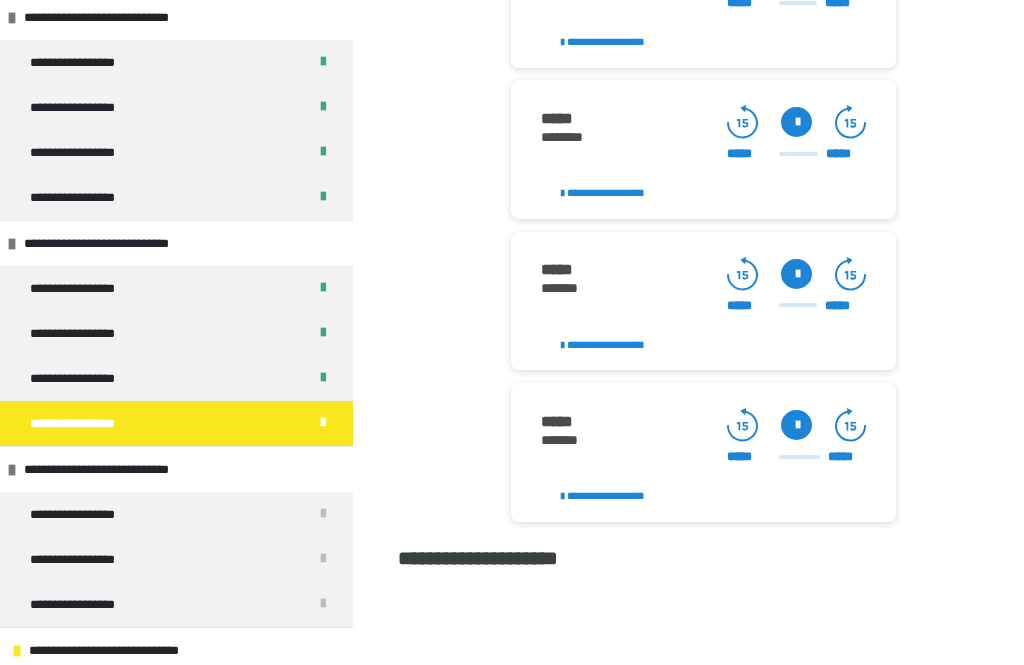 click at bounding box center [796, 425] 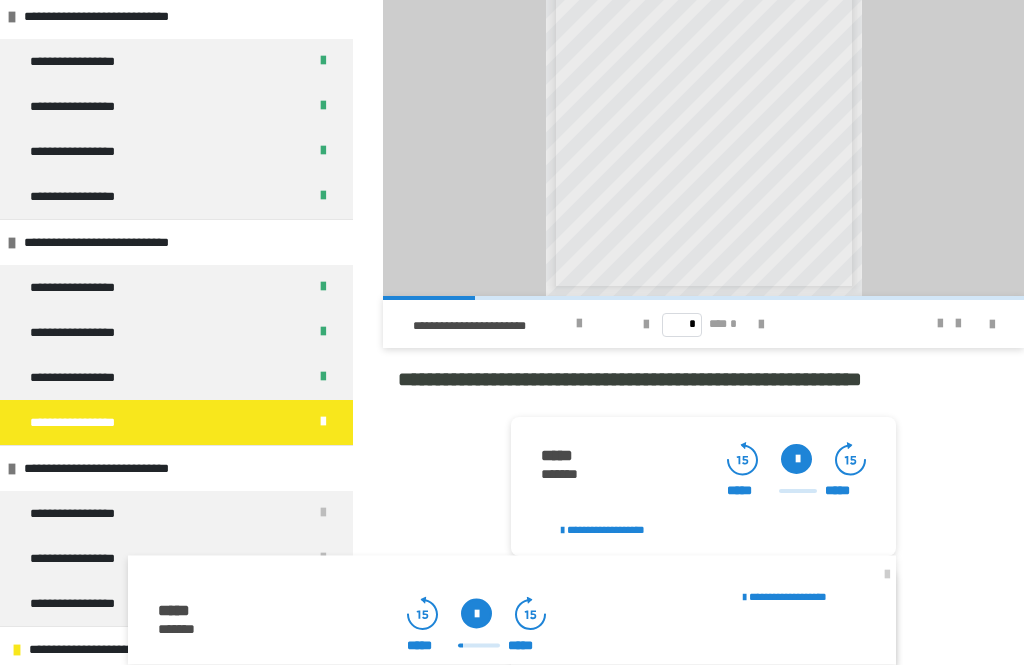scroll, scrollTop: 1826, scrollLeft: 0, axis: vertical 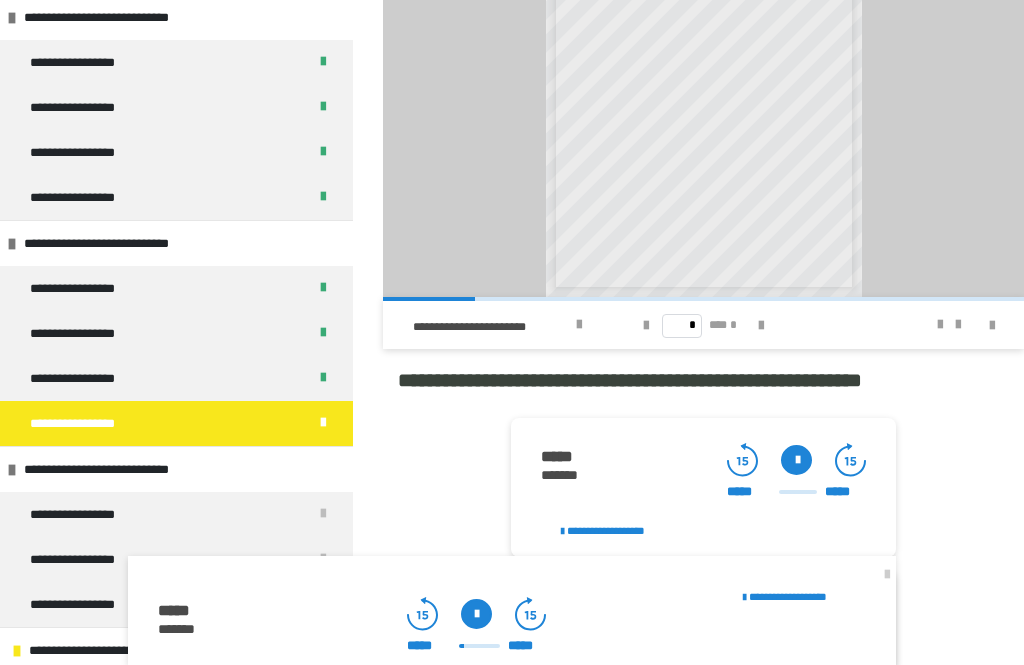 click at bounding box center (761, 326) 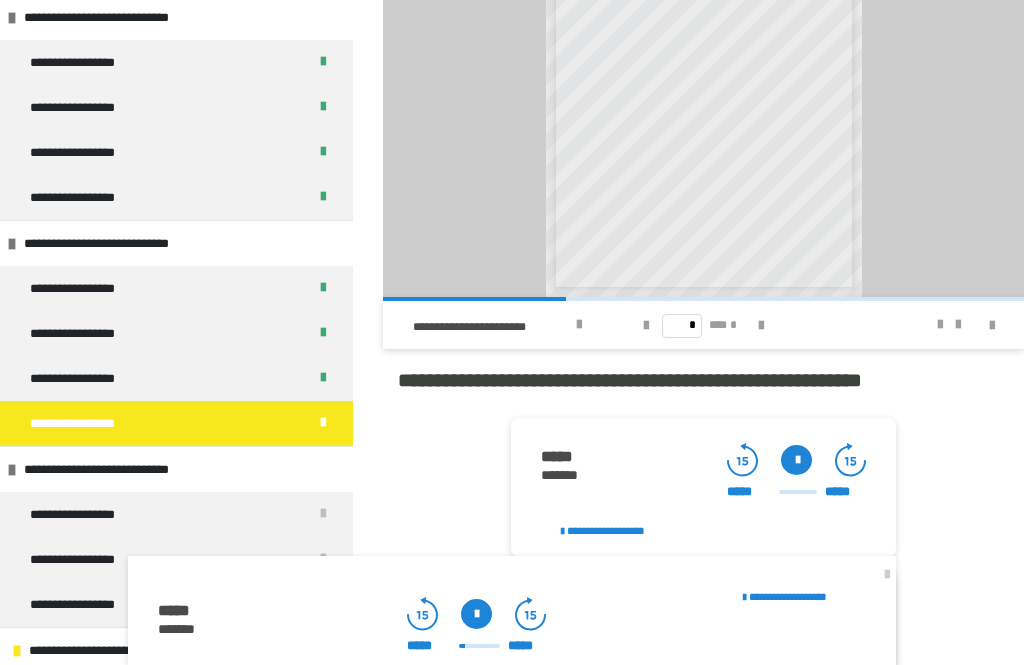 click at bounding box center (761, 326) 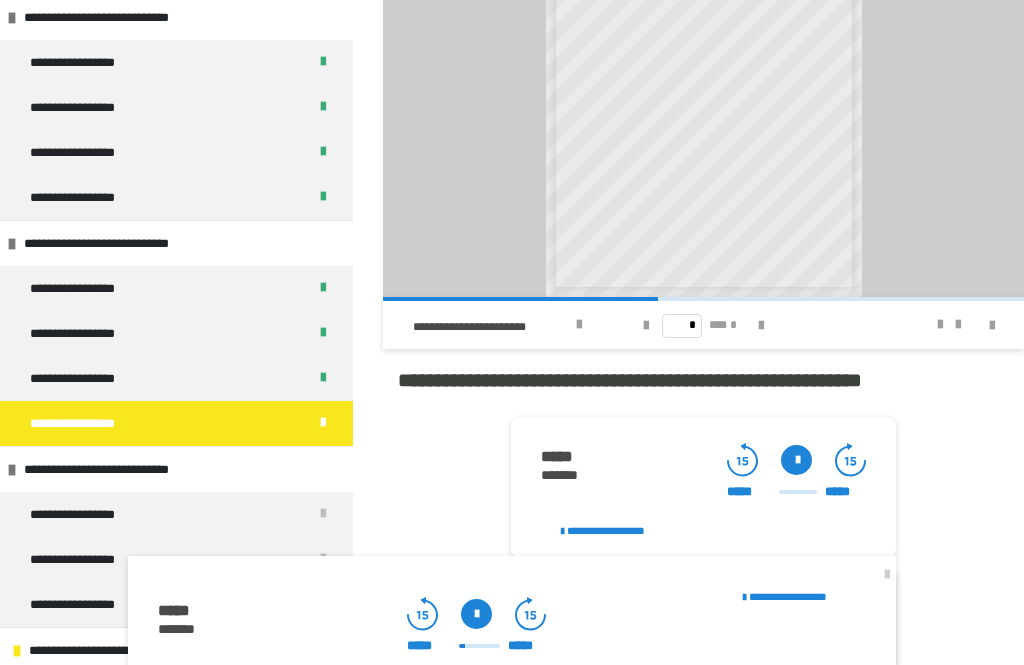 click at bounding box center [761, 326] 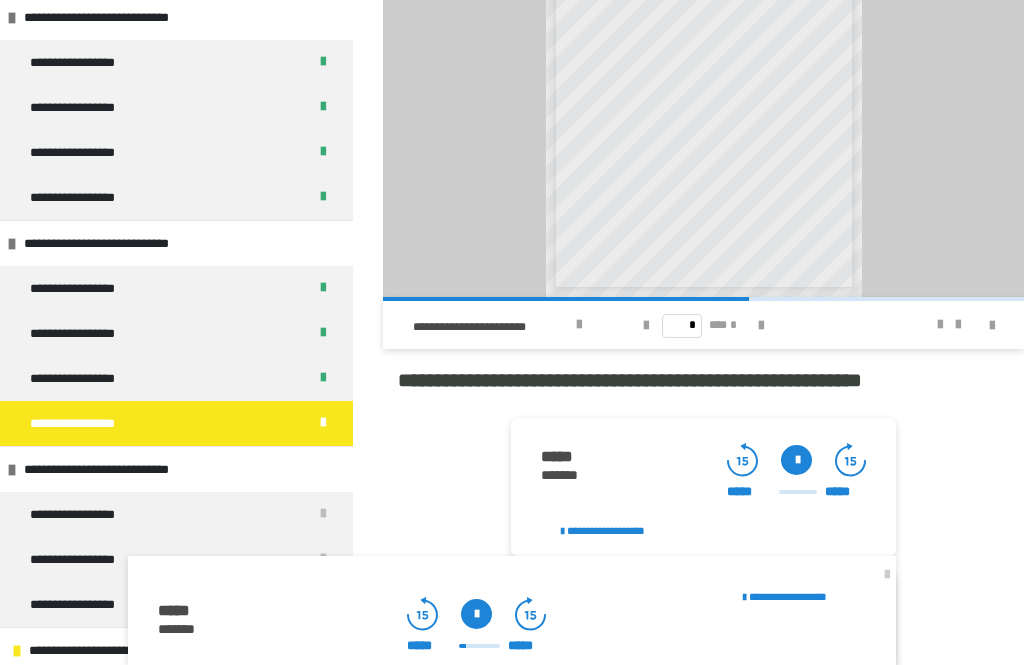 click at bounding box center (761, 326) 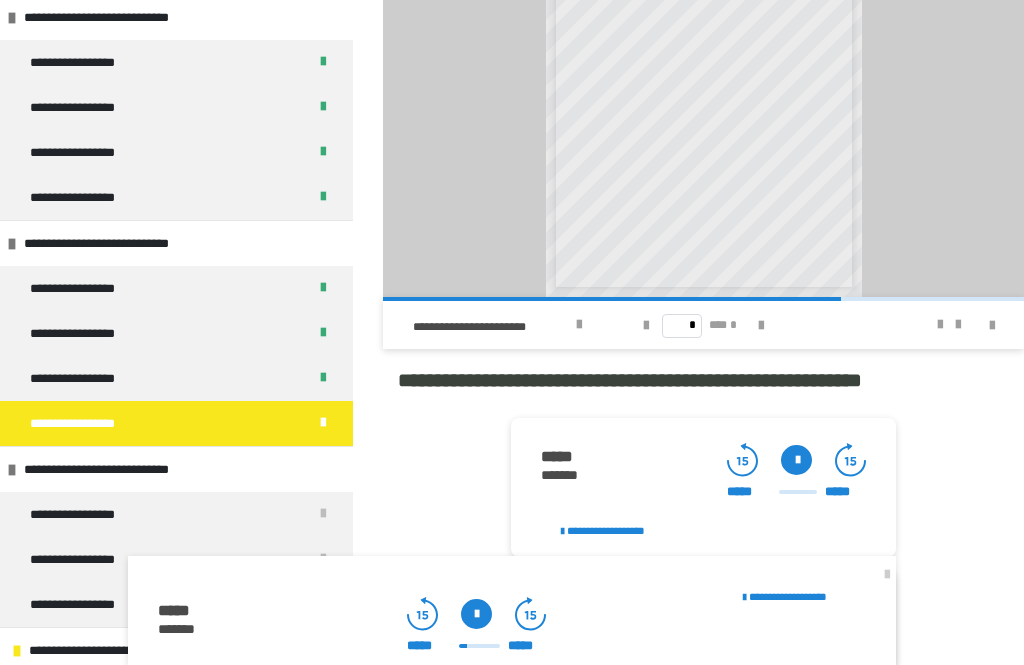 click at bounding box center (761, 326) 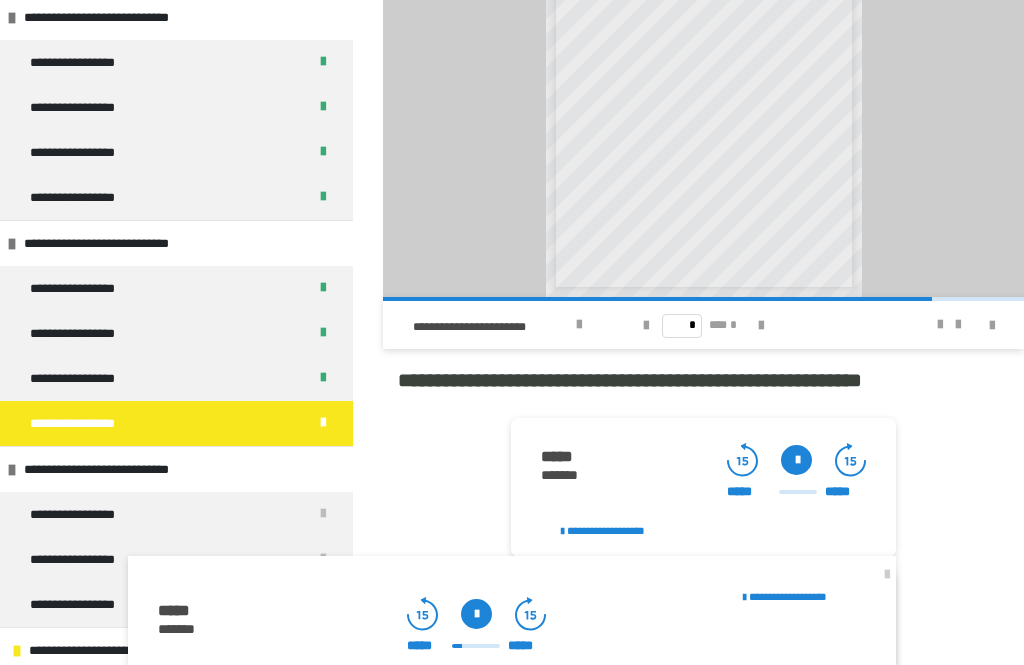 click at bounding box center [761, 326] 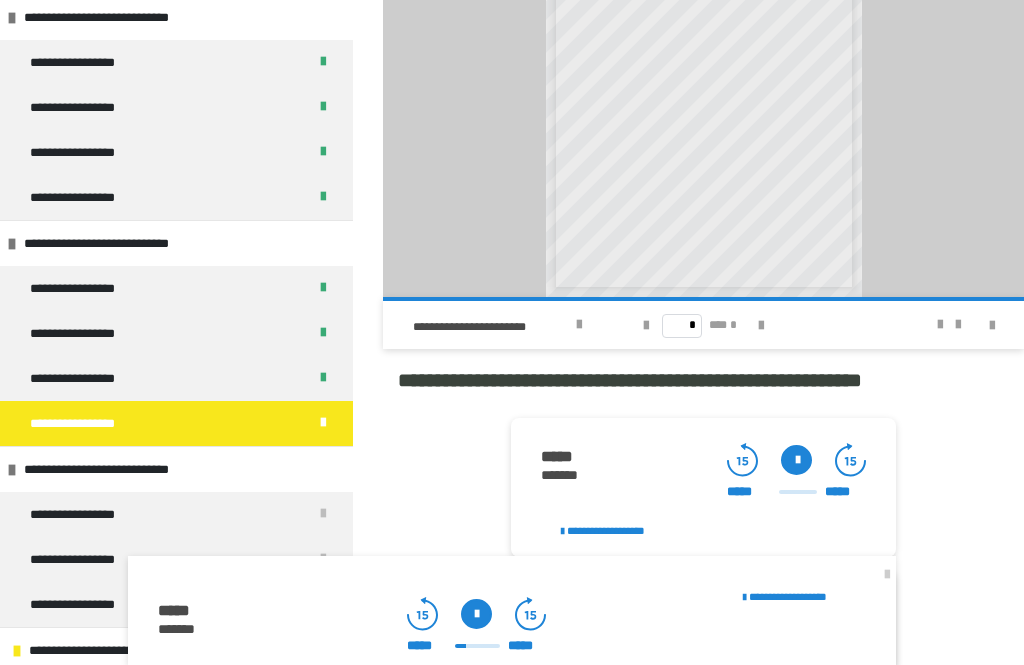 click at bounding box center (940, 325) 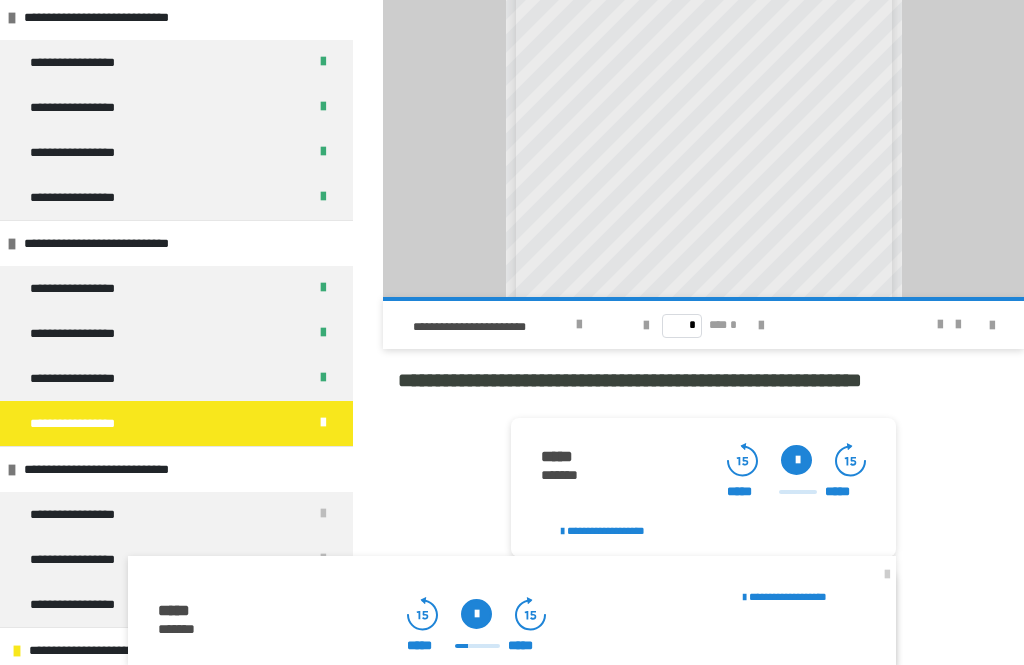 click at bounding box center [940, 325] 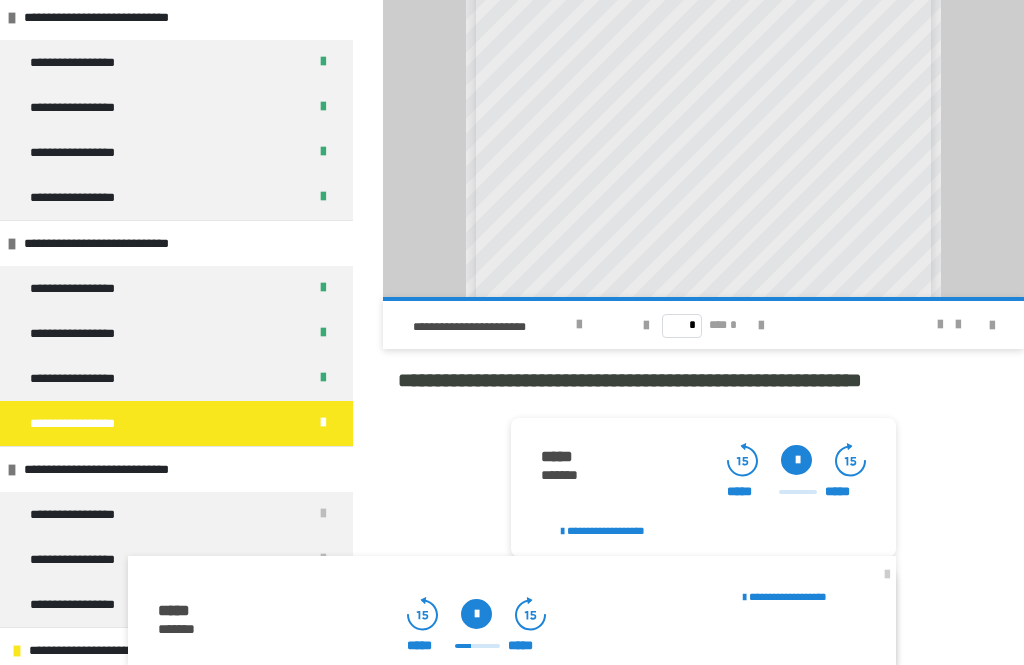 click at bounding box center (940, 325) 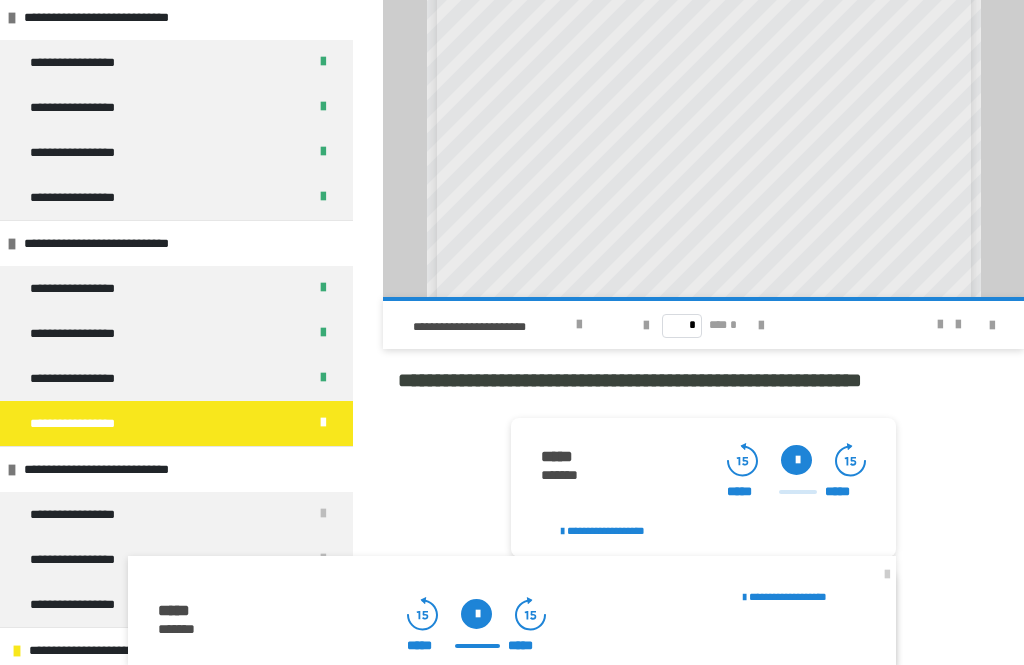 click at bounding box center (887, 575) 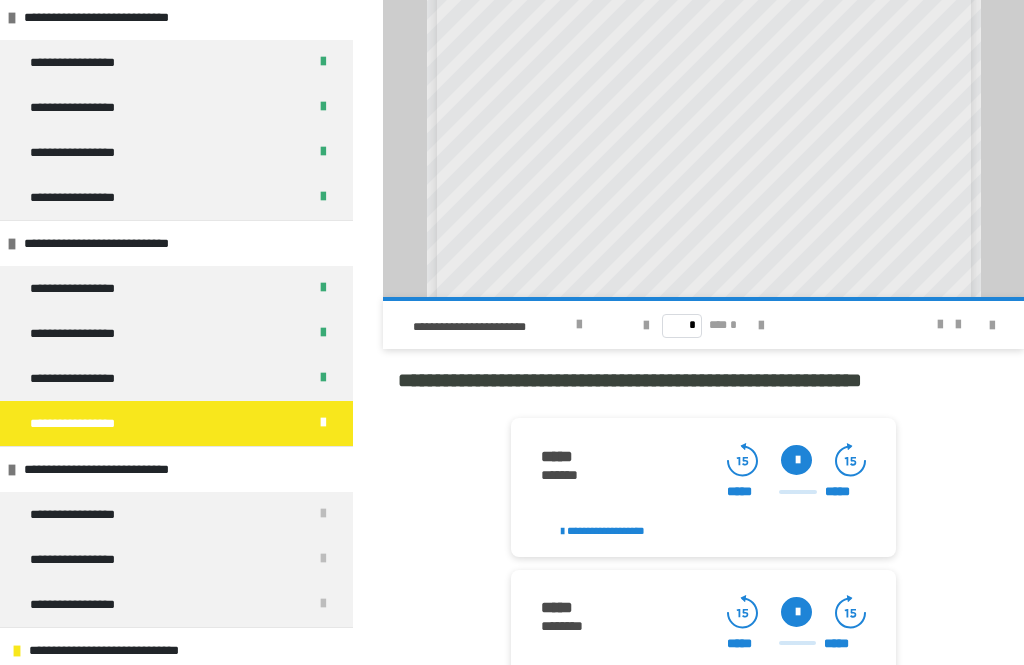 click at bounding box center [646, 326] 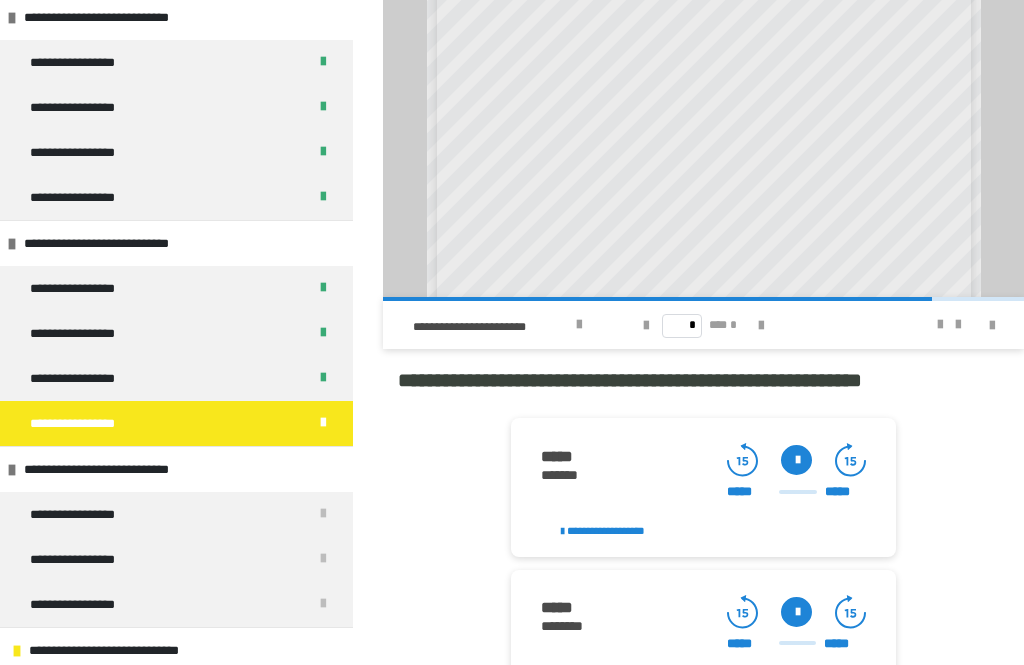 click on "**********" at bounding box center (703, 73) 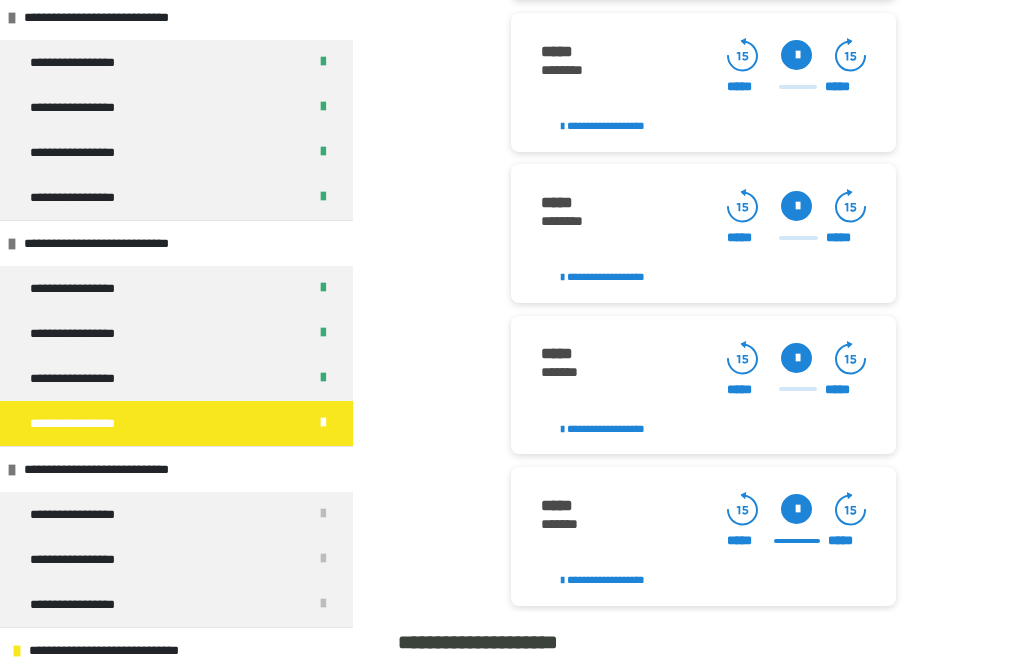 scroll, scrollTop: 2534, scrollLeft: 0, axis: vertical 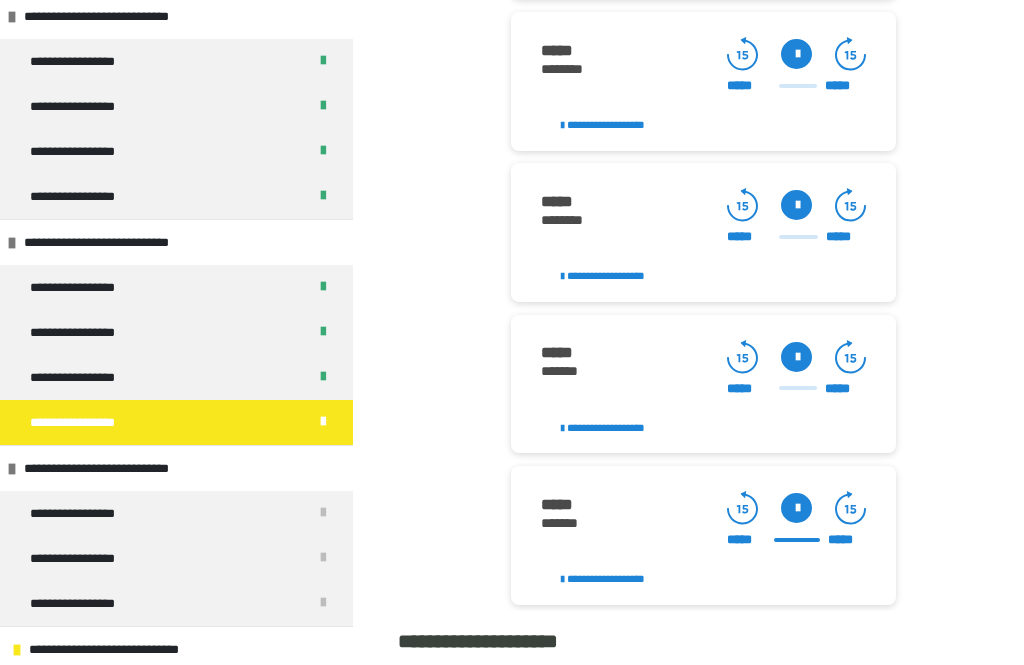 click at bounding box center (796, 358) 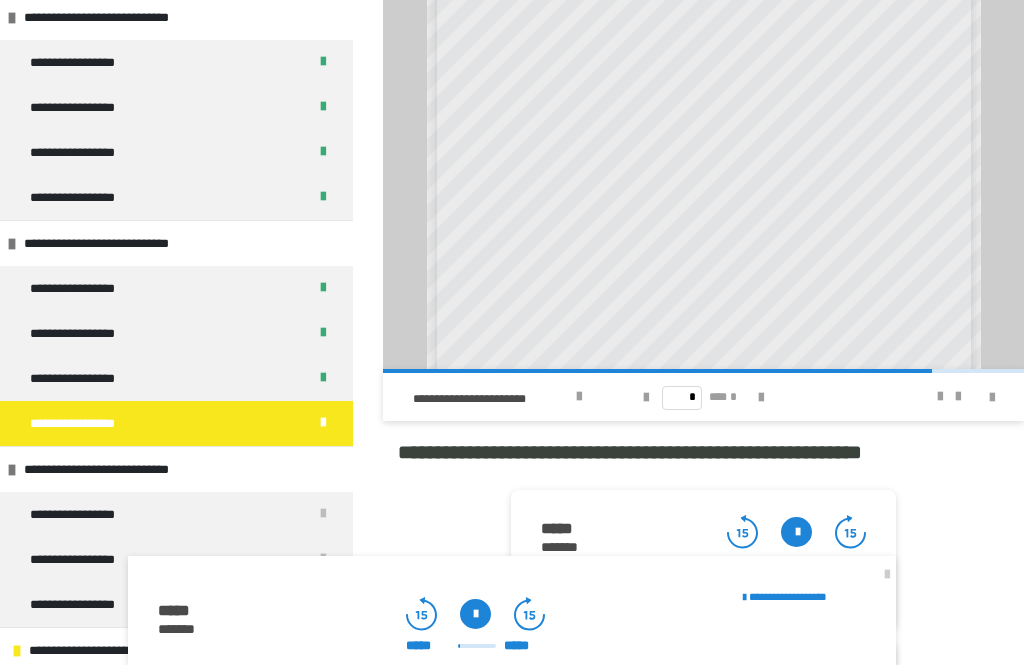 scroll, scrollTop: 1749, scrollLeft: 0, axis: vertical 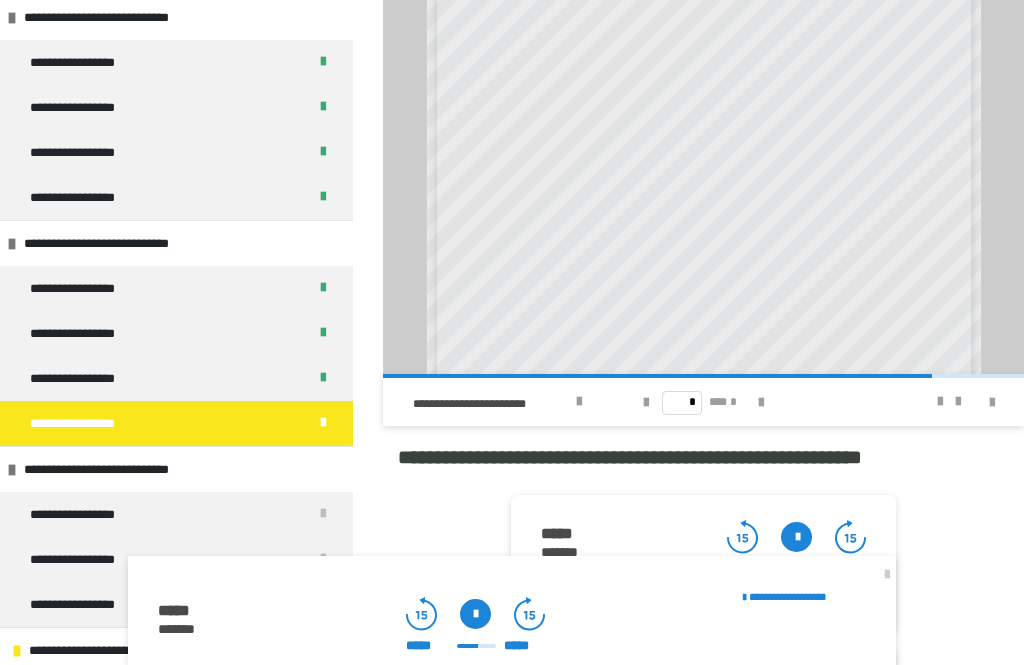 click at bounding box center [475, 614] 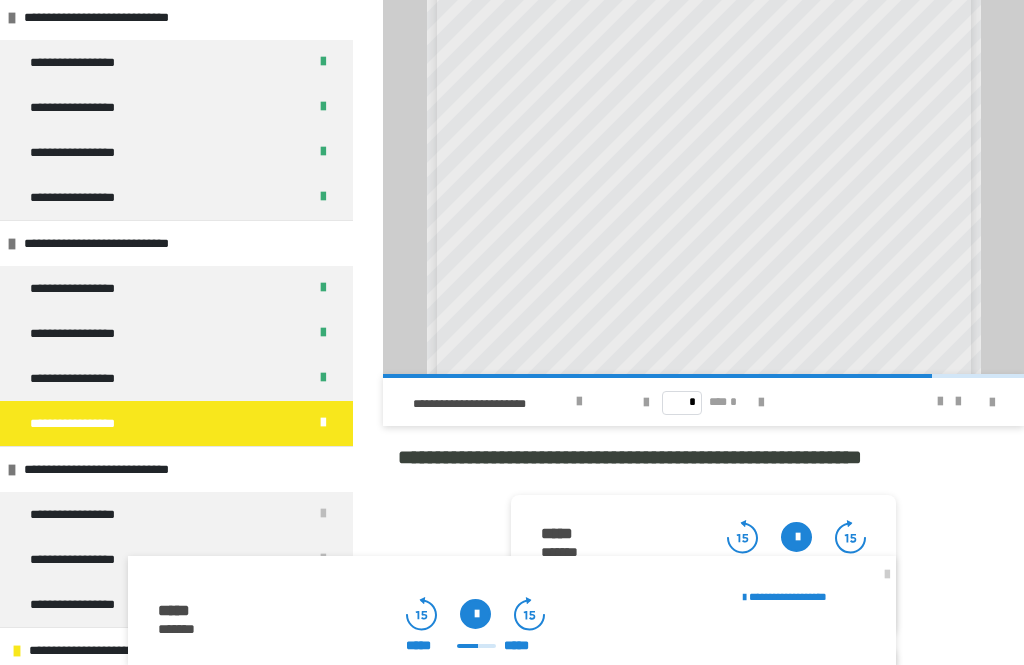 click 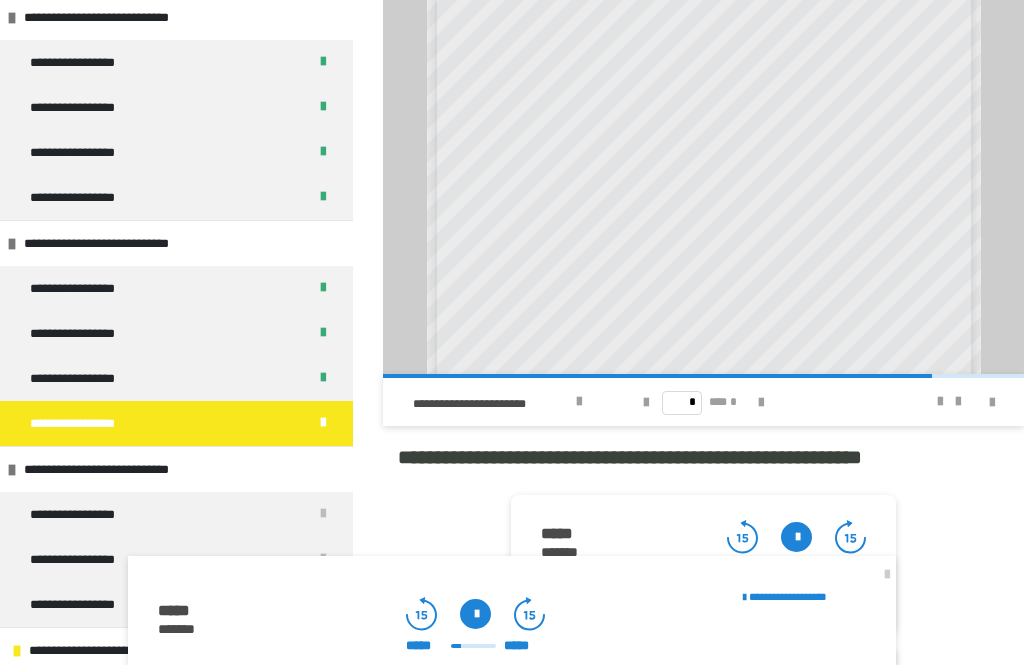 click at bounding box center (475, 614) 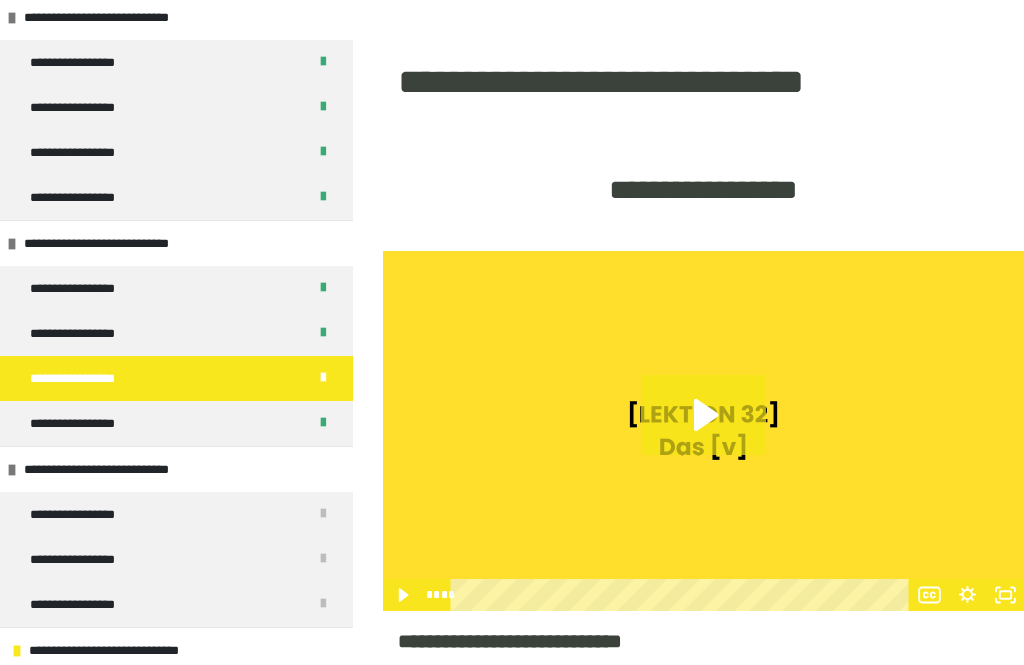 click on "**********" at bounding box center [176, 423] 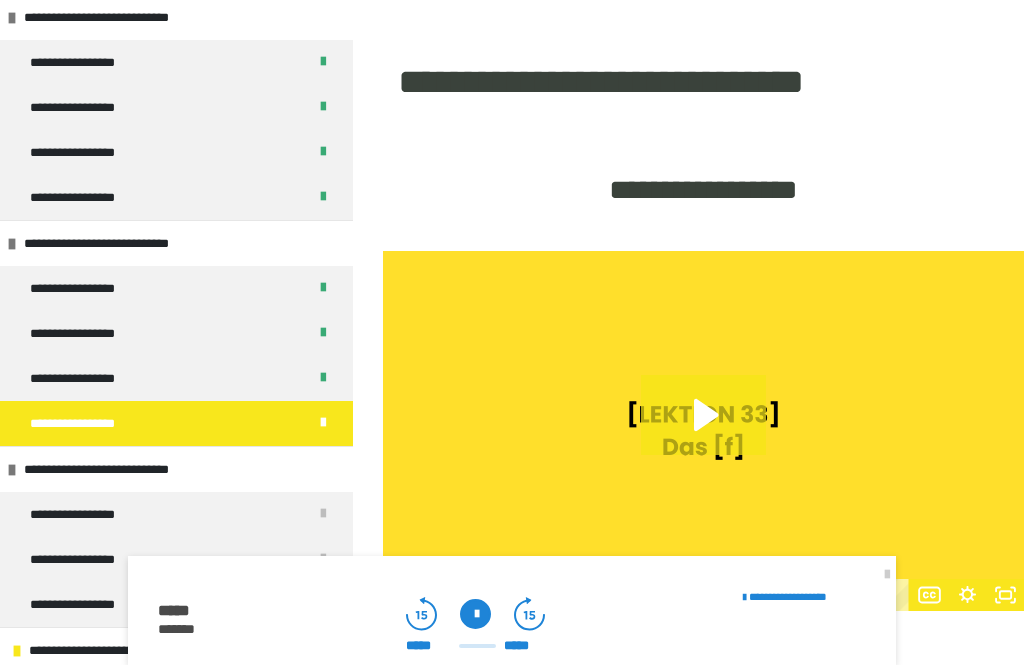 click at bounding box center [887, 575] 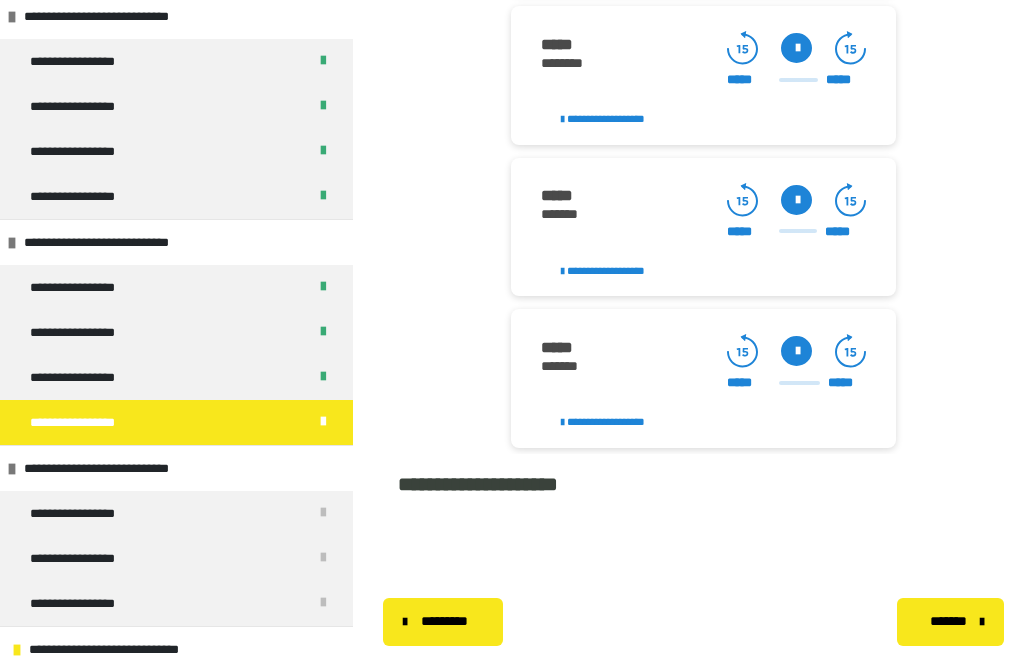 scroll, scrollTop: 2691, scrollLeft: 0, axis: vertical 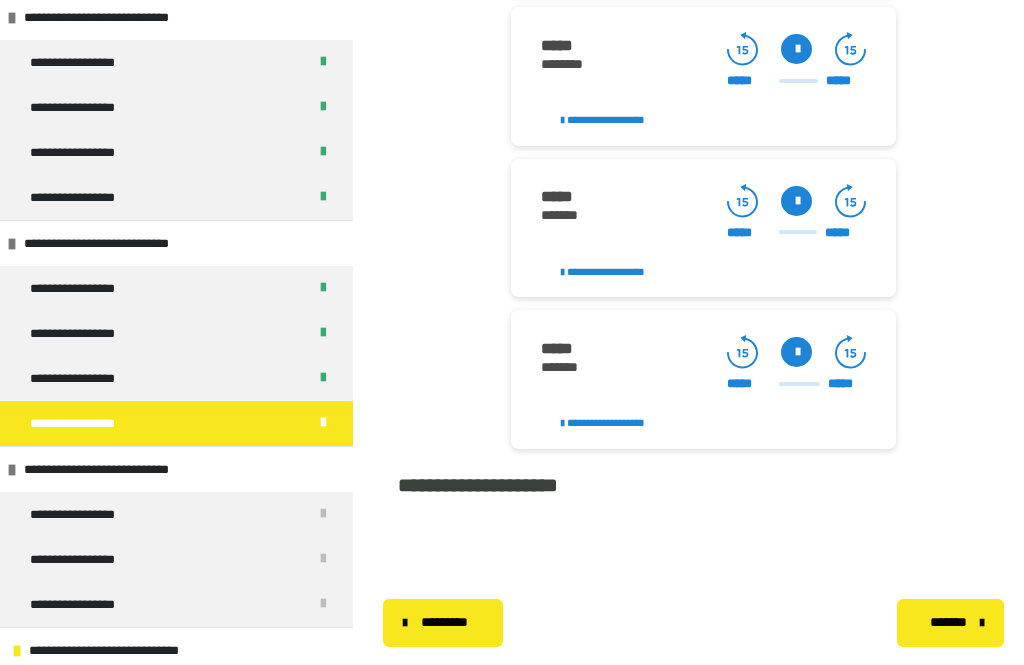 click at bounding box center (796, 352) 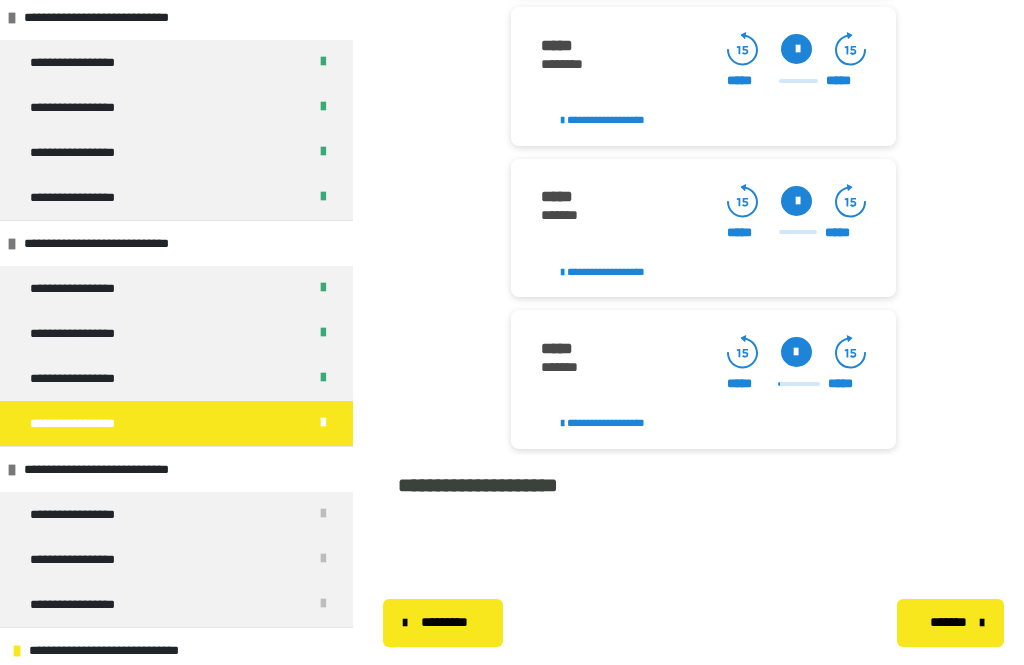 click at bounding box center [796, 352] 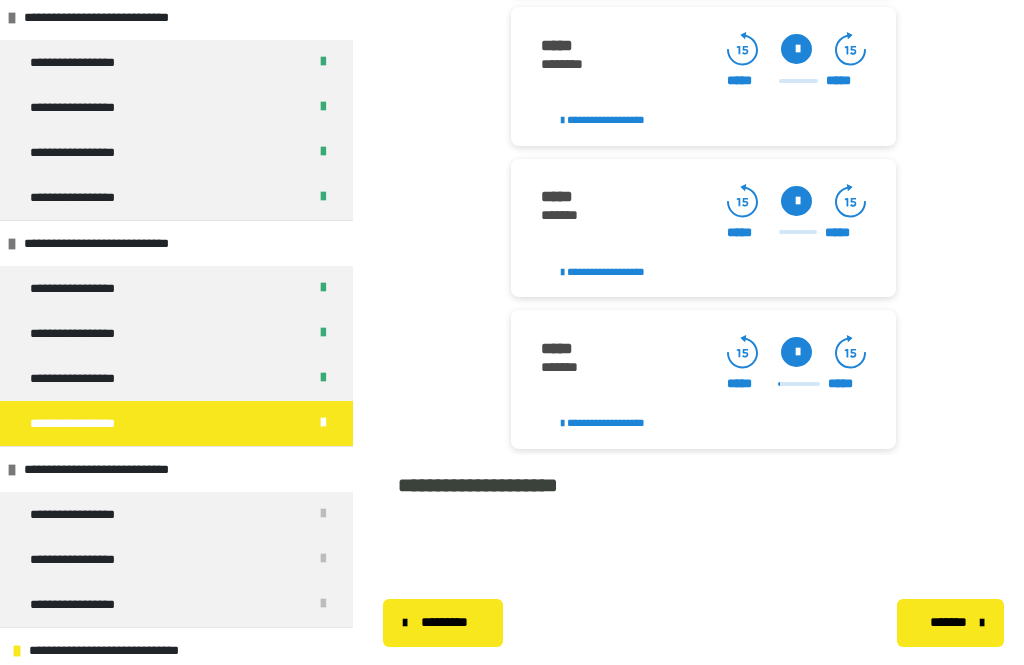 click at bounding box center (796, 201) 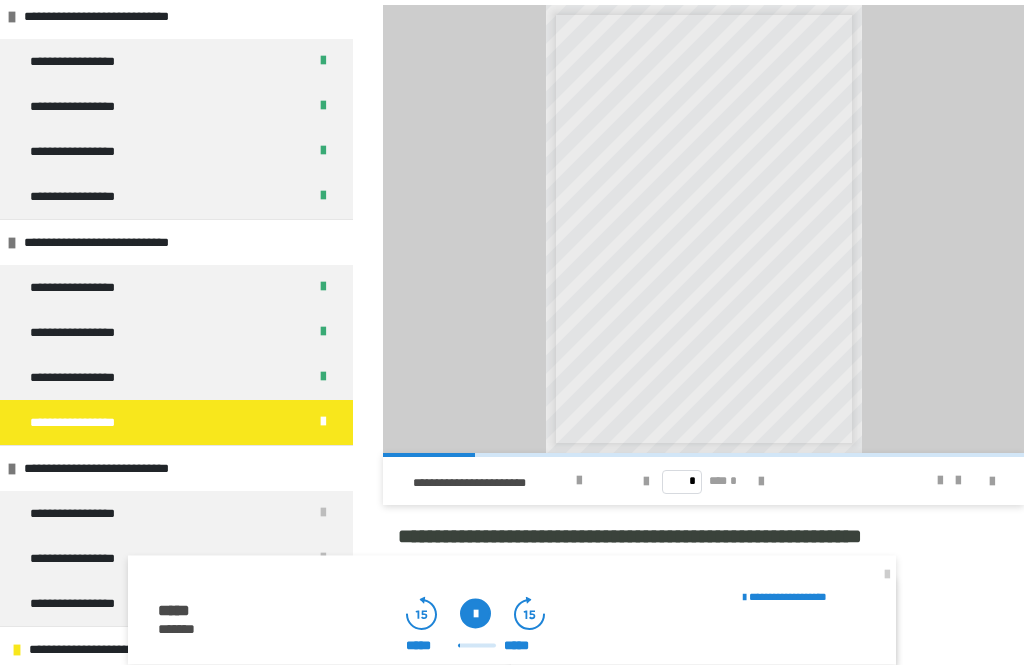 scroll, scrollTop: 1671, scrollLeft: 0, axis: vertical 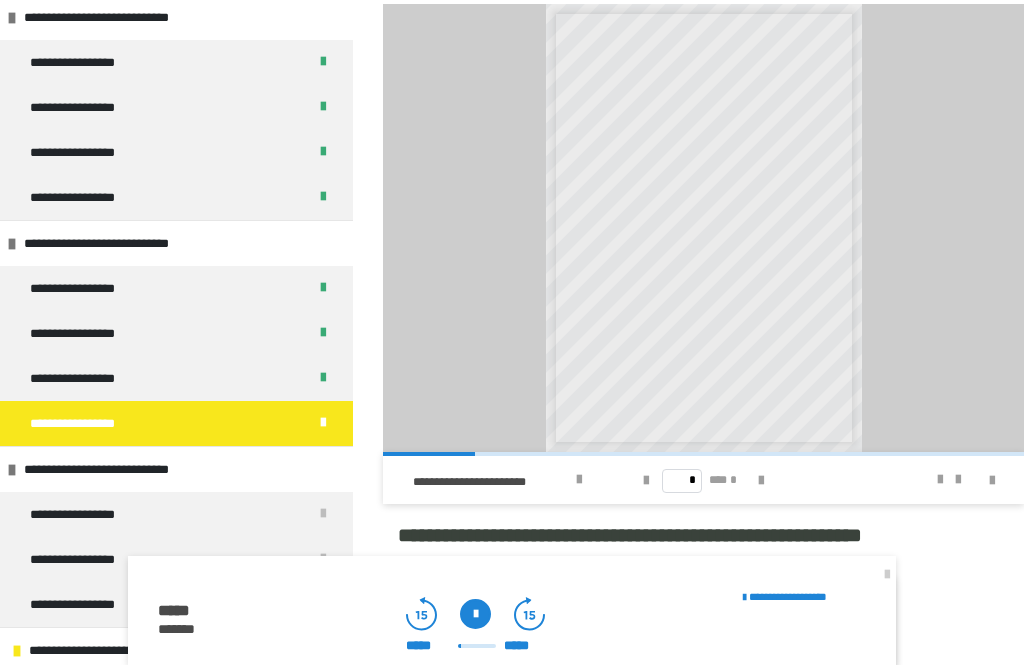 click at bounding box center (761, 481) 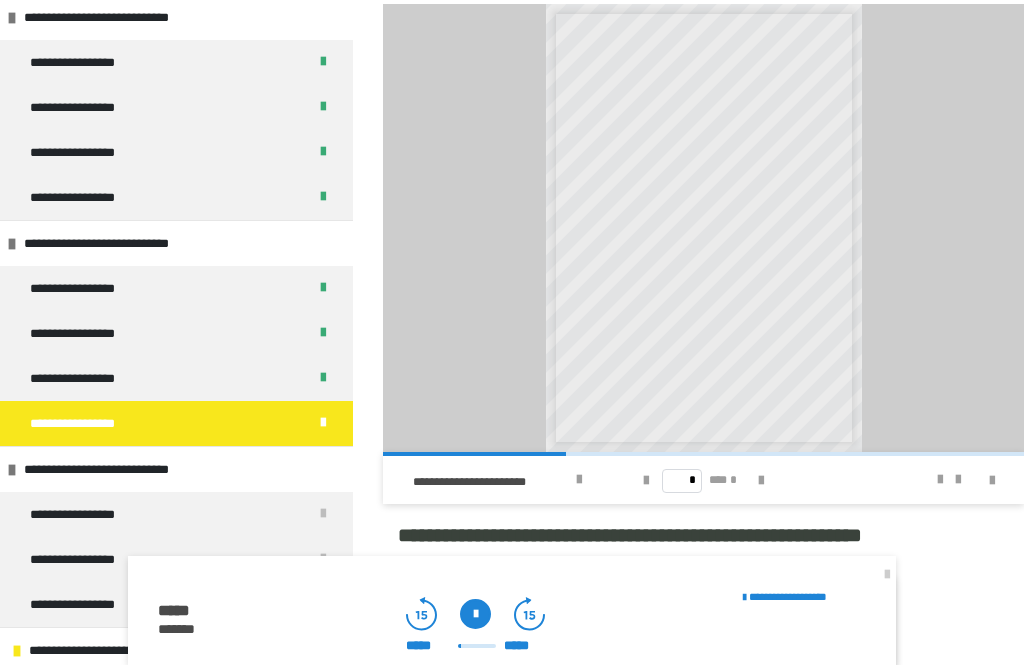 click at bounding box center (761, 481) 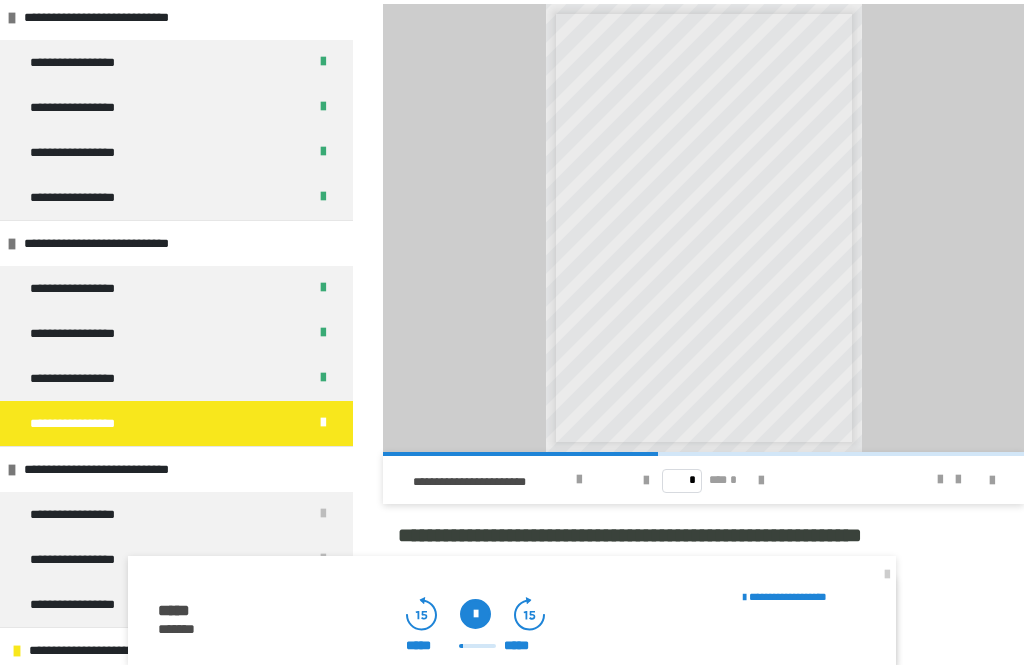 click at bounding box center (761, 481) 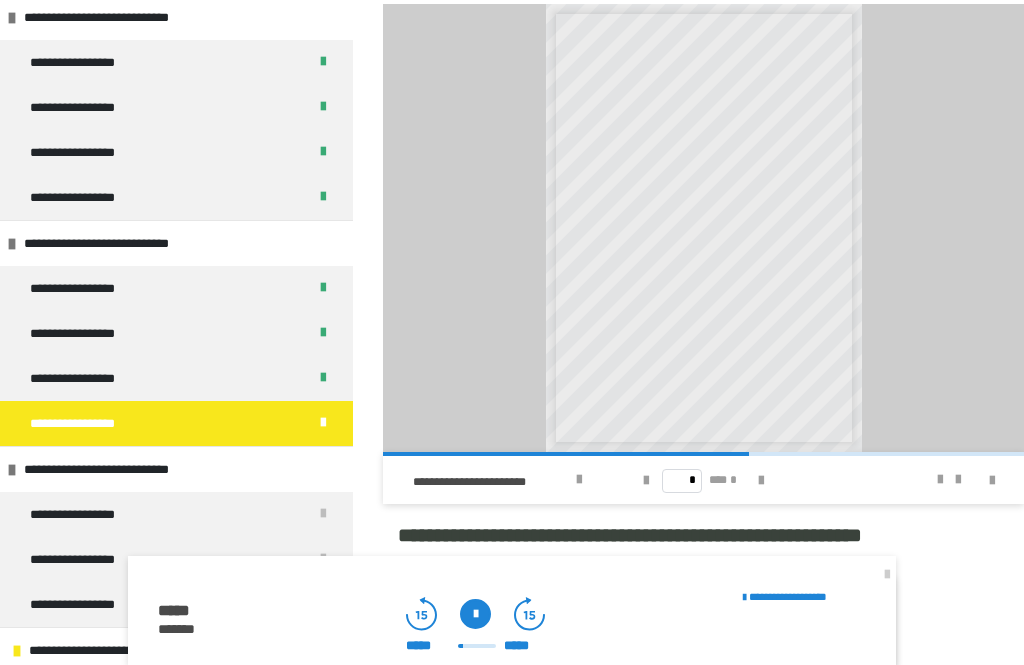 click at bounding box center [761, 481] 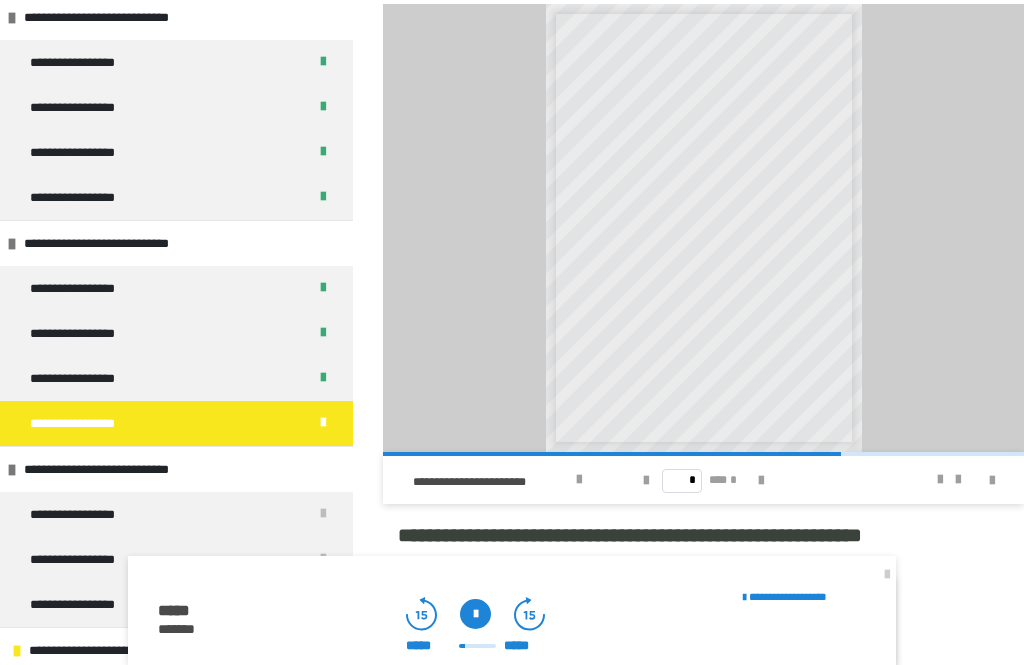 click at bounding box center (761, 481) 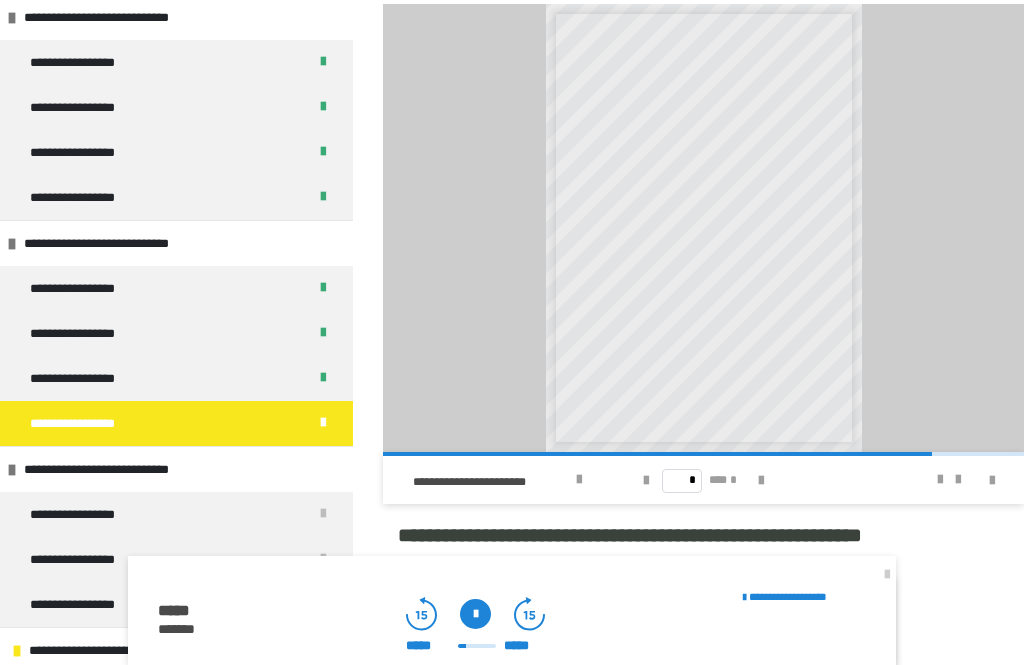 click at bounding box center [940, 480] 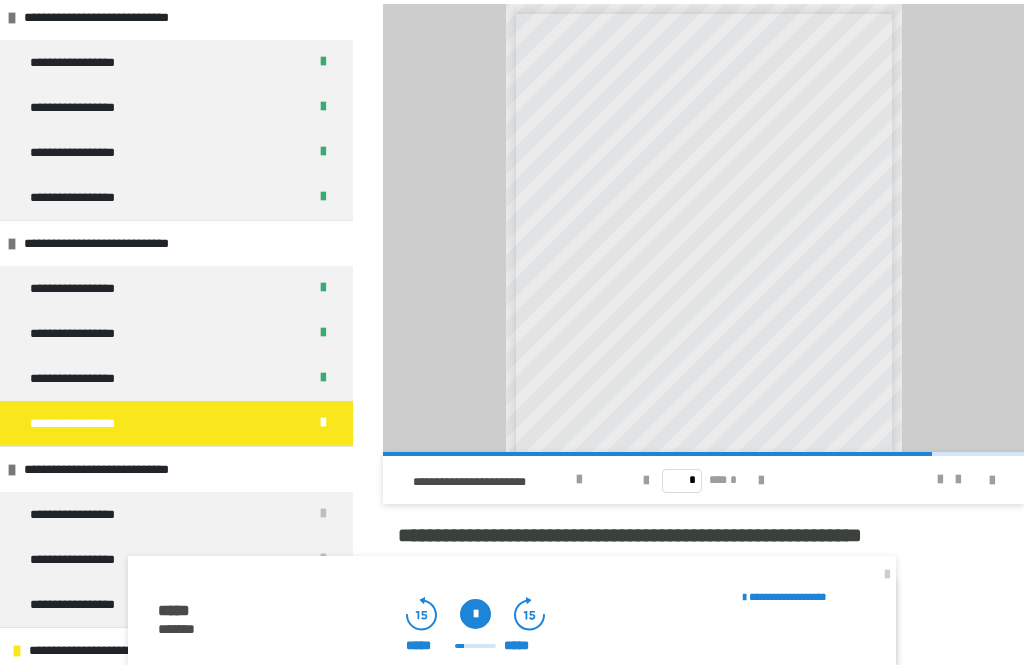 click at bounding box center [940, 480] 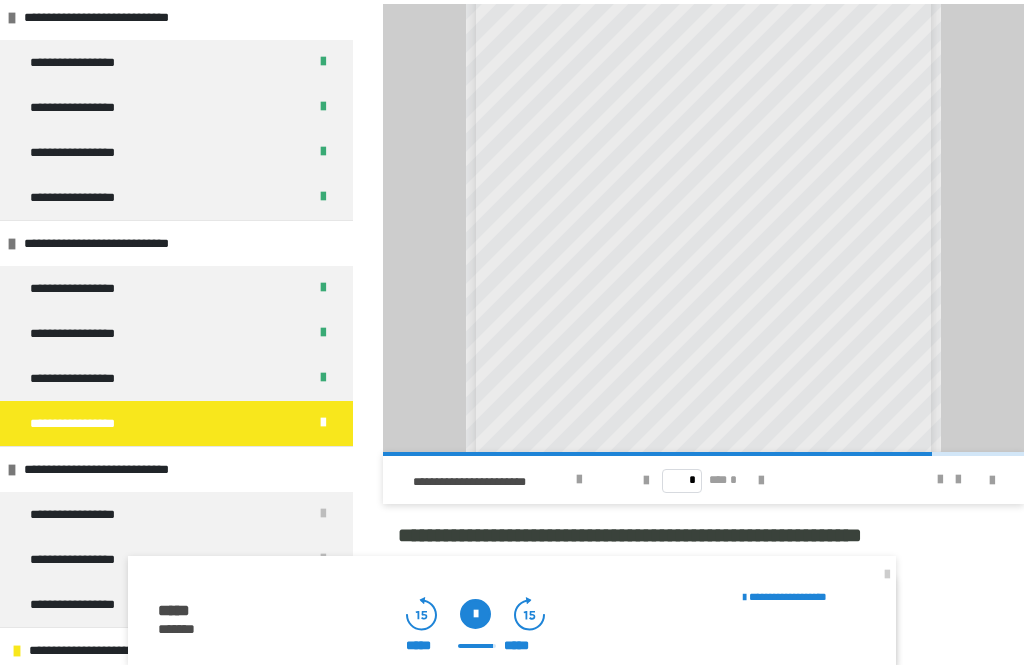 scroll, scrollTop: 64, scrollLeft: 0, axis: vertical 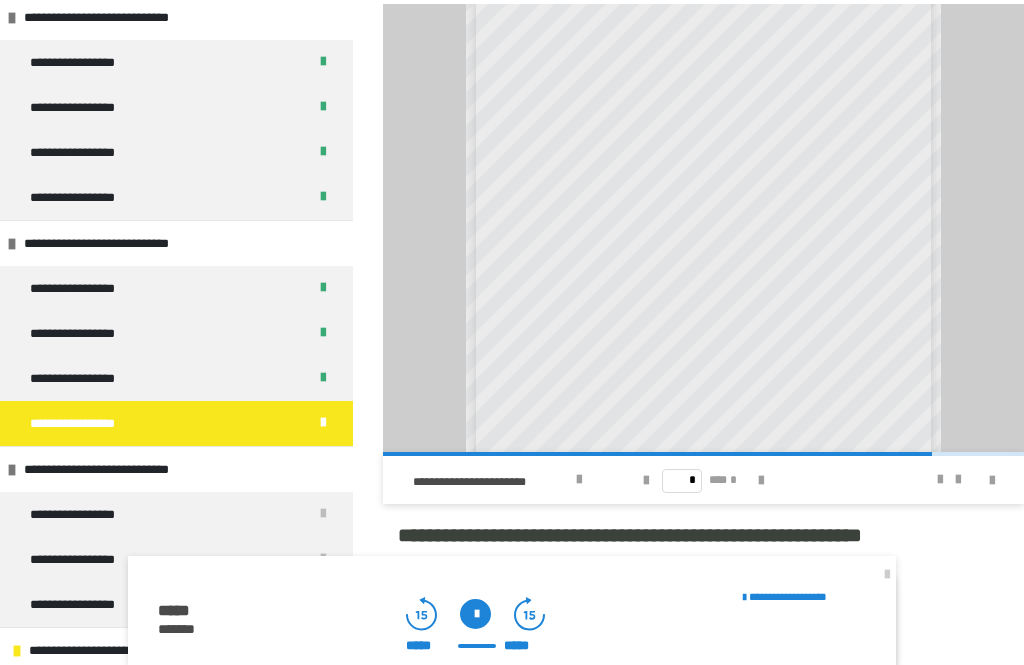 click at bounding box center [761, 481] 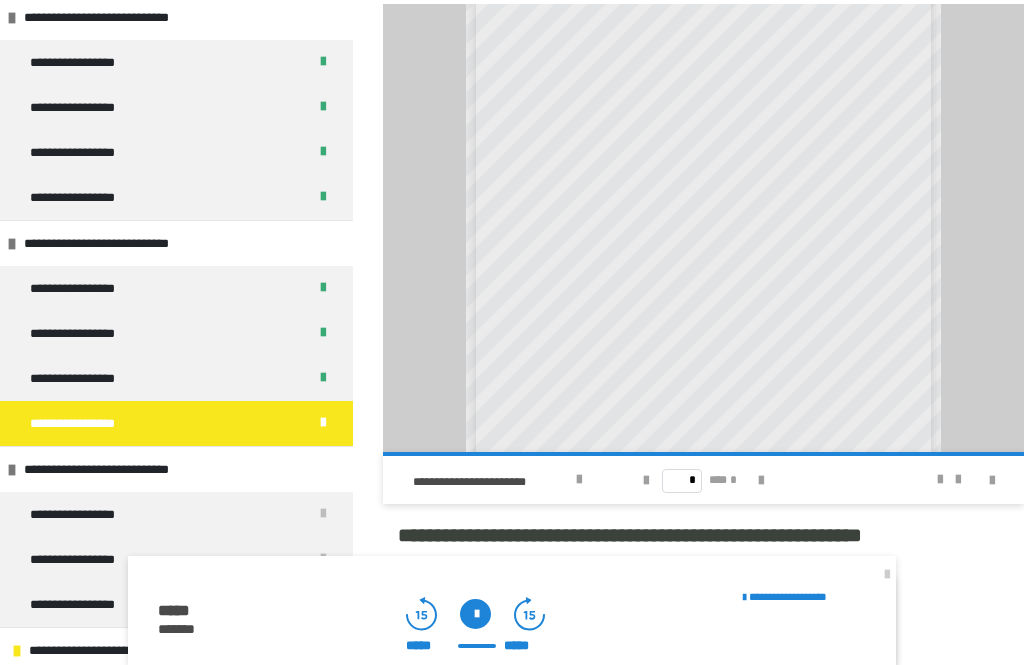 scroll, scrollTop: 0, scrollLeft: 0, axis: both 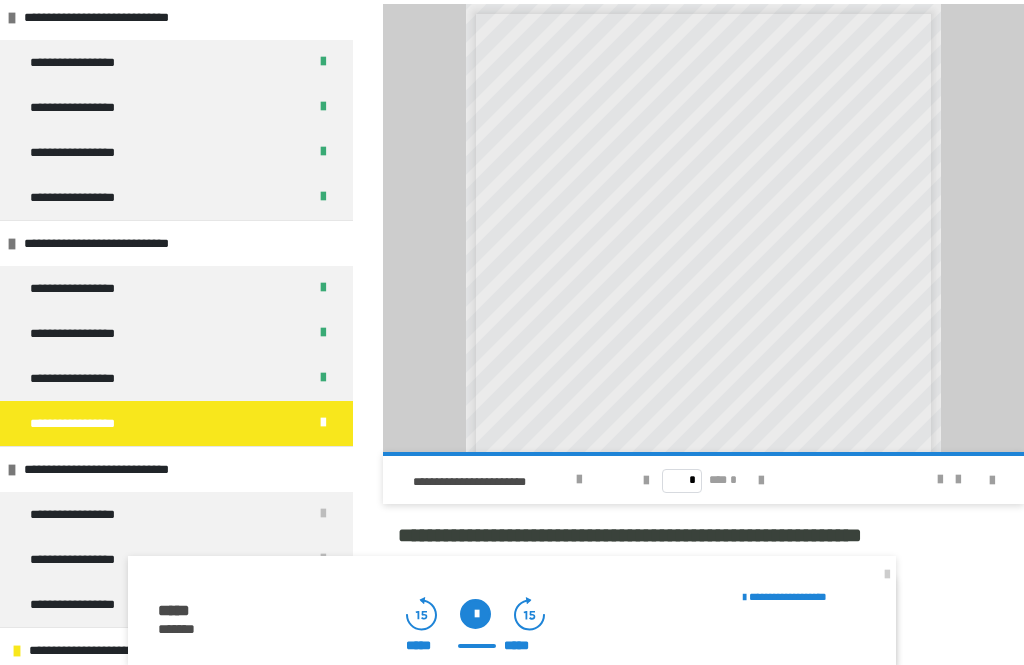 click at bounding box center [887, 575] 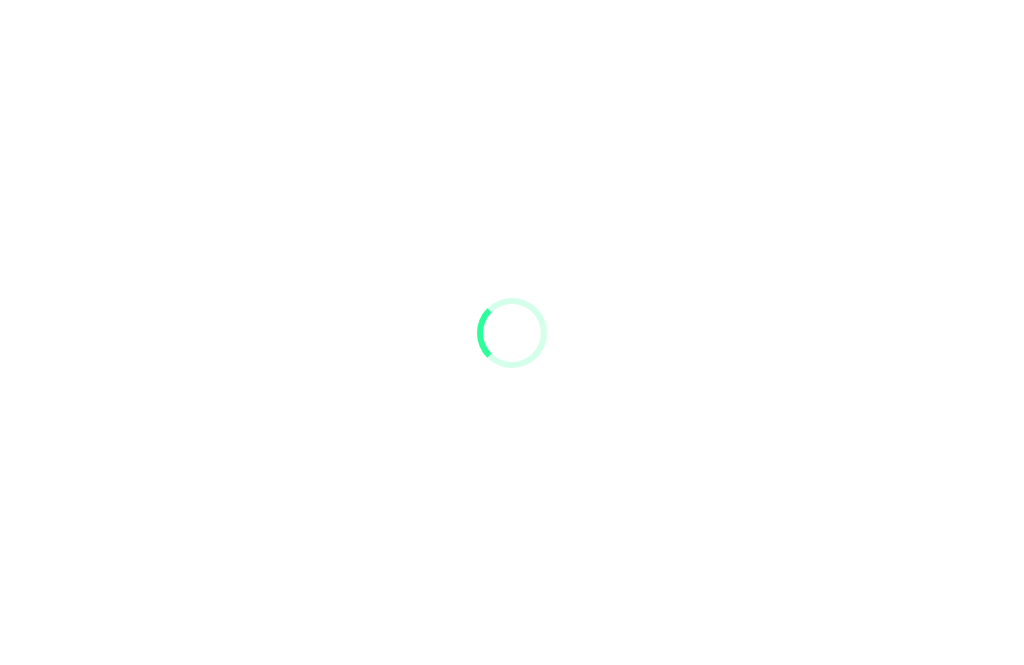 scroll, scrollTop: 0, scrollLeft: 0, axis: both 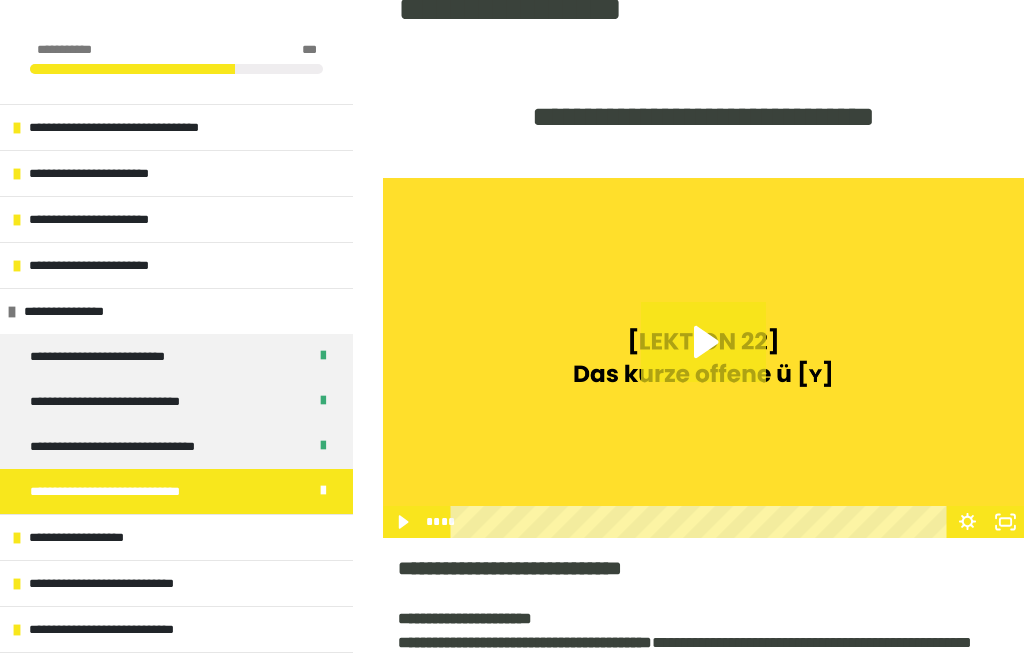 click on "**********" at bounding box center [176, 583] 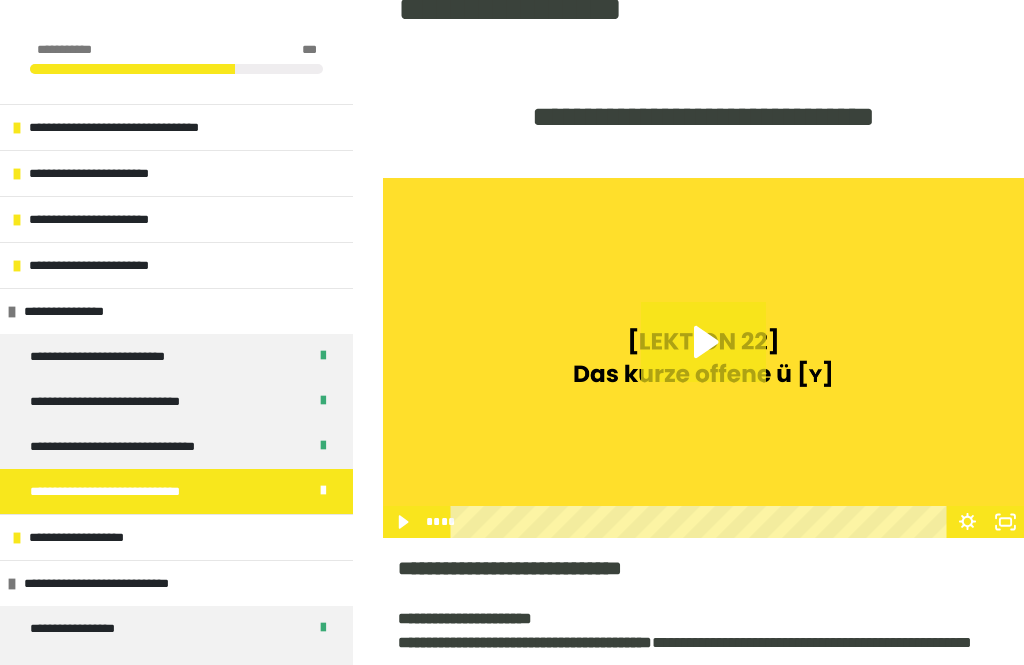 scroll, scrollTop: 133, scrollLeft: 0, axis: vertical 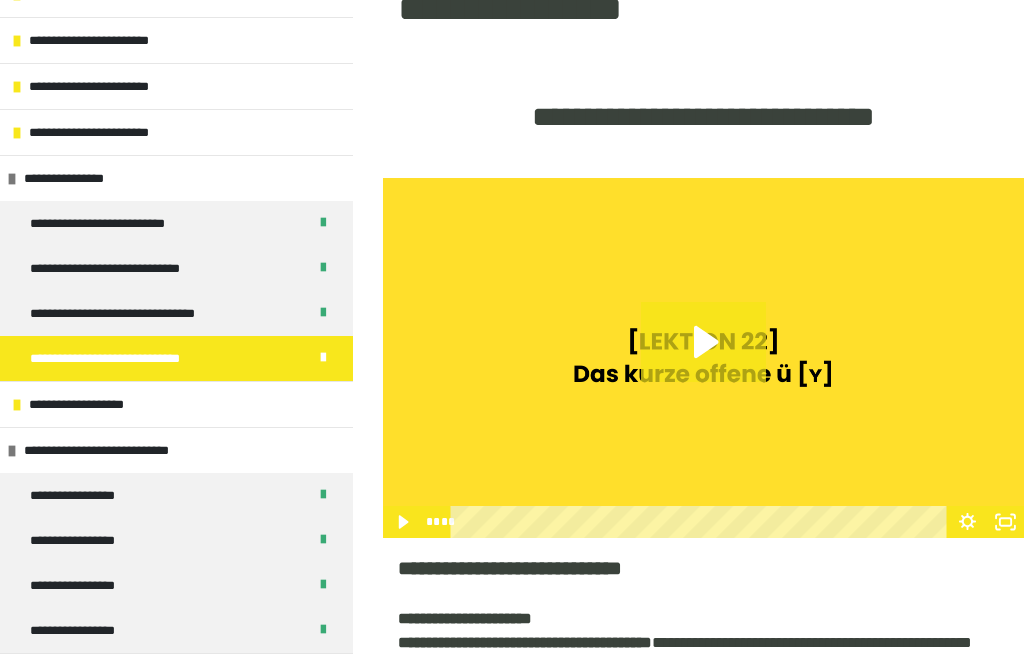 click on "**********" at bounding box center [176, 676] 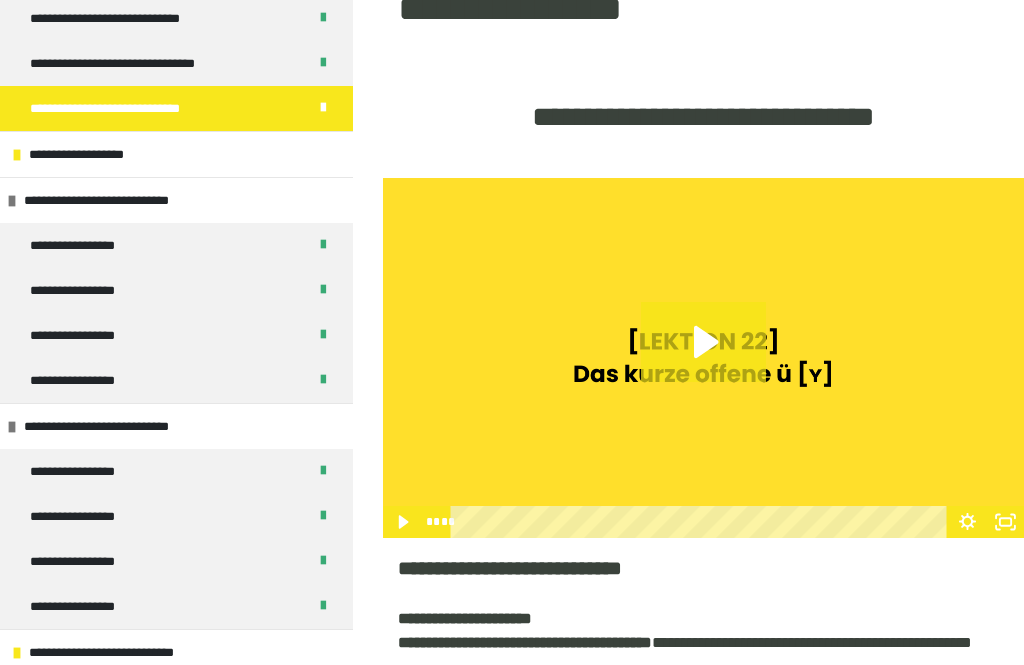 scroll, scrollTop: 496, scrollLeft: 0, axis: vertical 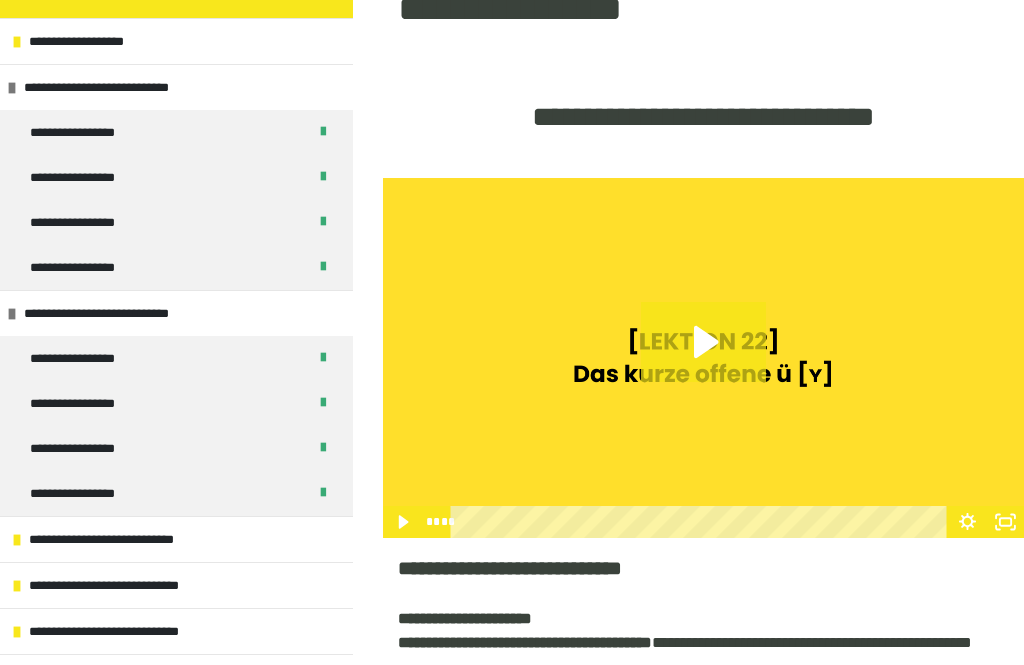 click on "**********" at bounding box center (176, 493) 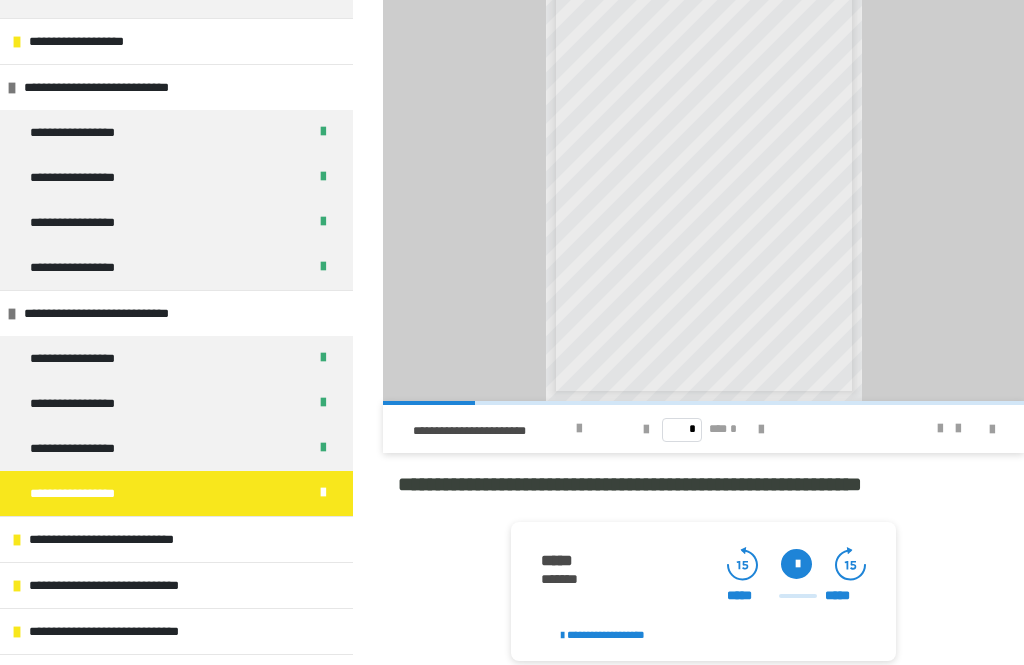 scroll, scrollTop: 1718, scrollLeft: 0, axis: vertical 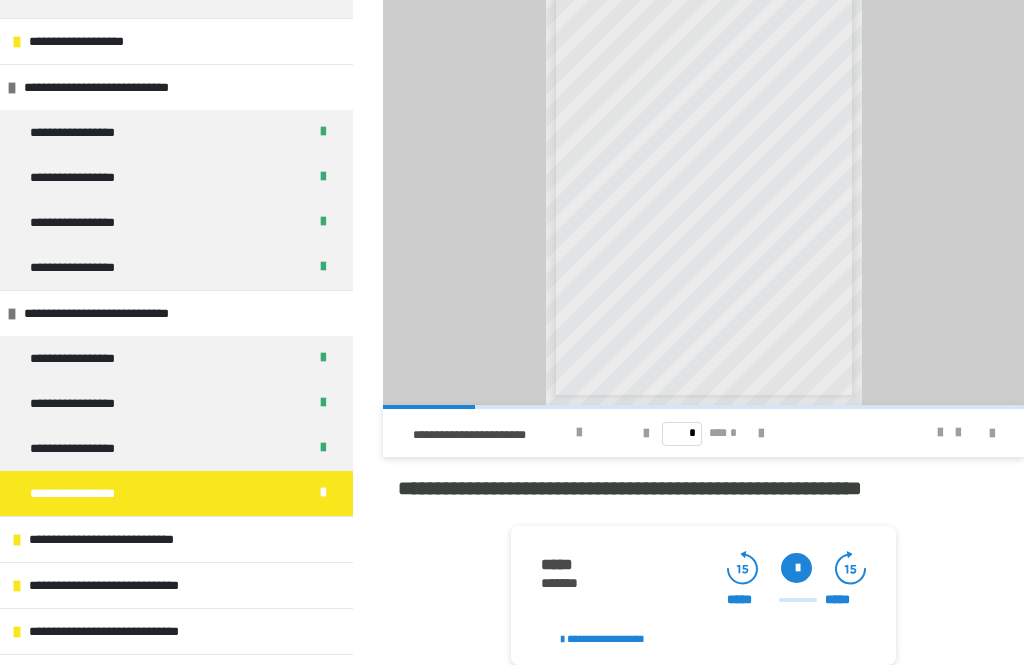 click at bounding box center (761, 434) 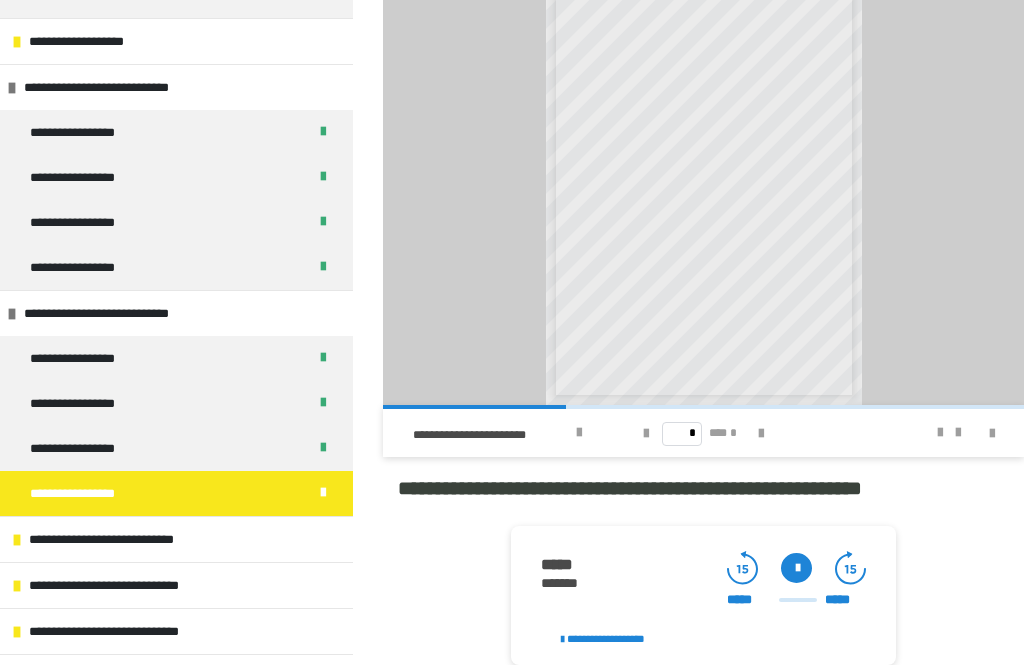 click at bounding box center [761, 434] 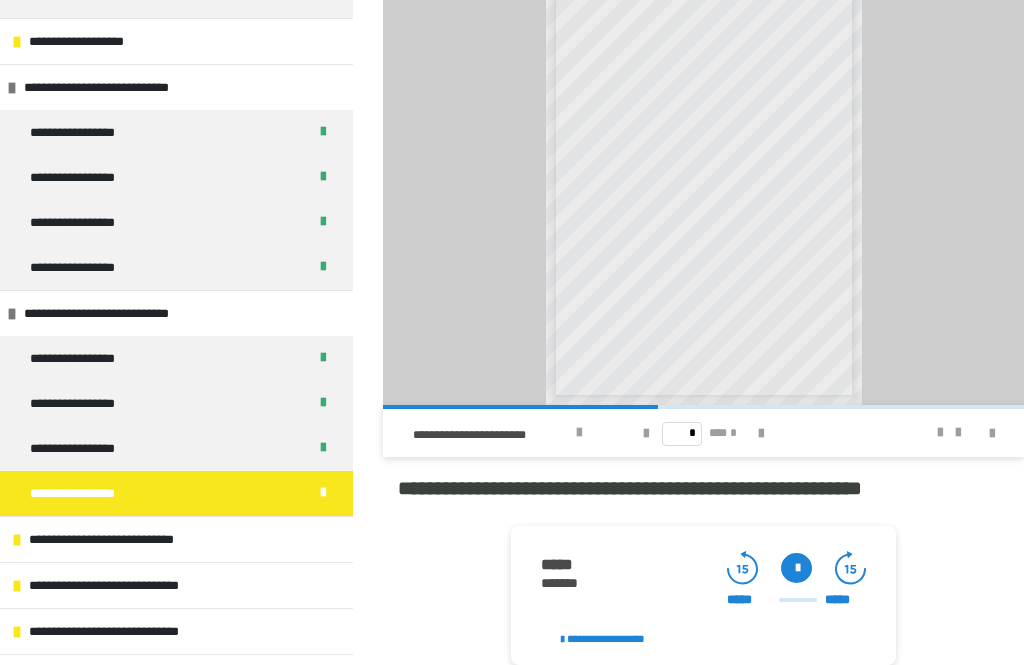 click at bounding box center [940, 433] 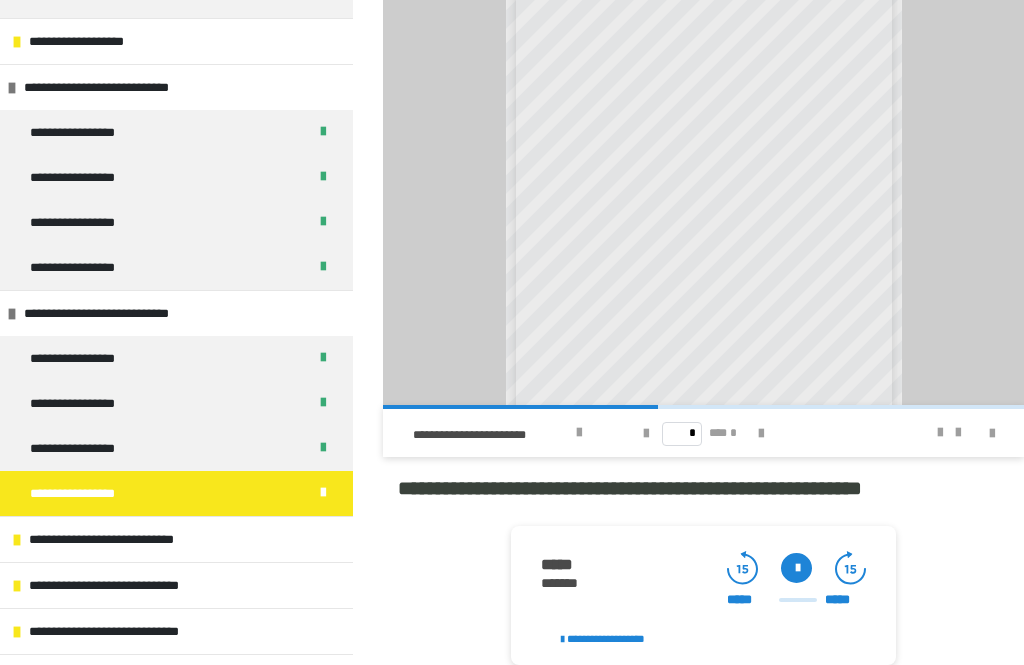 click at bounding box center [940, 433] 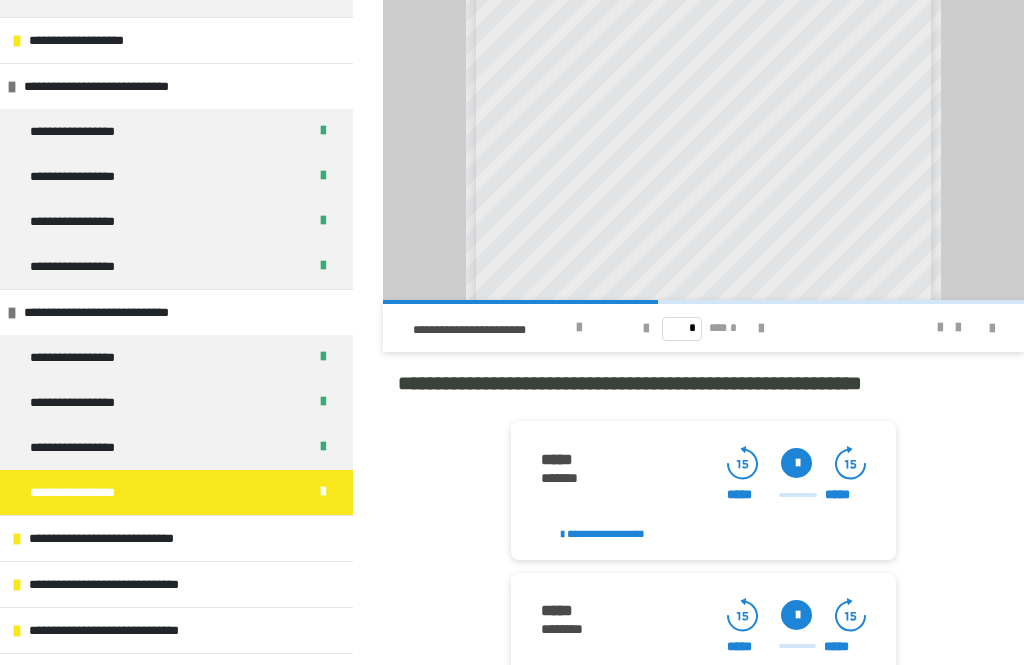 scroll, scrollTop: 1823, scrollLeft: 0, axis: vertical 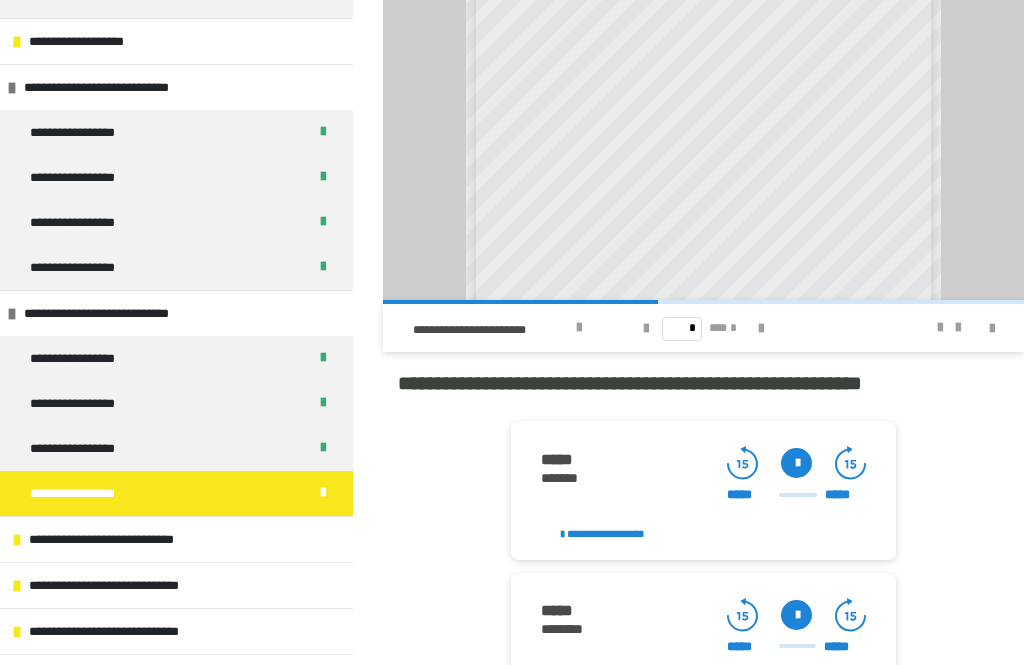 click at bounding box center (796, 615) 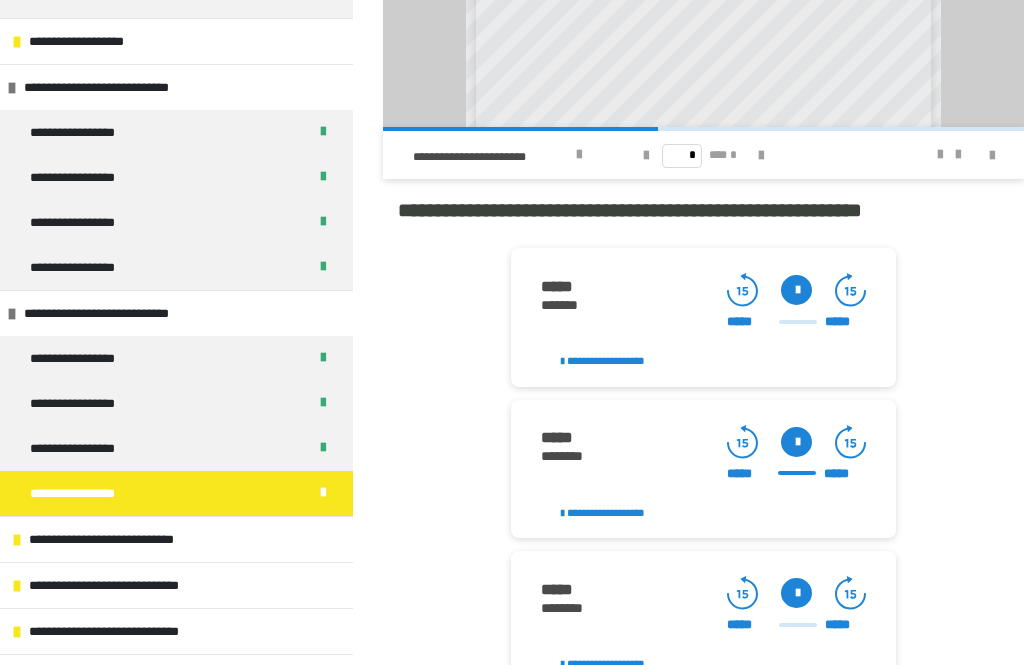 scroll, scrollTop: 2001, scrollLeft: 0, axis: vertical 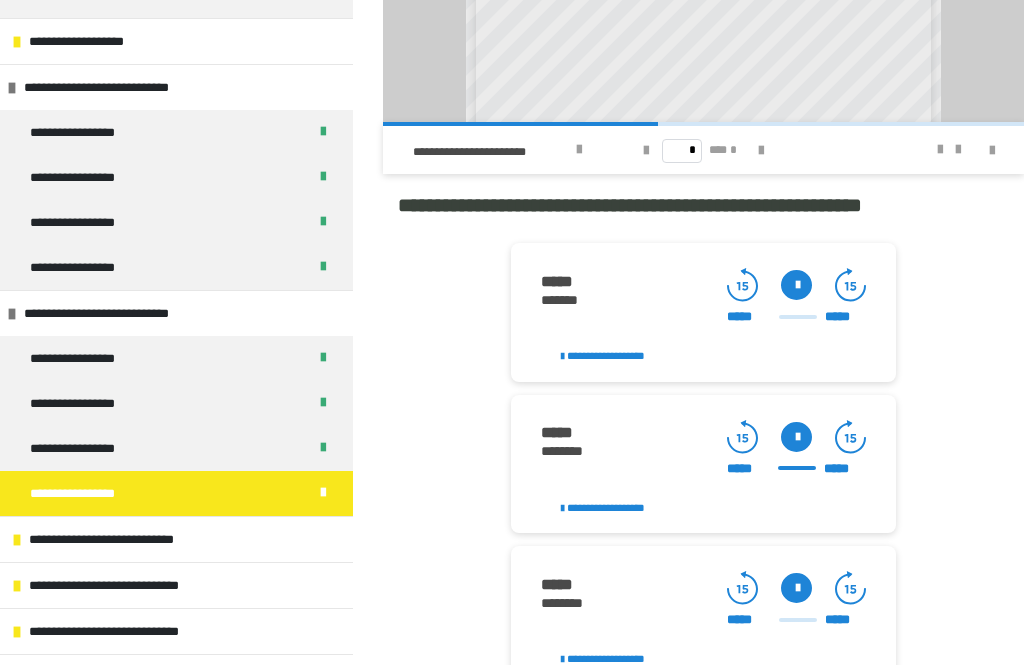 click at bounding box center (796, 588) 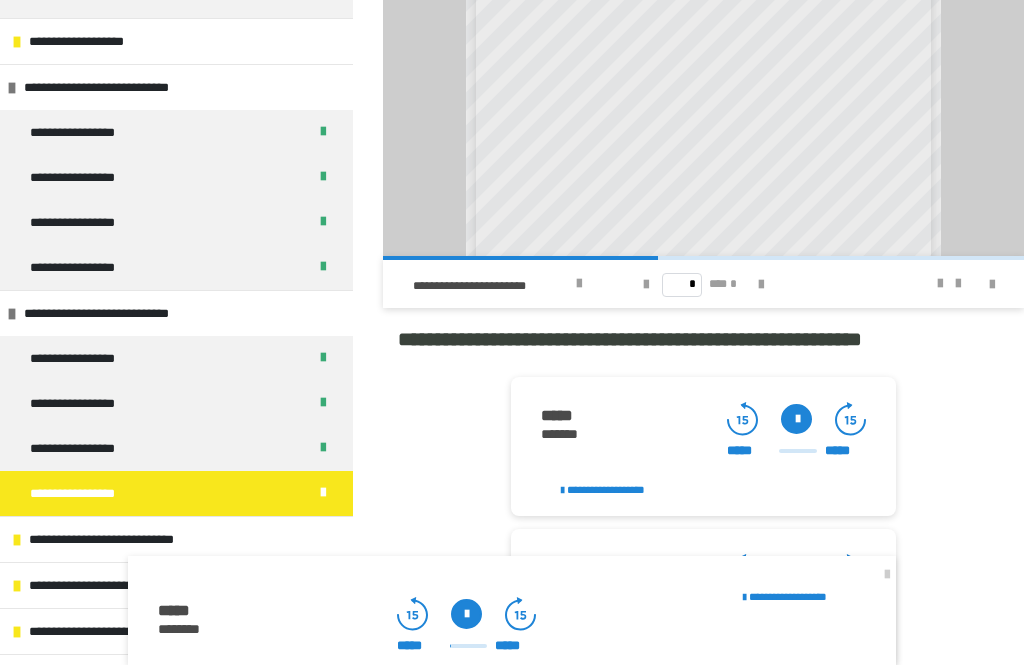 scroll, scrollTop: 1726, scrollLeft: 0, axis: vertical 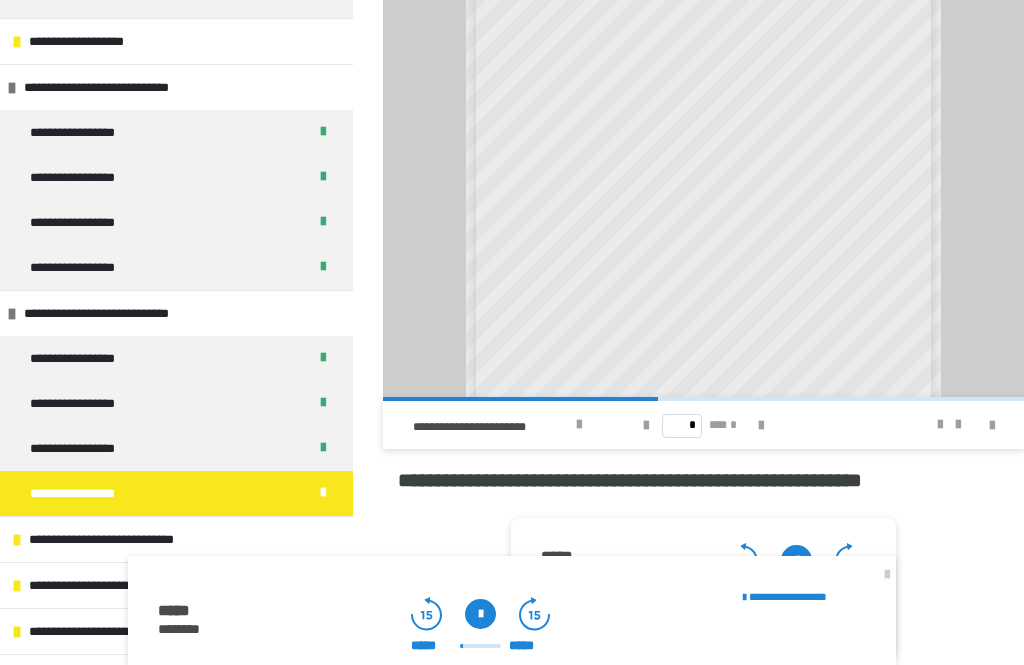 click at bounding box center (761, 426) 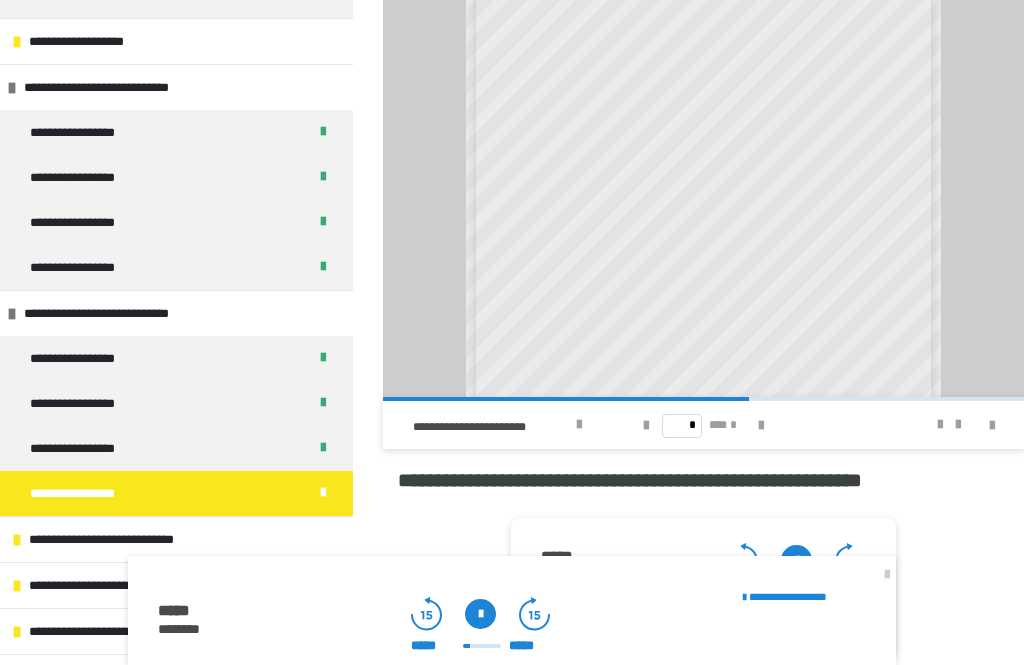 scroll, scrollTop: 63, scrollLeft: 0, axis: vertical 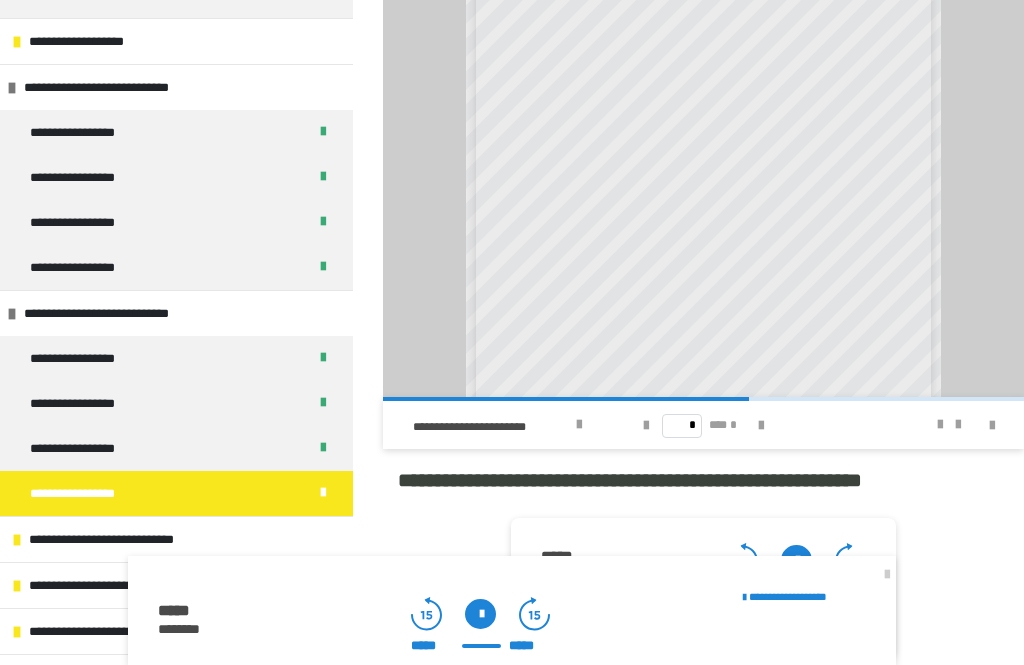 click at bounding box center (761, 425) 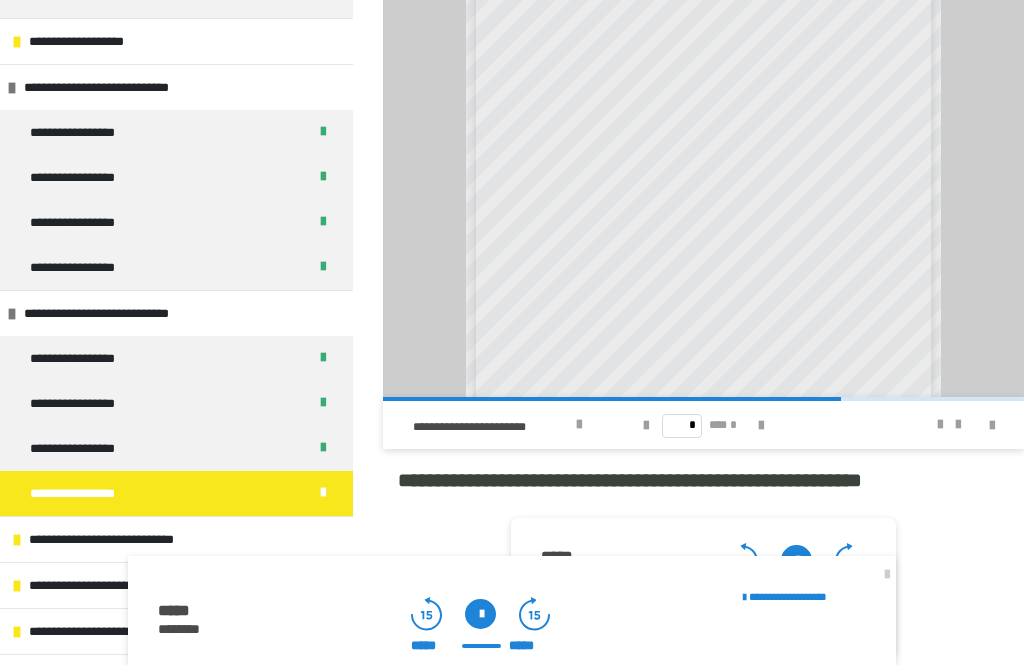 scroll, scrollTop: 0, scrollLeft: 0, axis: both 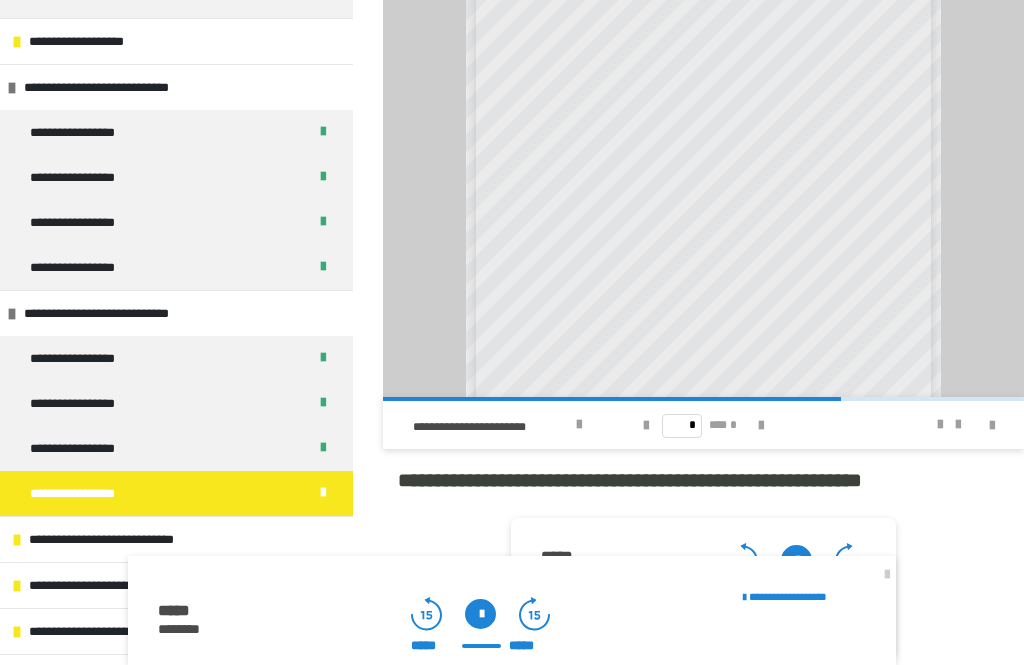 click at bounding box center (887, 575) 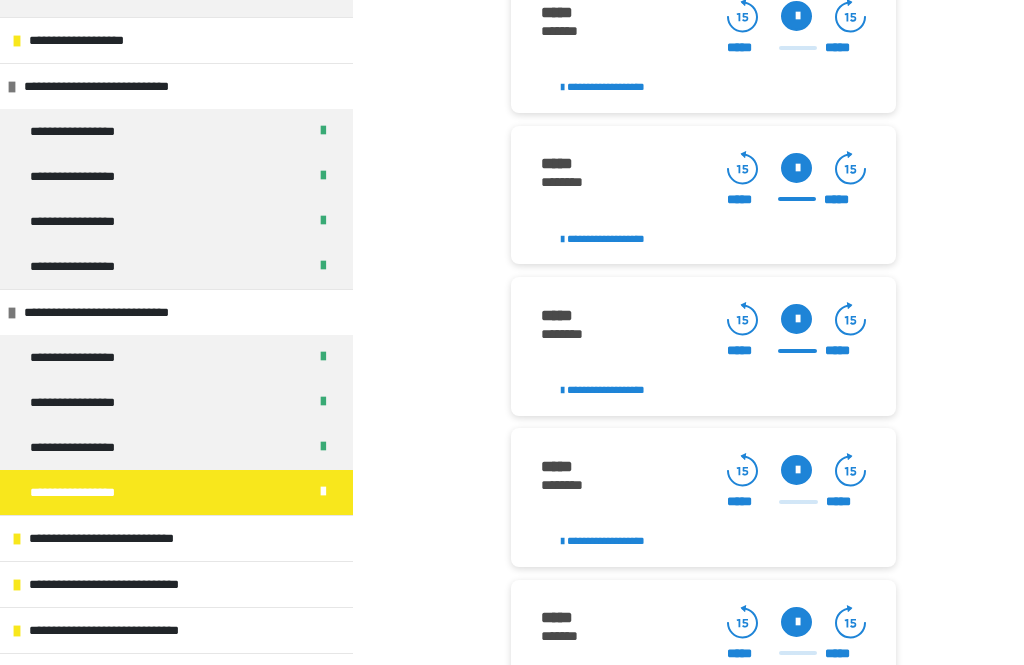 scroll, scrollTop: 2271, scrollLeft: 0, axis: vertical 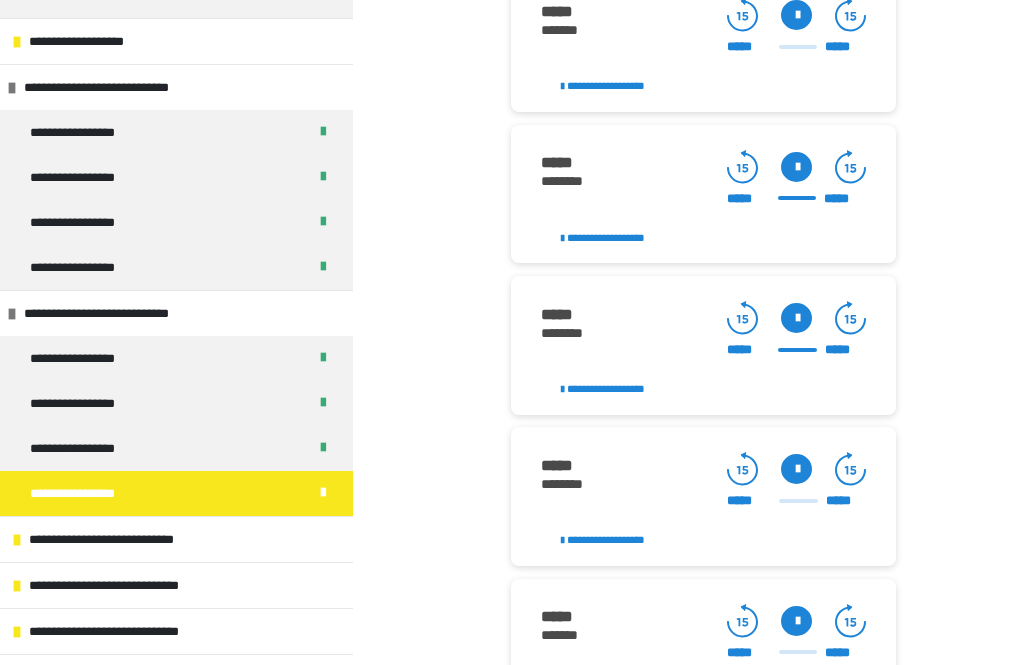click at bounding box center [796, 469] 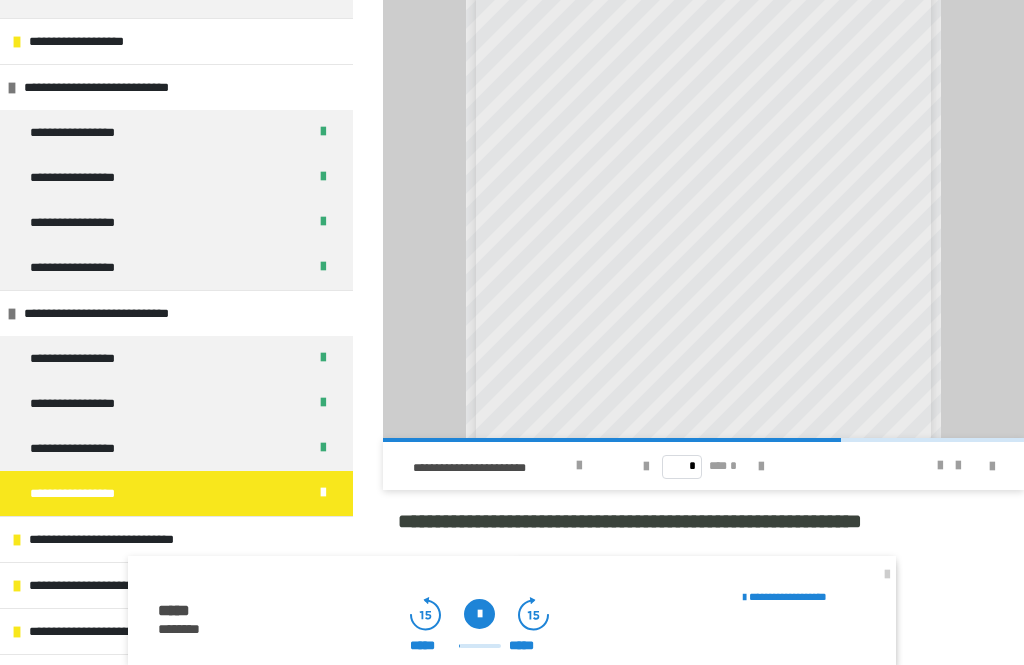 scroll, scrollTop: 1684, scrollLeft: 0, axis: vertical 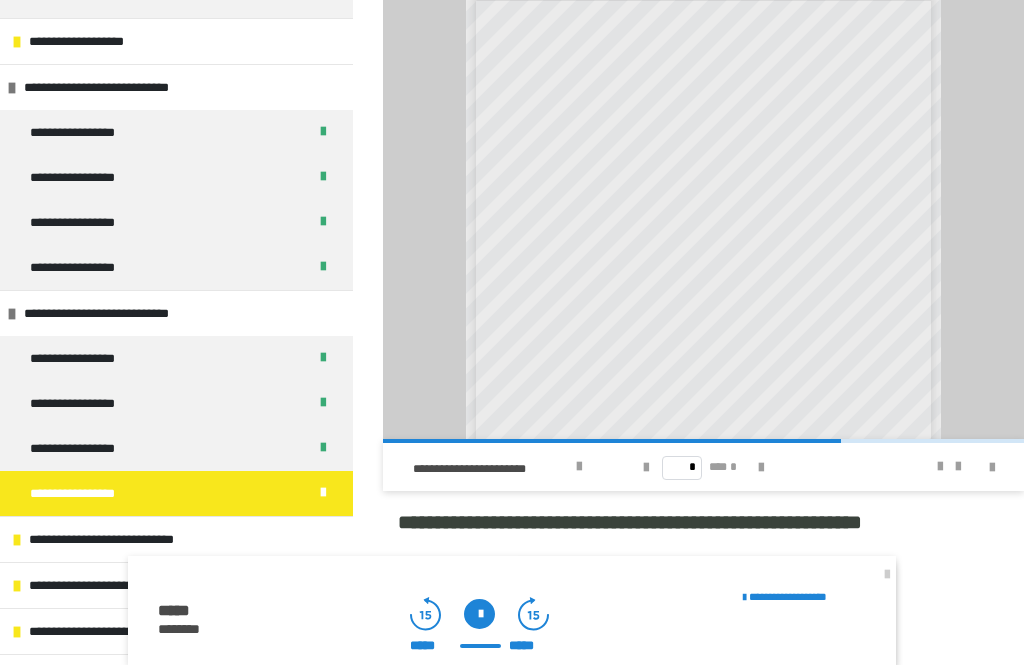 click at bounding box center [761, 468] 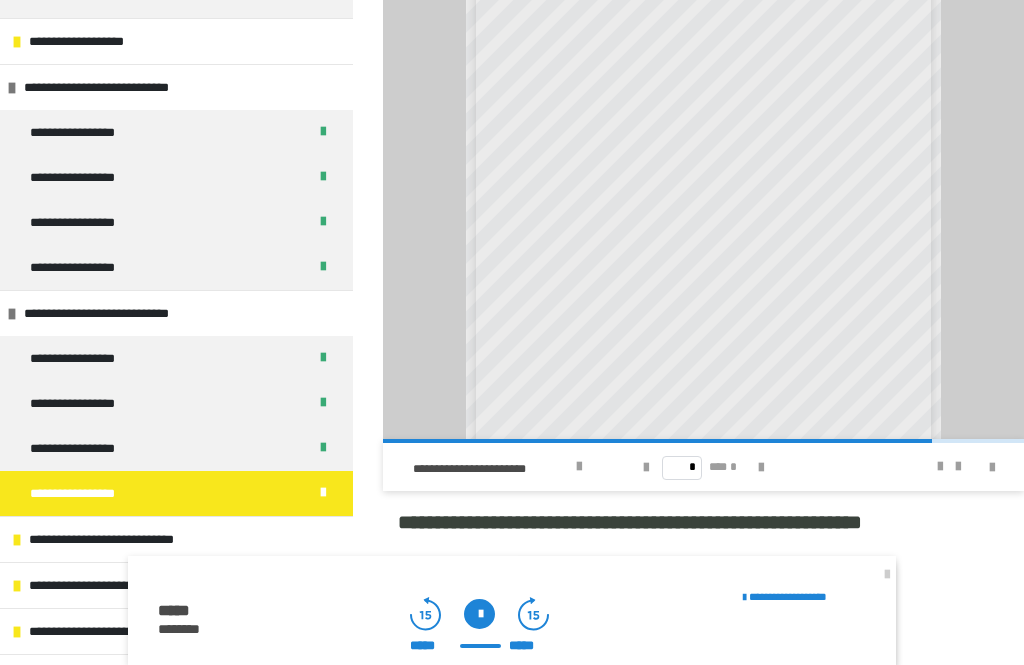 scroll, scrollTop: 66, scrollLeft: 0, axis: vertical 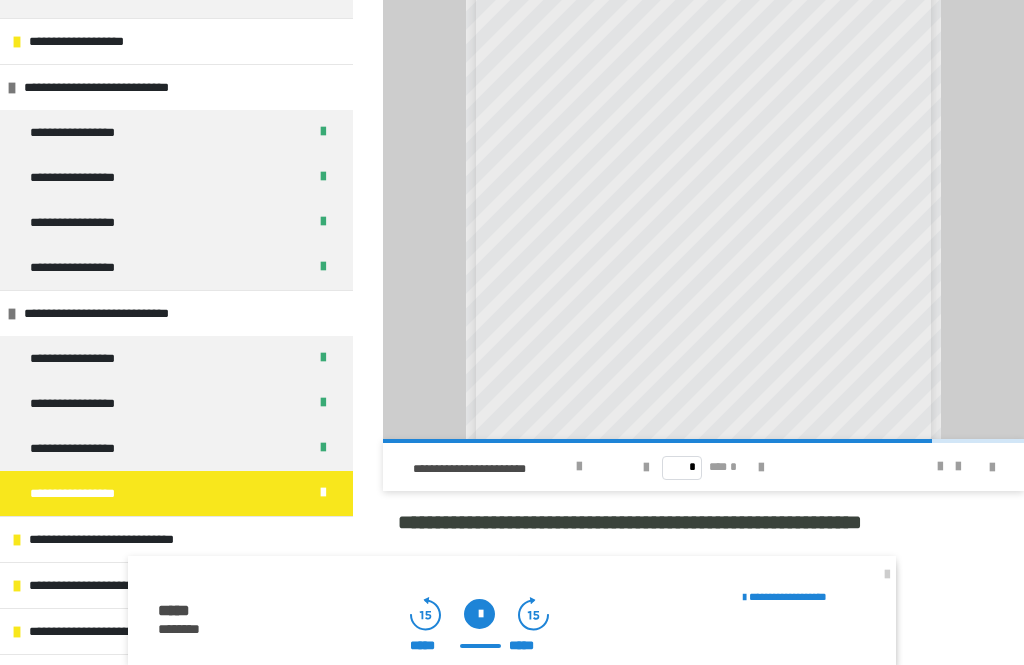 click at bounding box center (887, 575) 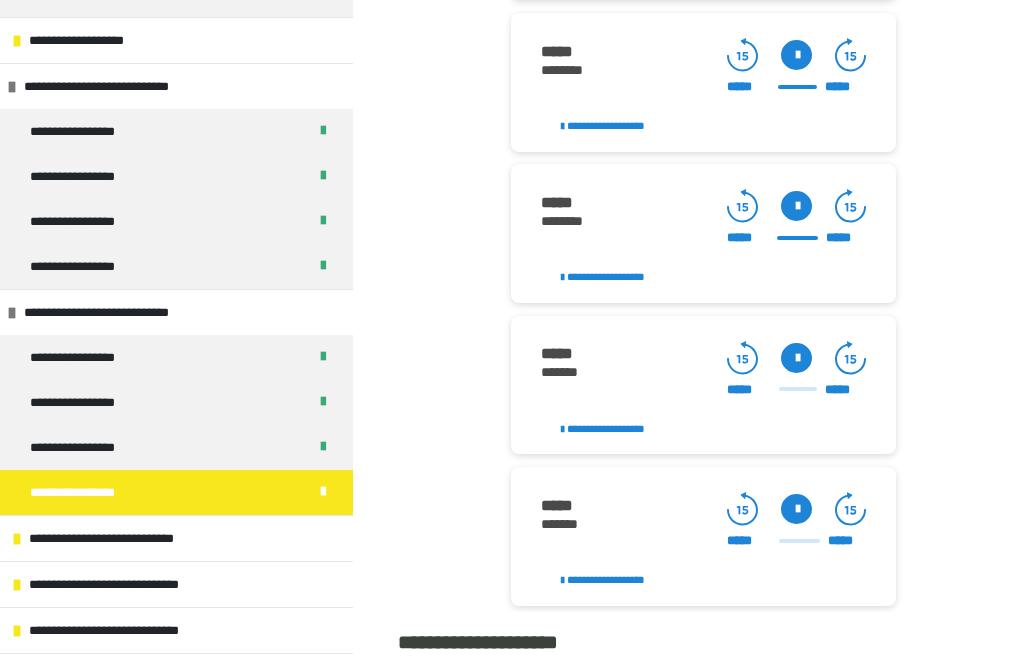 scroll, scrollTop: 2533, scrollLeft: 0, axis: vertical 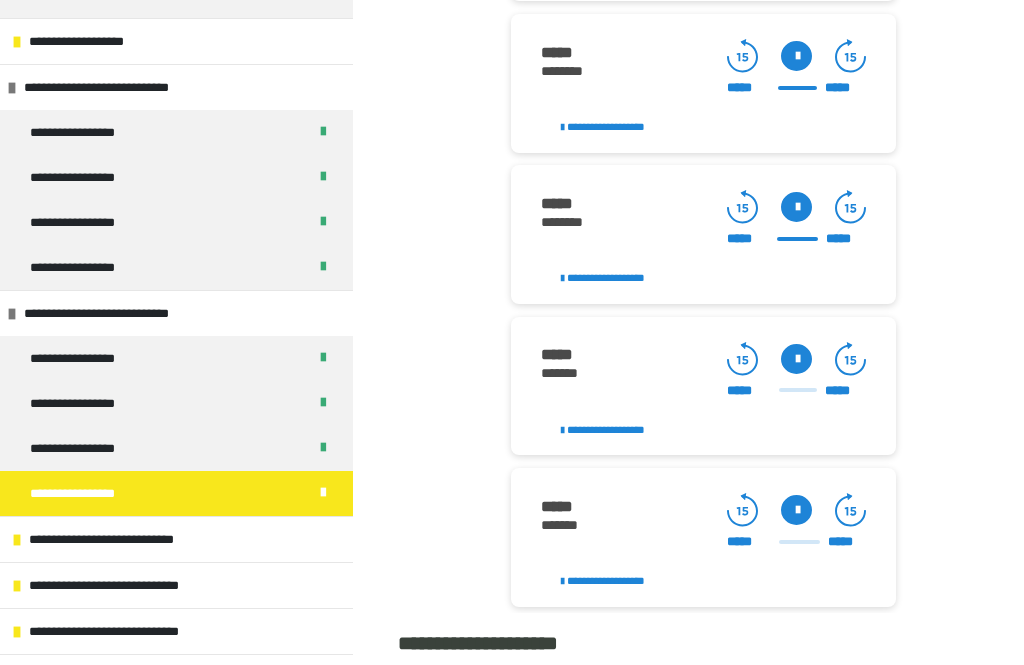 click at bounding box center (796, 359) 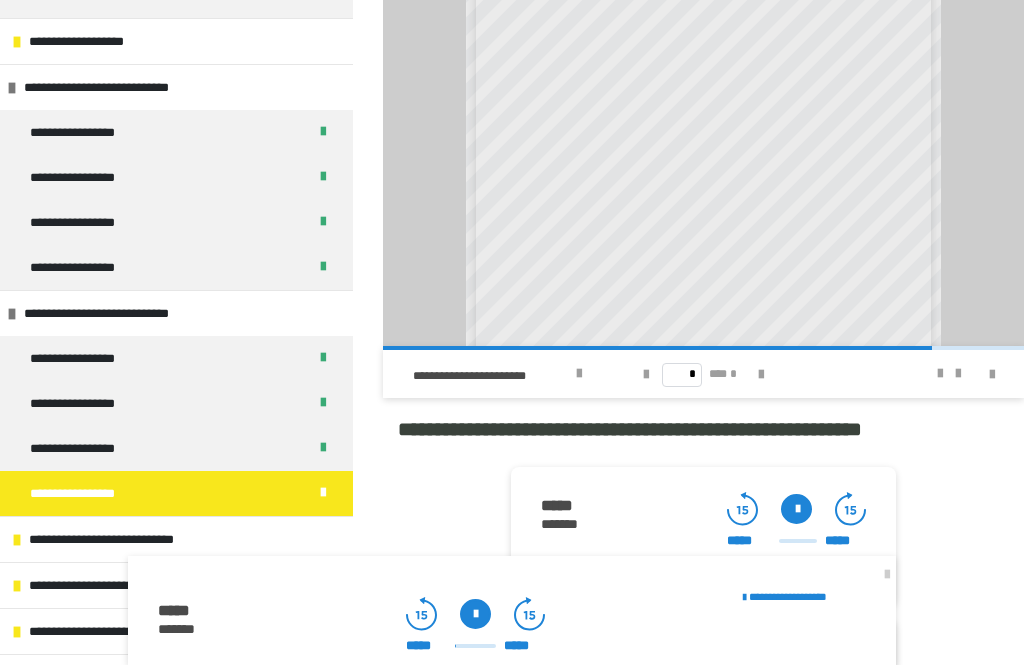 scroll, scrollTop: 1778, scrollLeft: 0, axis: vertical 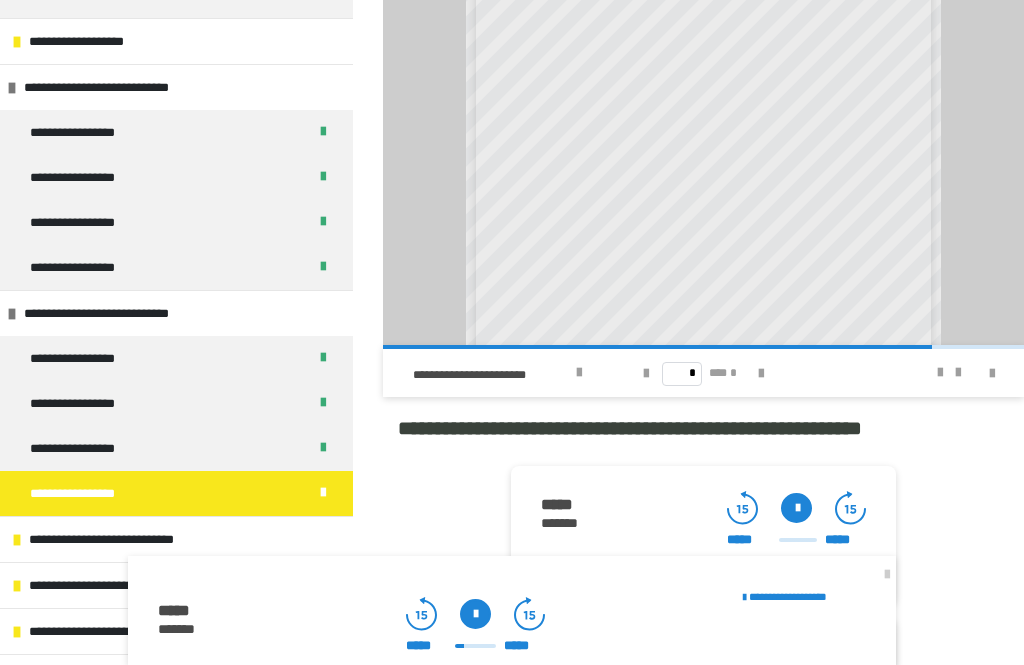 click at bounding box center [940, 373] 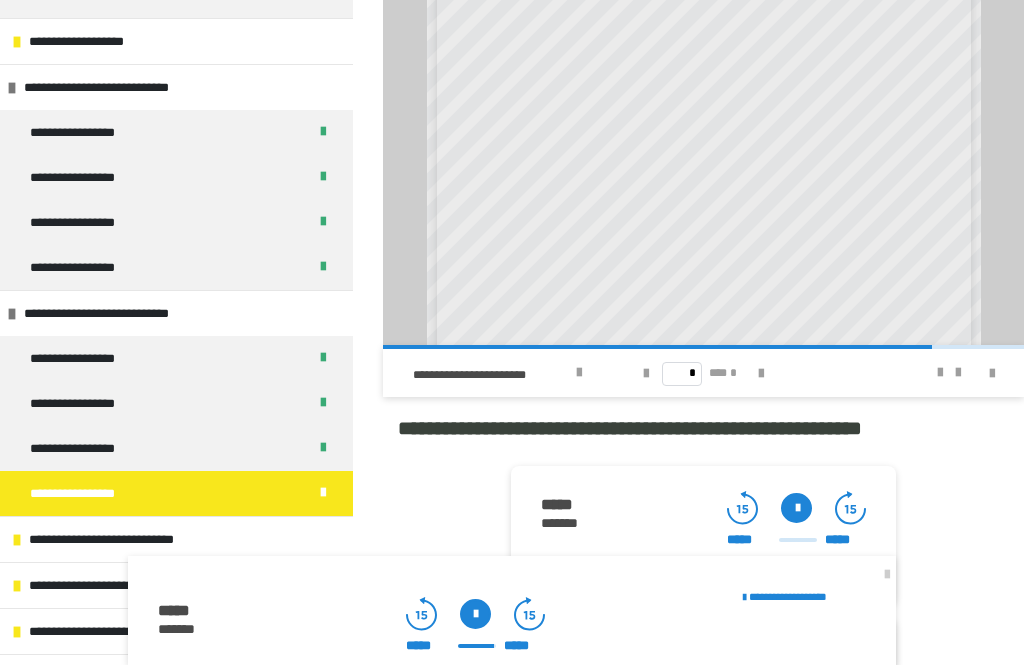 scroll, scrollTop: 116, scrollLeft: 0, axis: vertical 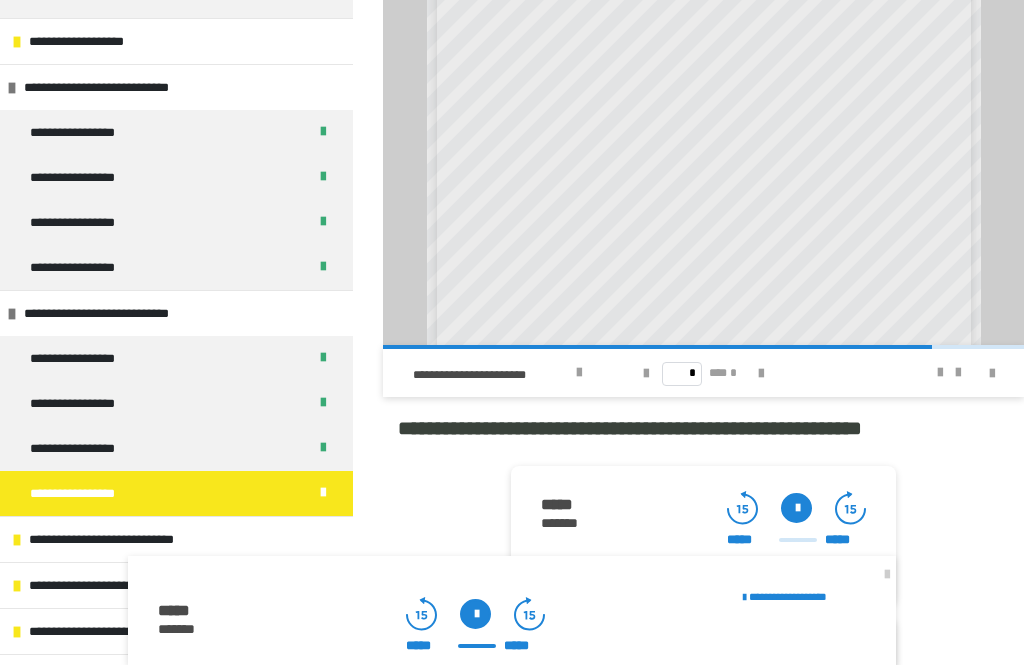 click at bounding box center (887, 575) 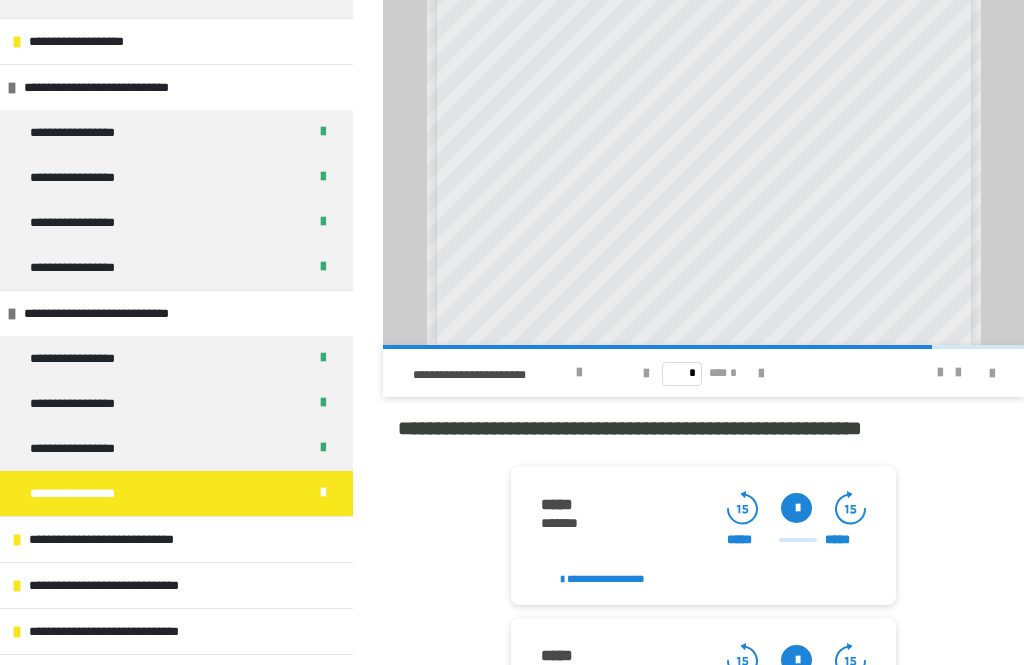 click at bounding box center (761, 373) 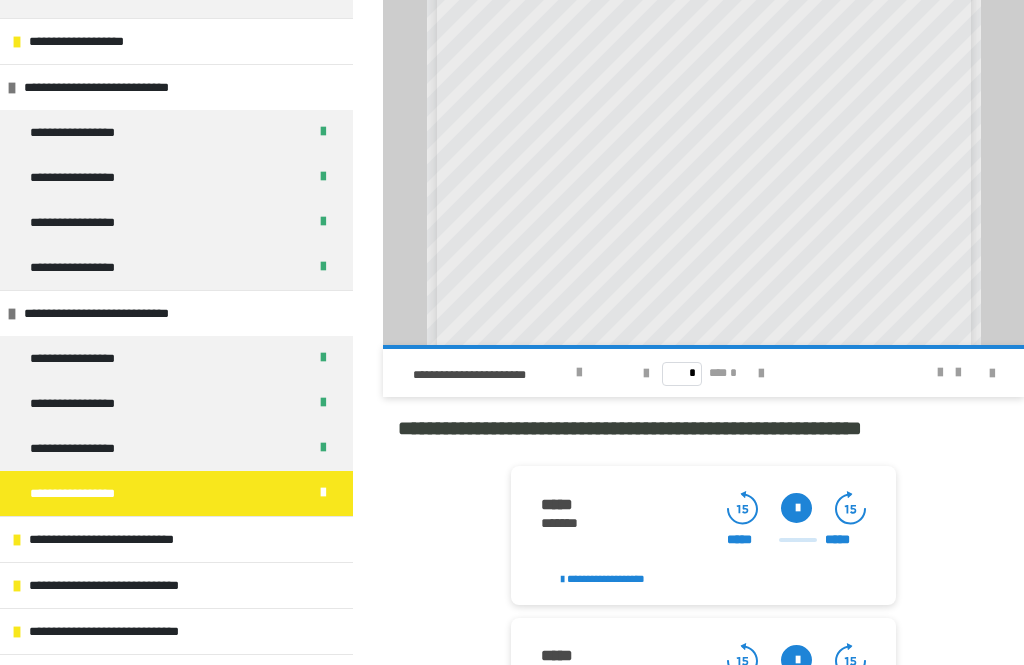 scroll, scrollTop: 0, scrollLeft: 0, axis: both 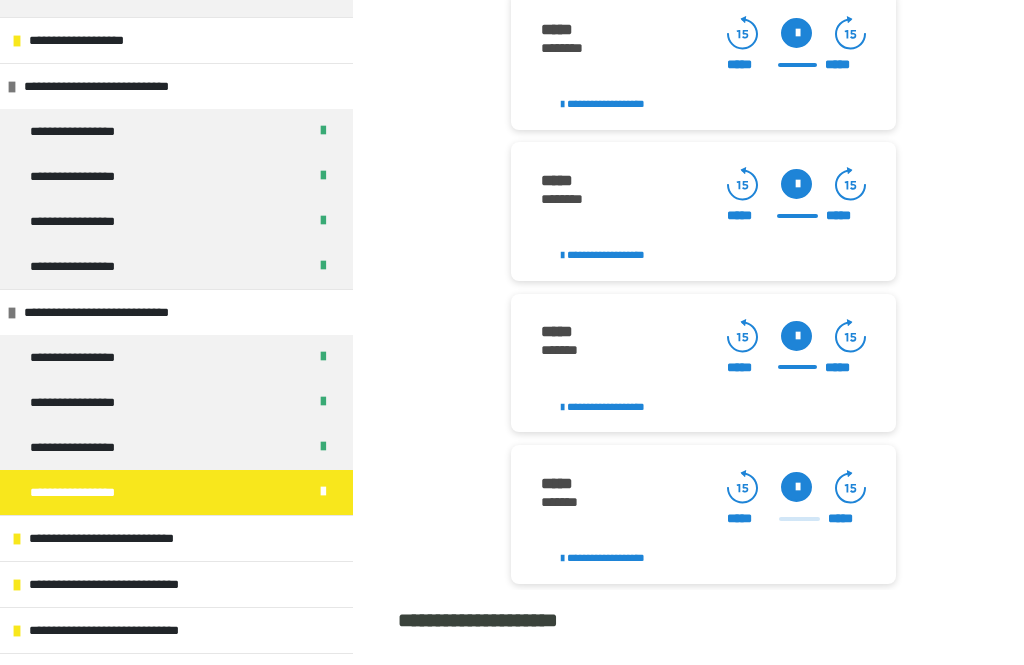 click at bounding box center [796, 488] 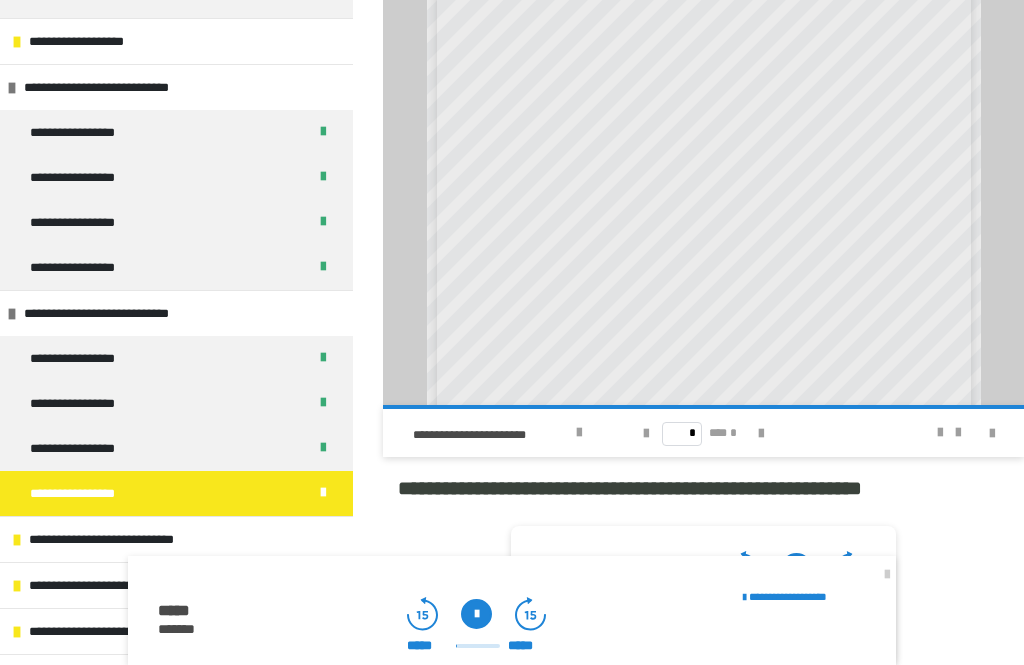 scroll, scrollTop: 1717, scrollLeft: 0, axis: vertical 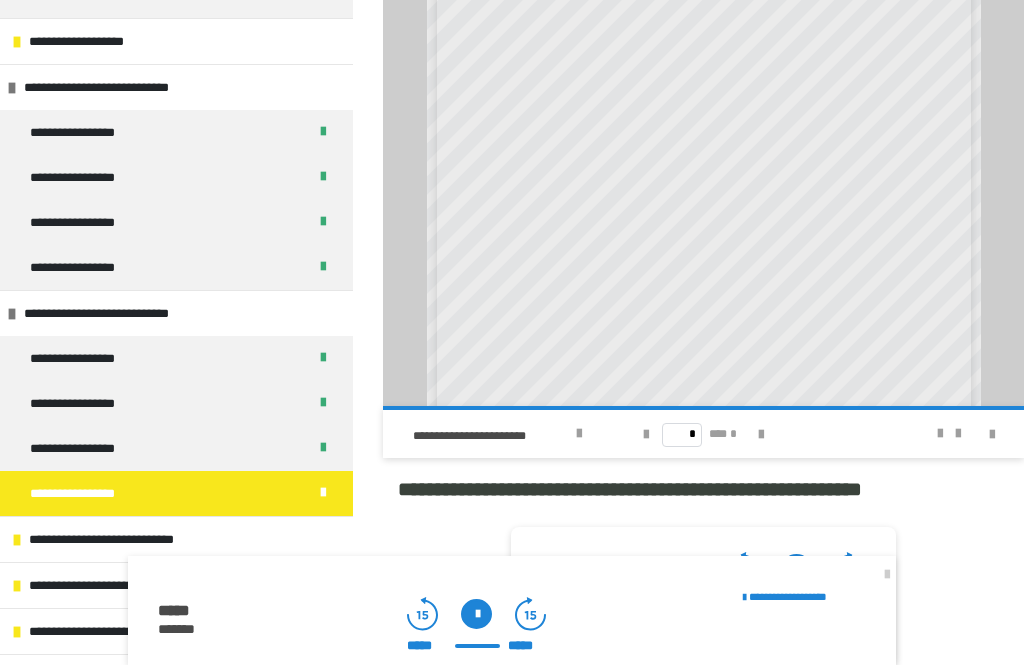 click at bounding box center (887, 575) 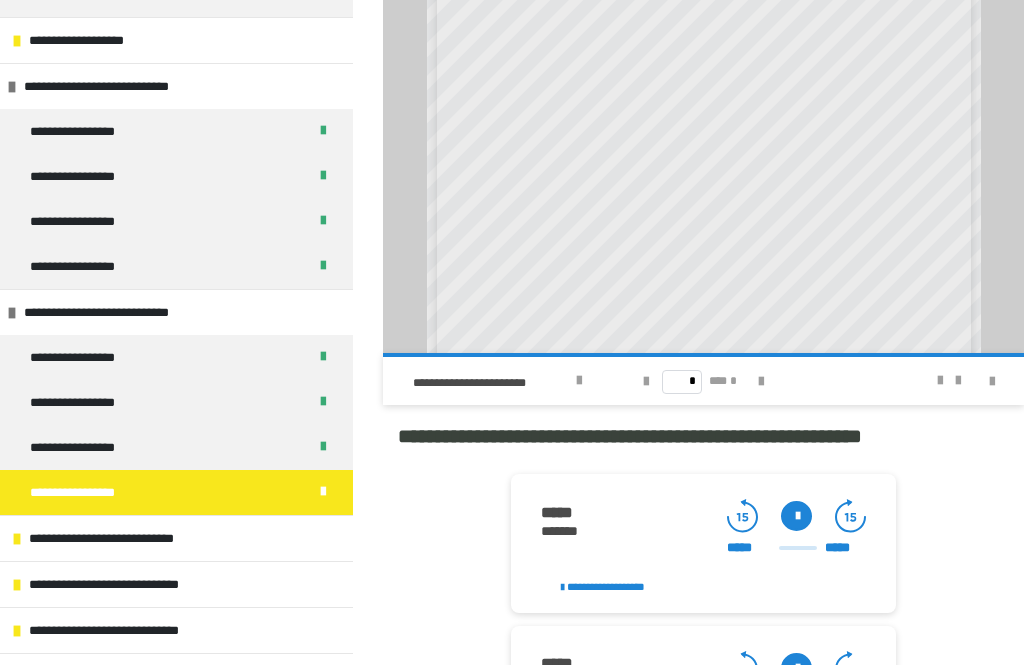 scroll, scrollTop: 1732, scrollLeft: 0, axis: vertical 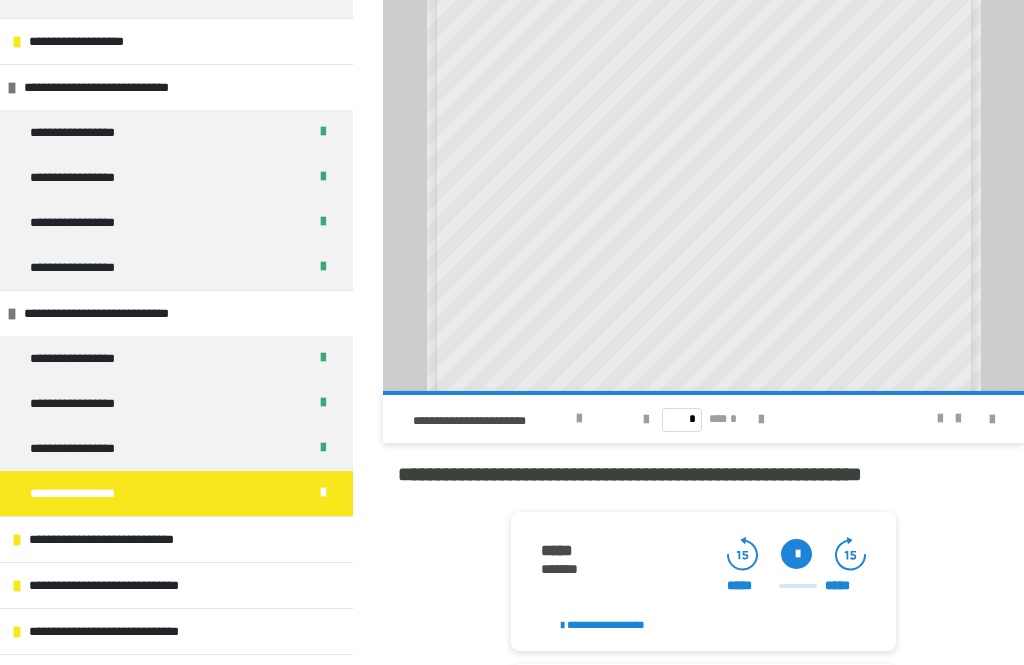 click at bounding box center [646, 420] 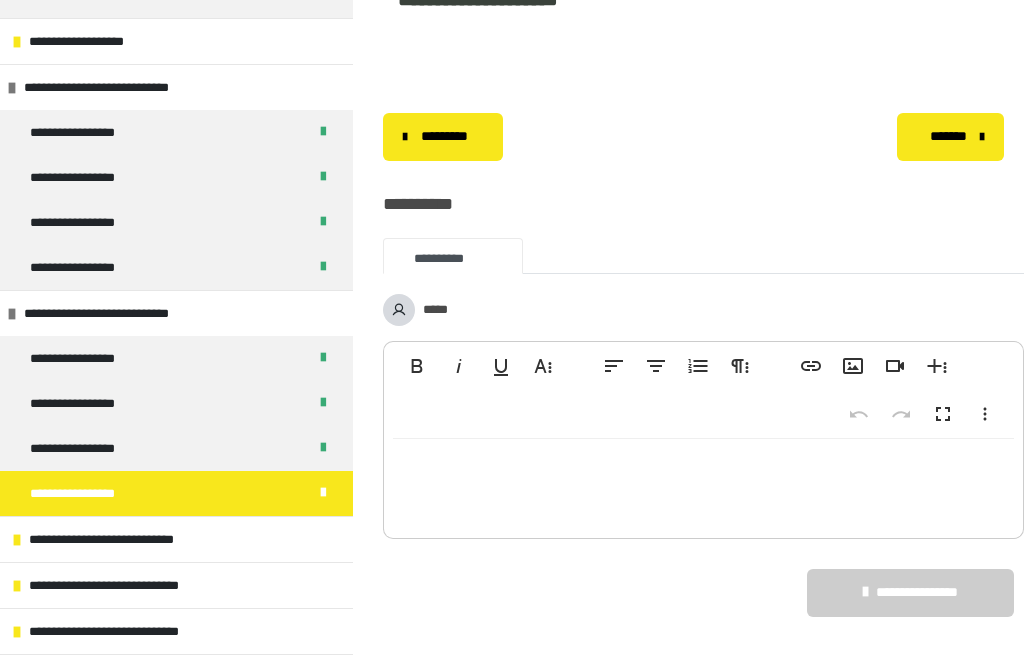 scroll, scrollTop: 3178, scrollLeft: 0, axis: vertical 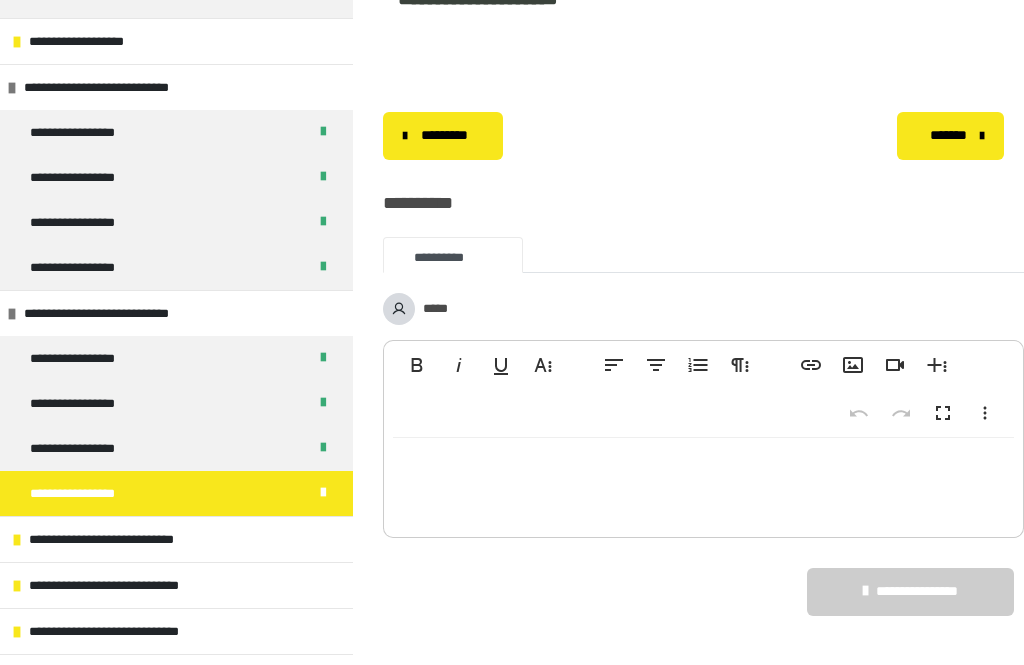 click on "****" at bounding box center (417, 365) 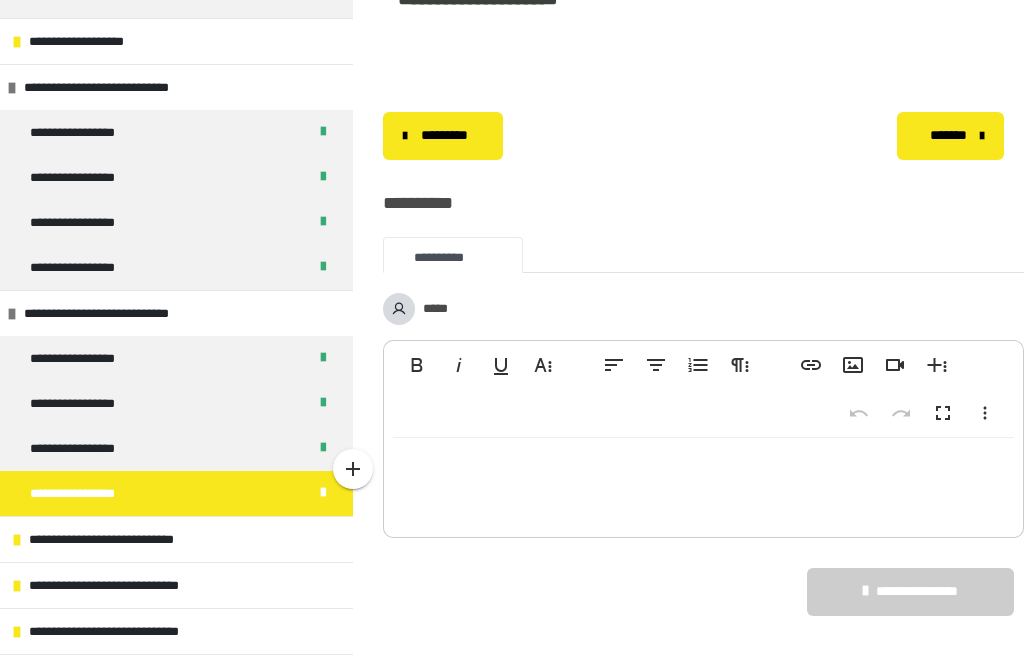 scroll, scrollTop: 3210, scrollLeft: 0, axis: vertical 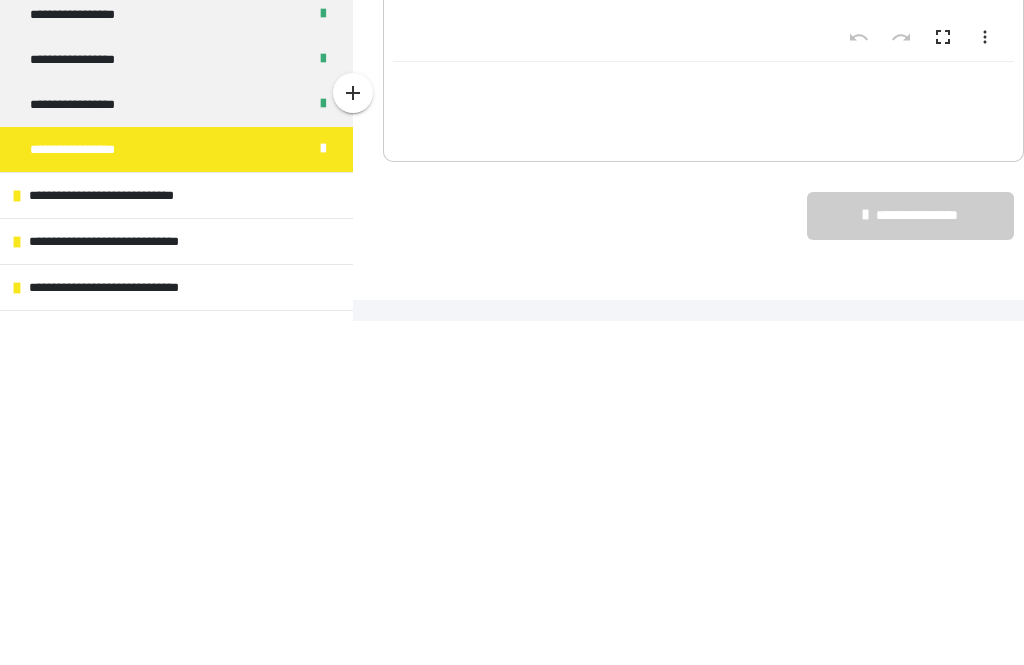 type 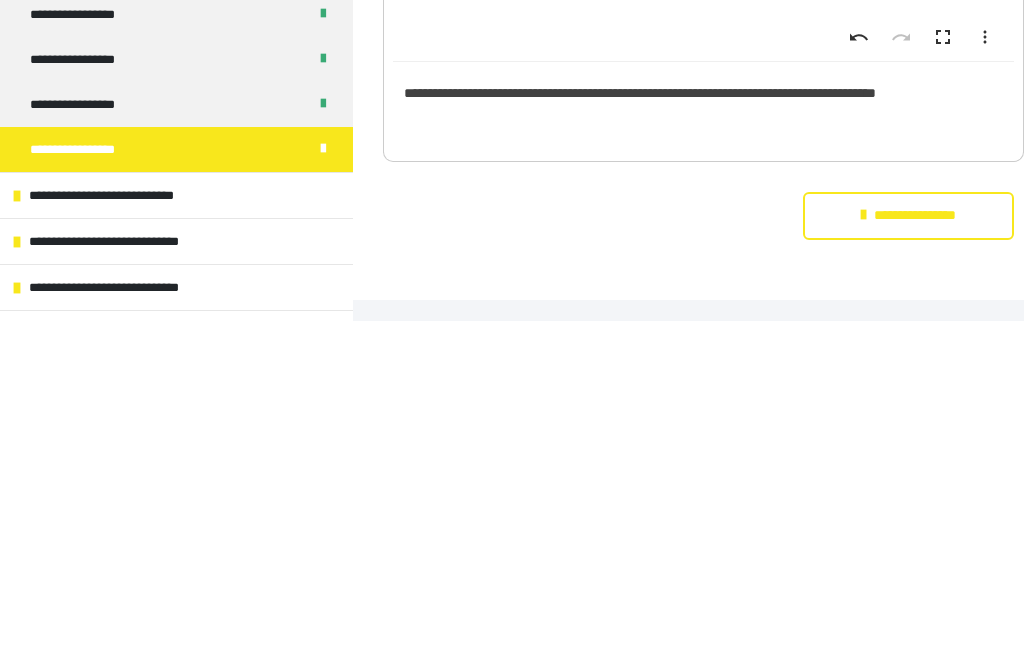 click on "**********" at bounding box center [908, 560] 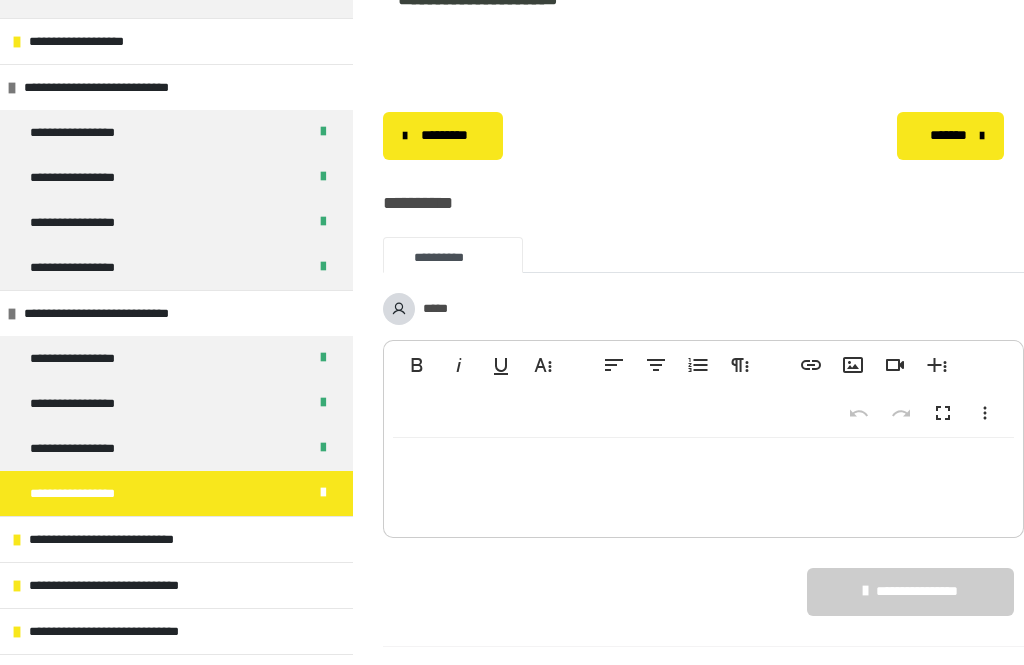 scroll, scrollTop: 3286, scrollLeft: 0, axis: vertical 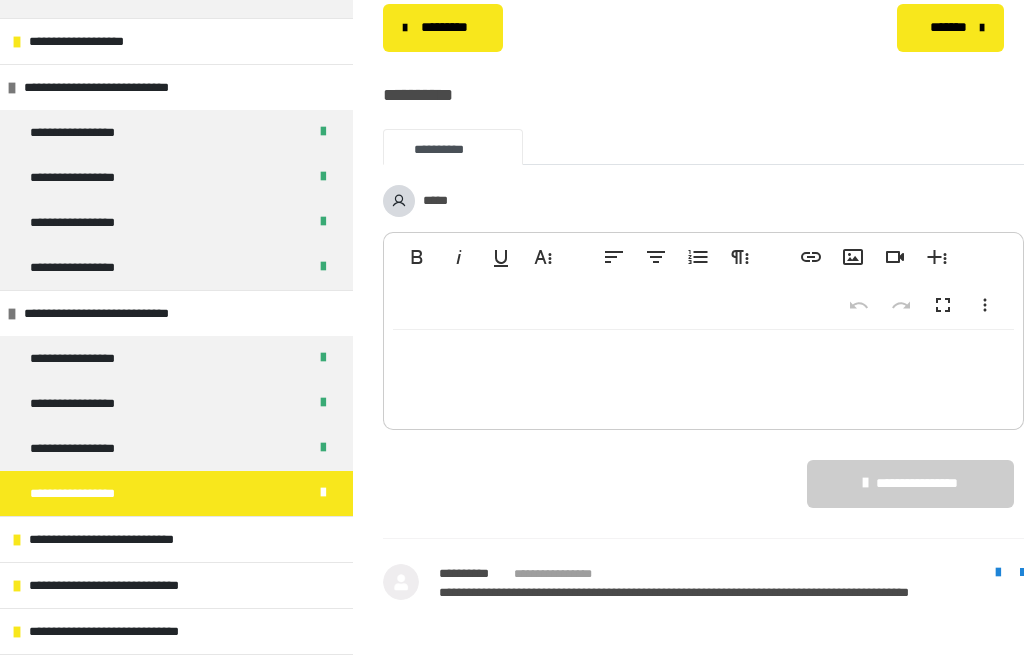 click at bounding box center (998, 573) 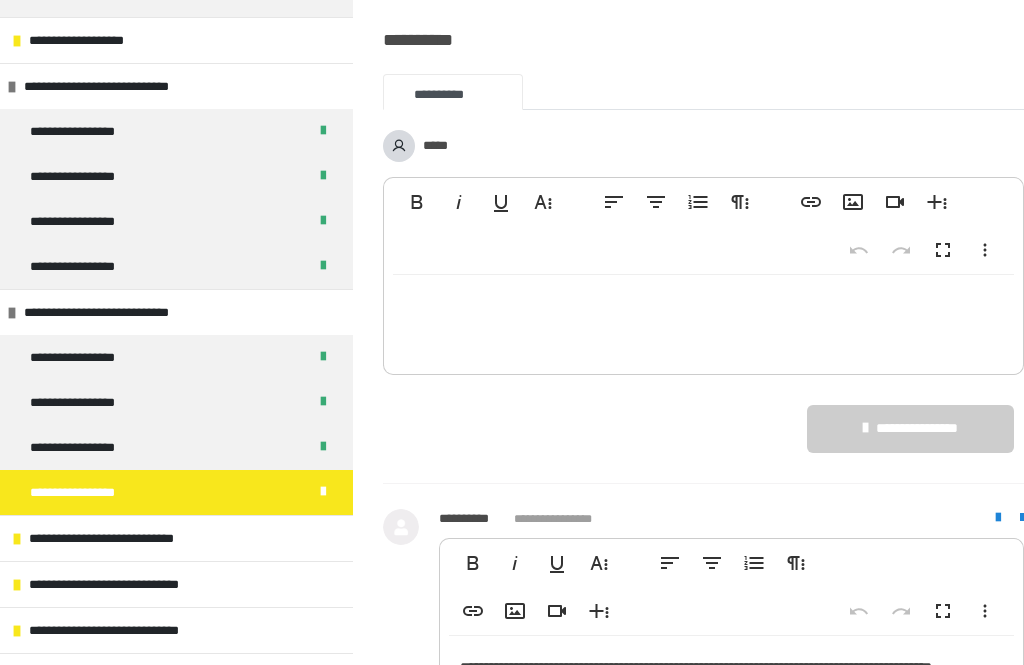 scroll, scrollTop: 3511, scrollLeft: 0, axis: vertical 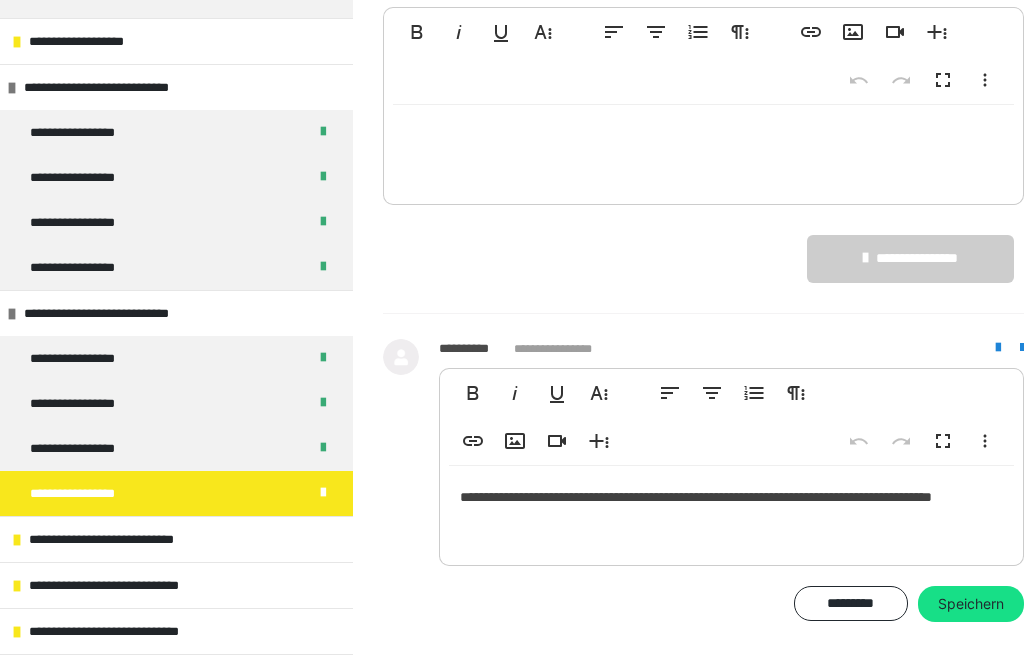 click on "**********" at bounding box center [731, 511] 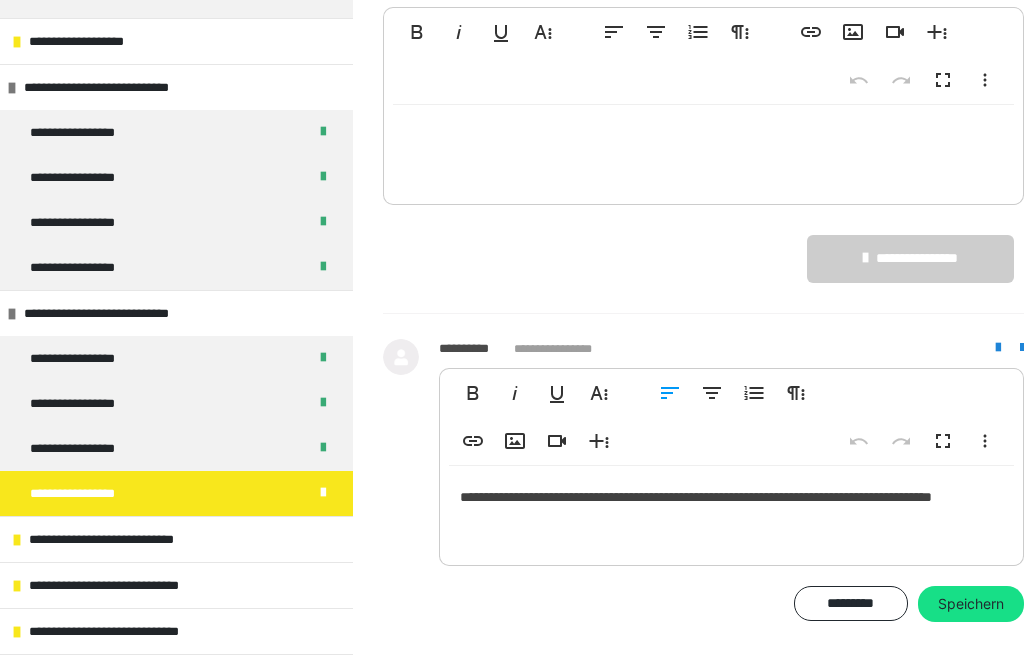 scroll, scrollTop: 3571, scrollLeft: 0, axis: vertical 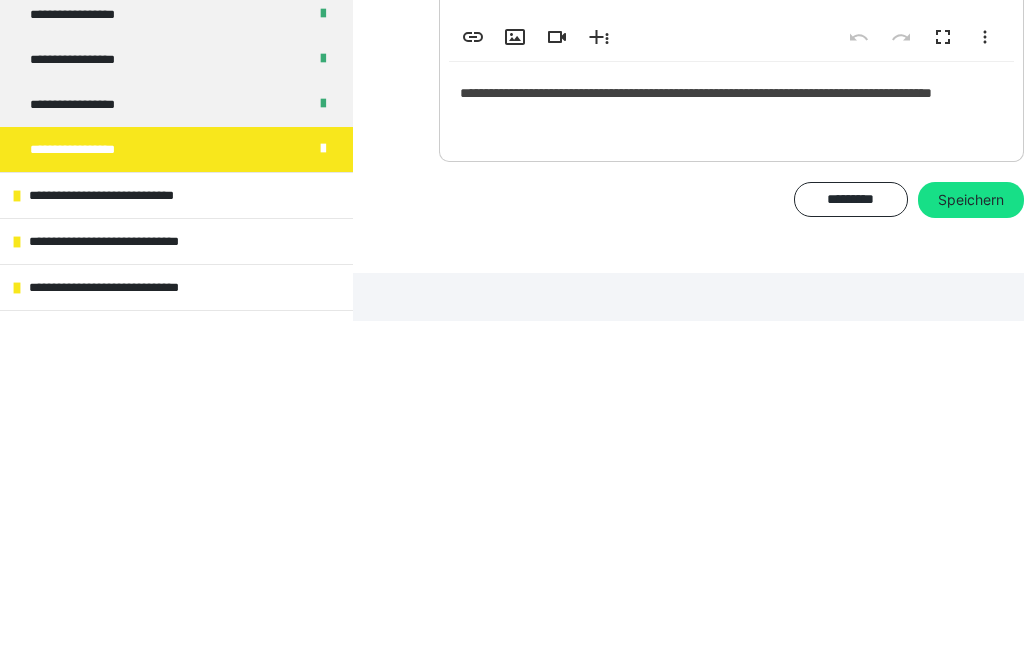 type 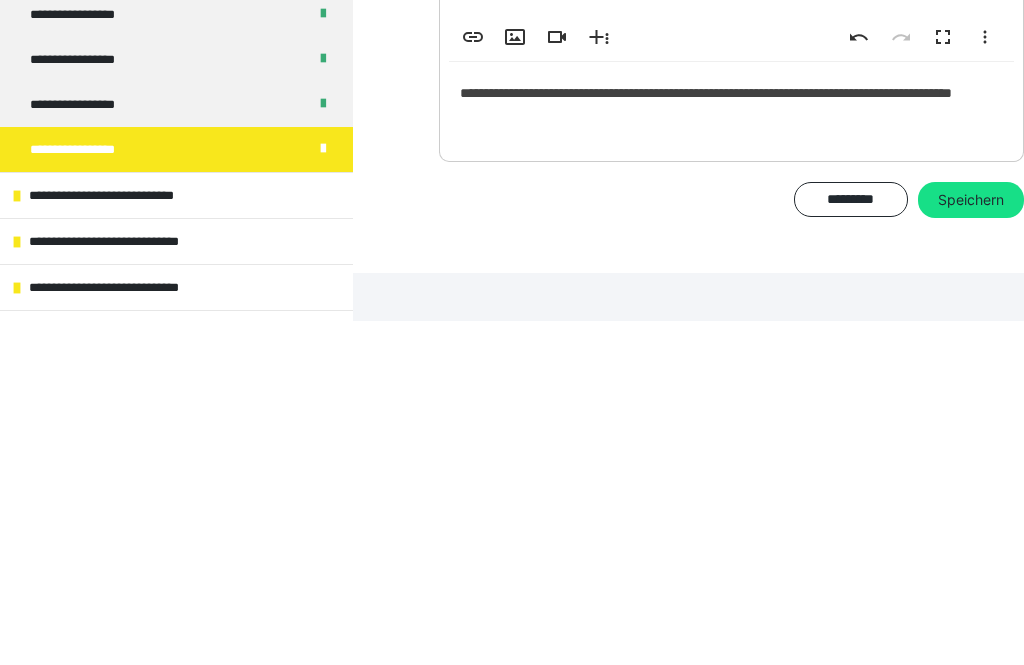 click on "Speichern" at bounding box center [971, 544] 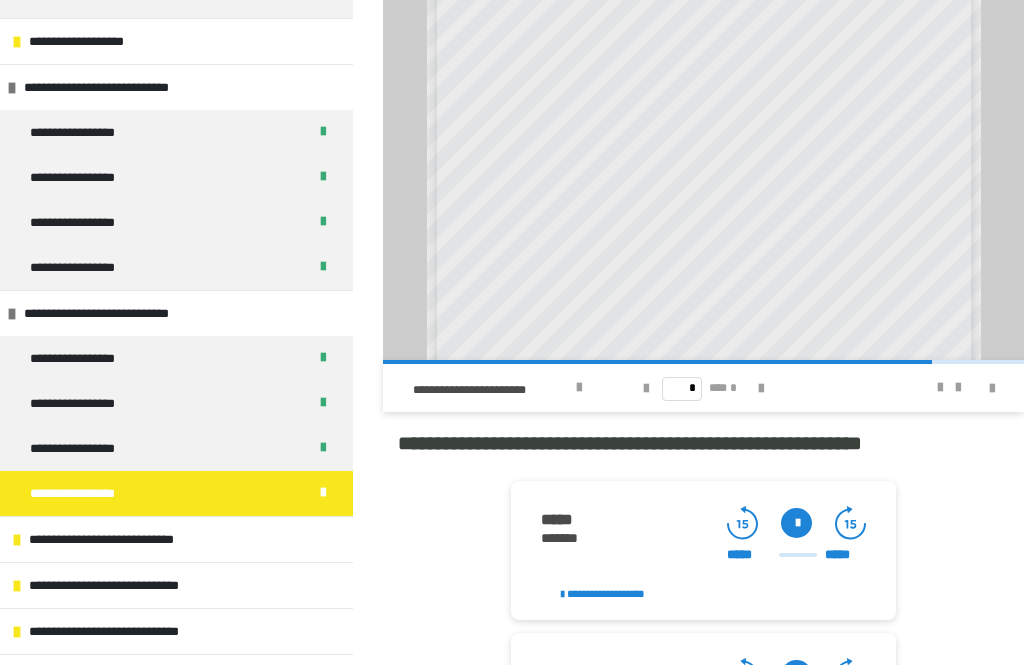 scroll, scrollTop: 1762, scrollLeft: 0, axis: vertical 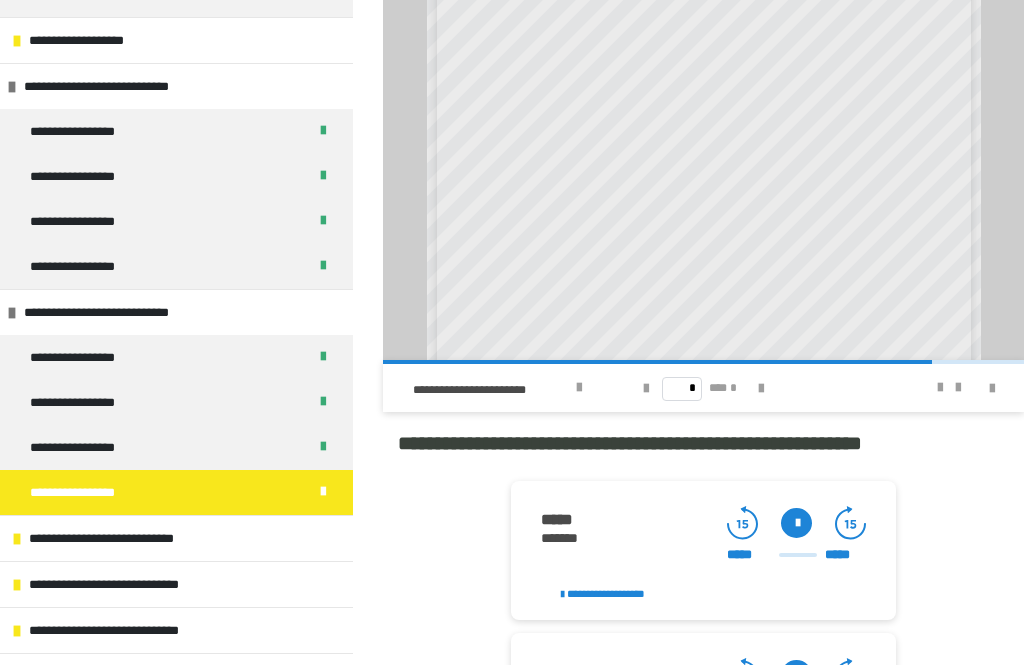 click at bounding box center (796, 524) 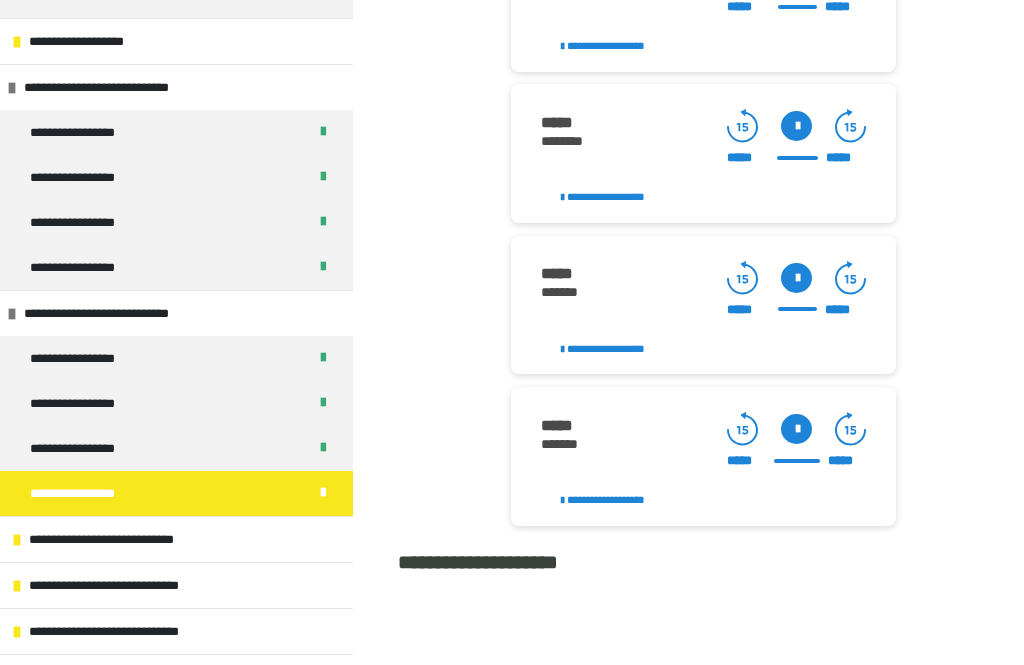 scroll, scrollTop: 2663, scrollLeft: 0, axis: vertical 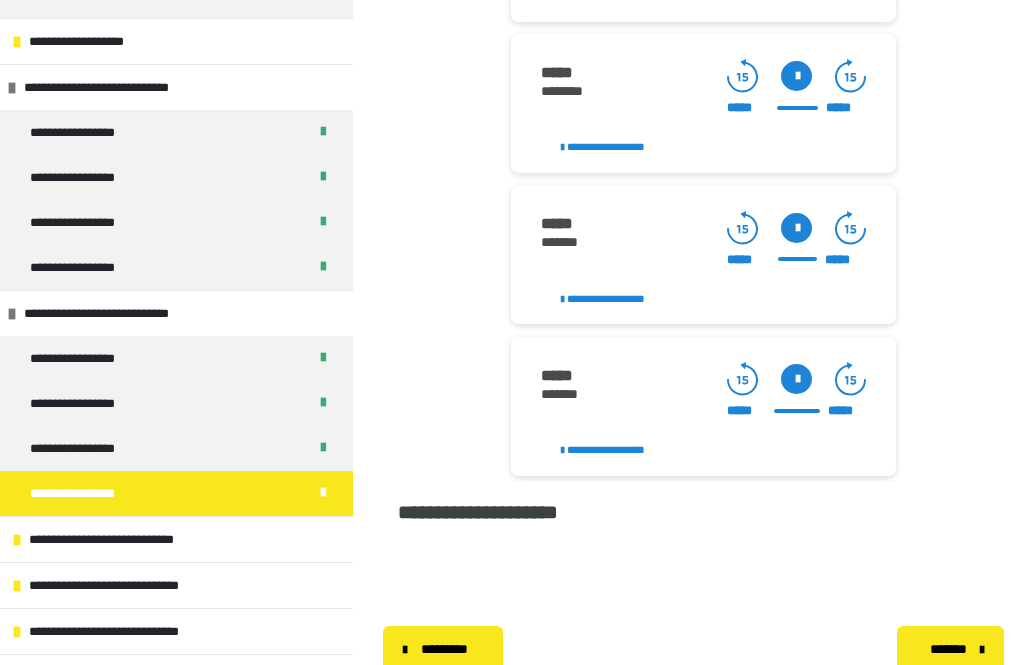 click on "**********" at bounding box center (83, 448) 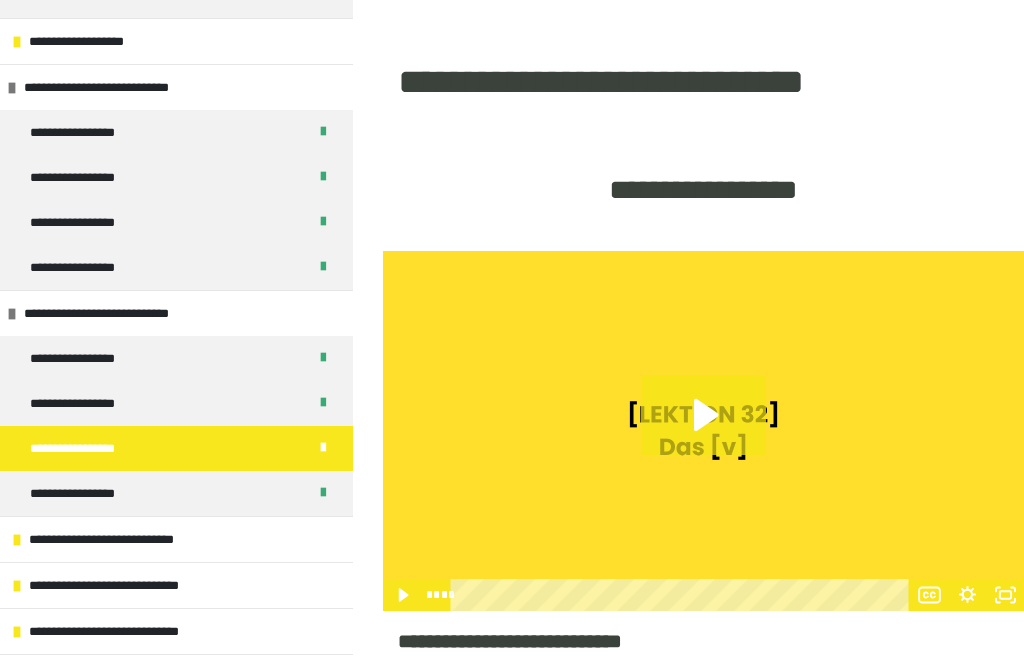 click on "**********" at bounding box center (176, 493) 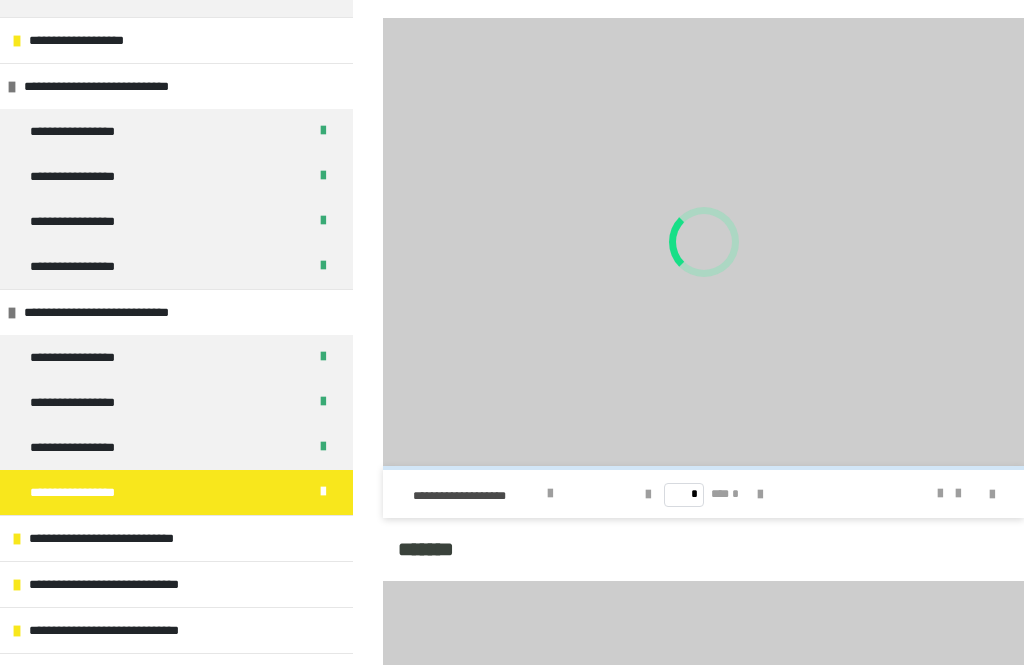 scroll, scrollTop: 1095, scrollLeft: 0, axis: vertical 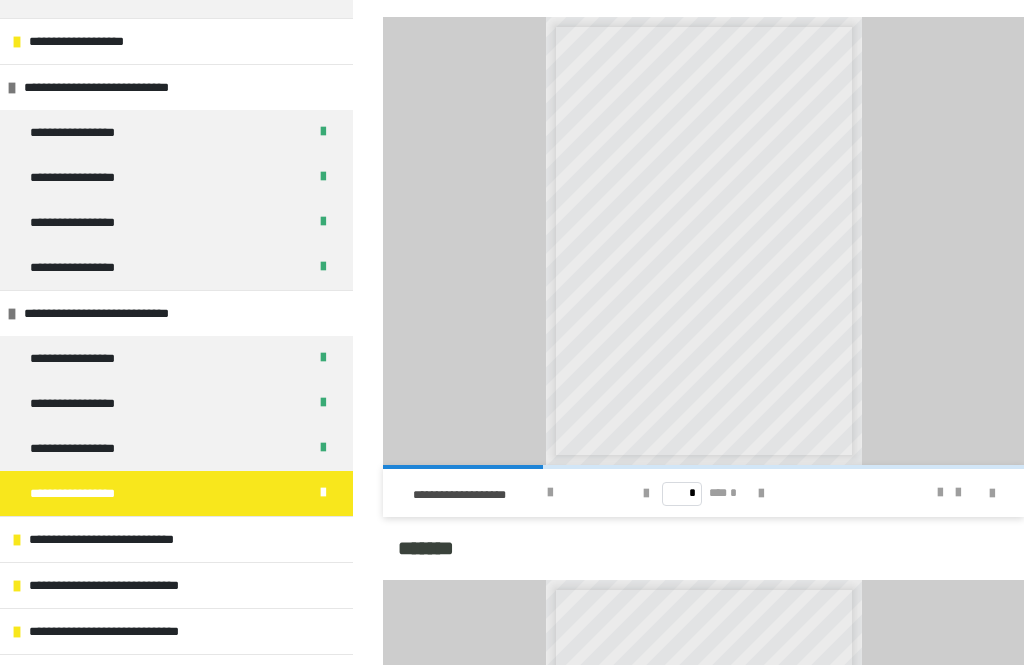 click at bounding box center [761, 494] 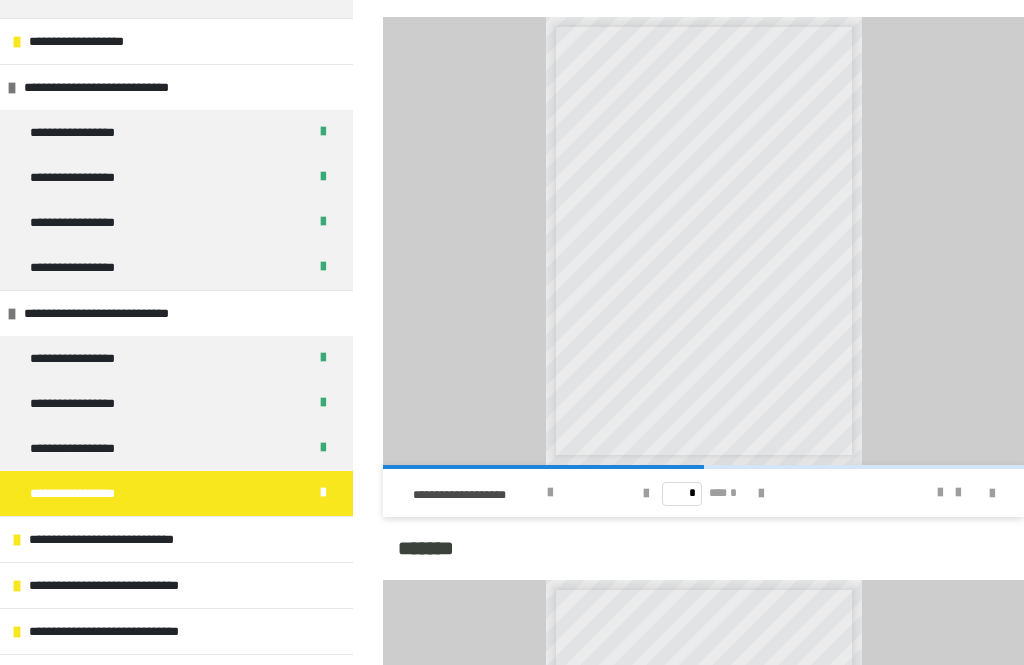 click at bounding box center [761, 493] 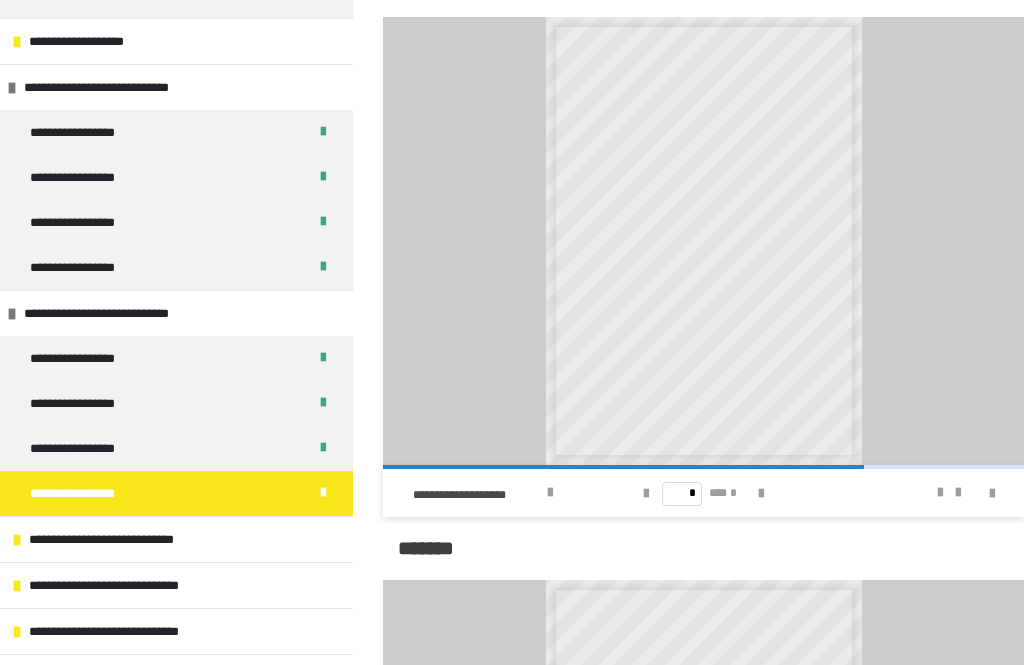 click at bounding box center (940, 493) 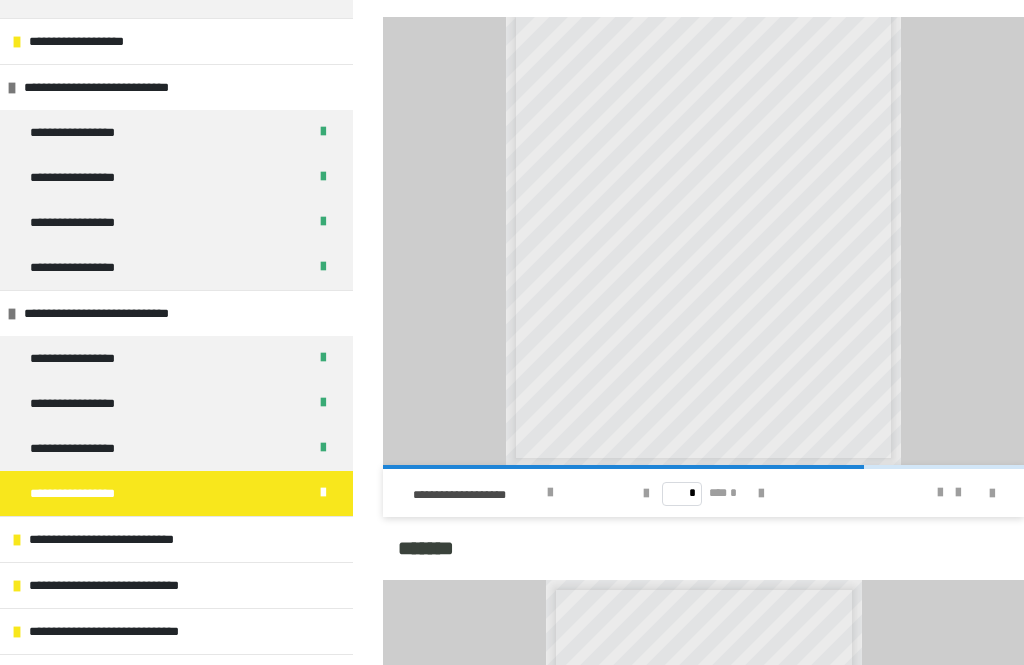 scroll, scrollTop: 112, scrollLeft: 0, axis: vertical 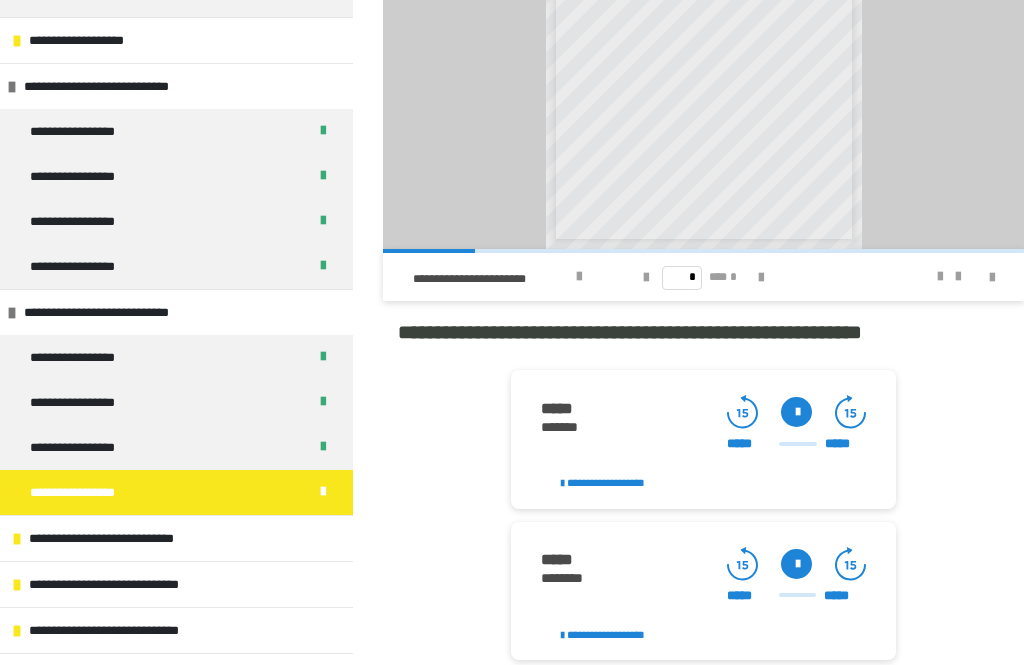 click at bounding box center [796, 413] 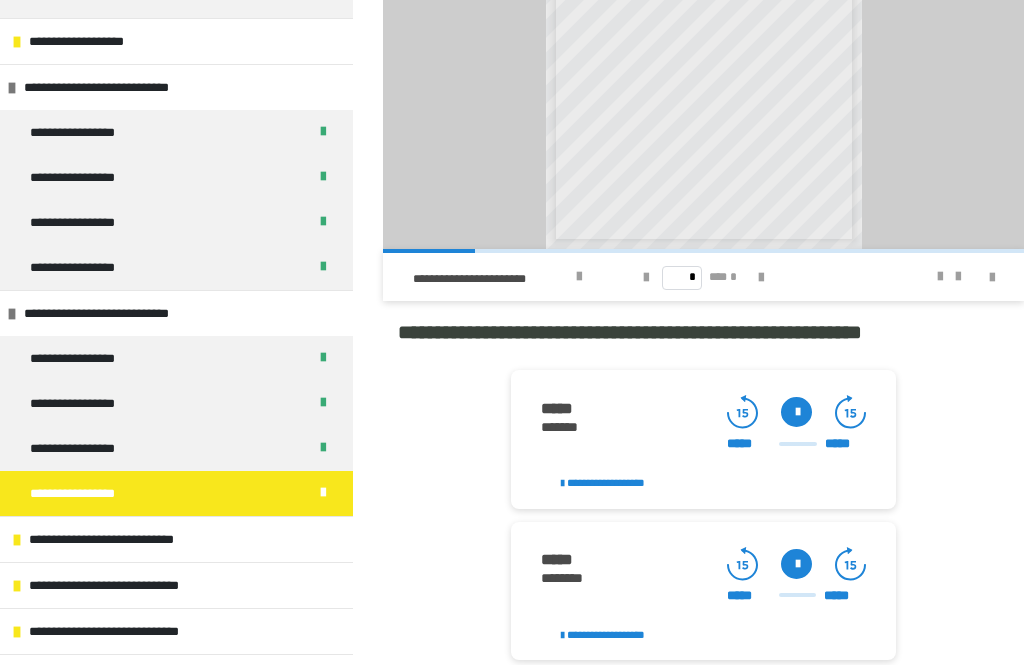 click at bounding box center (796, 412) 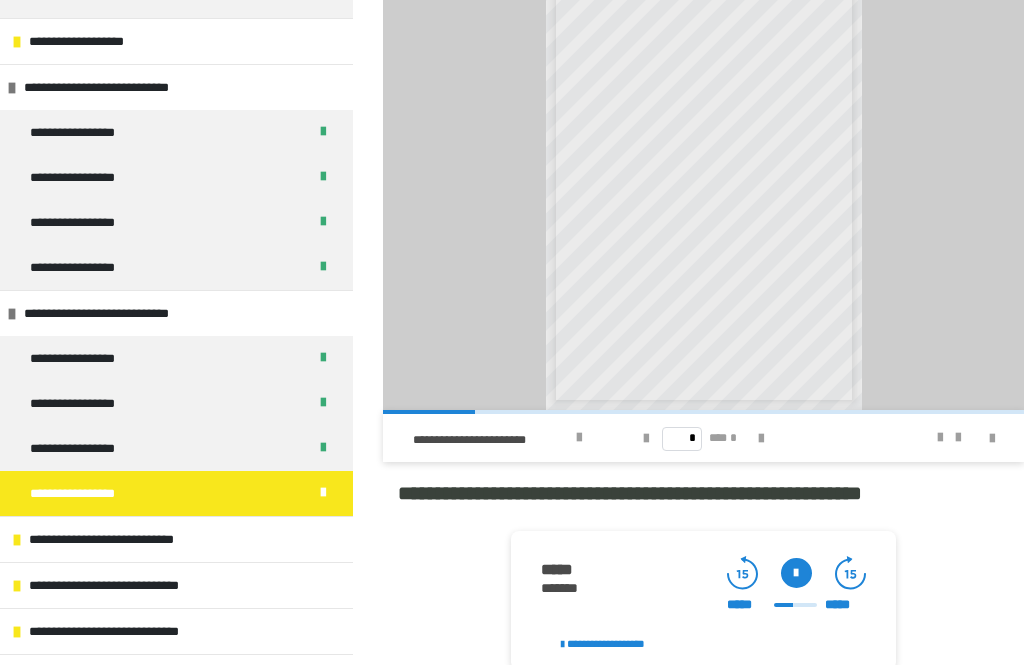 scroll, scrollTop: 1700, scrollLeft: 0, axis: vertical 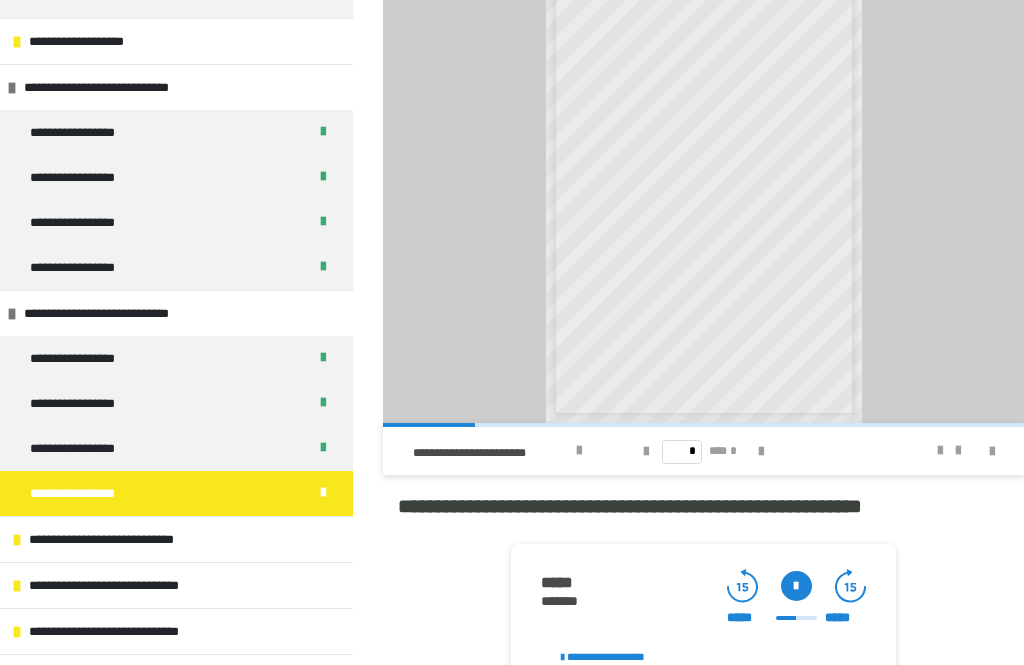 click at bounding box center (761, 452) 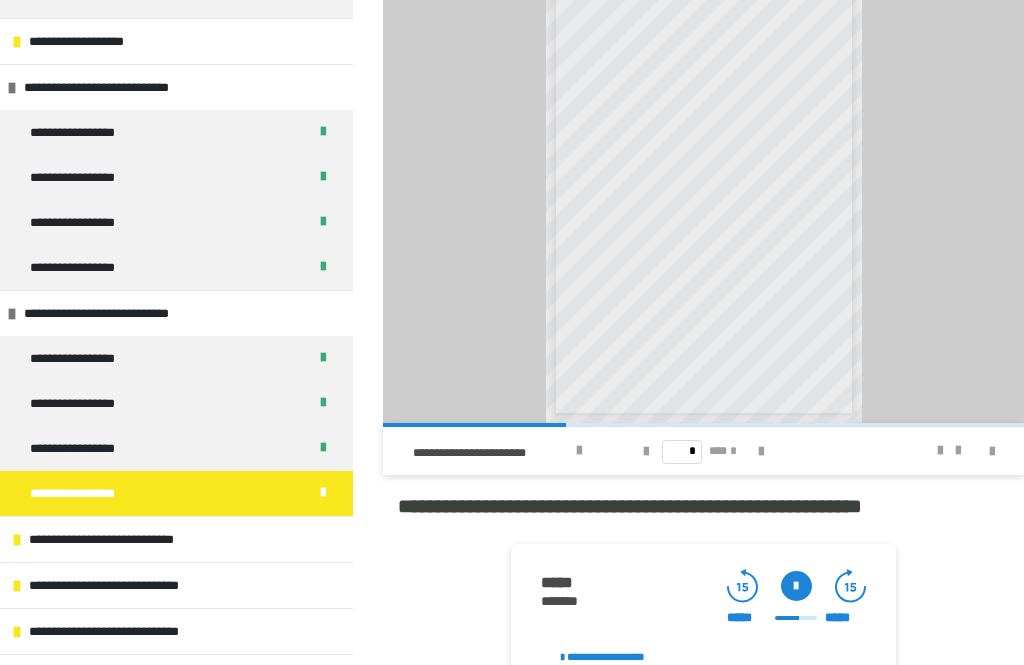 click at bounding box center [761, 452] 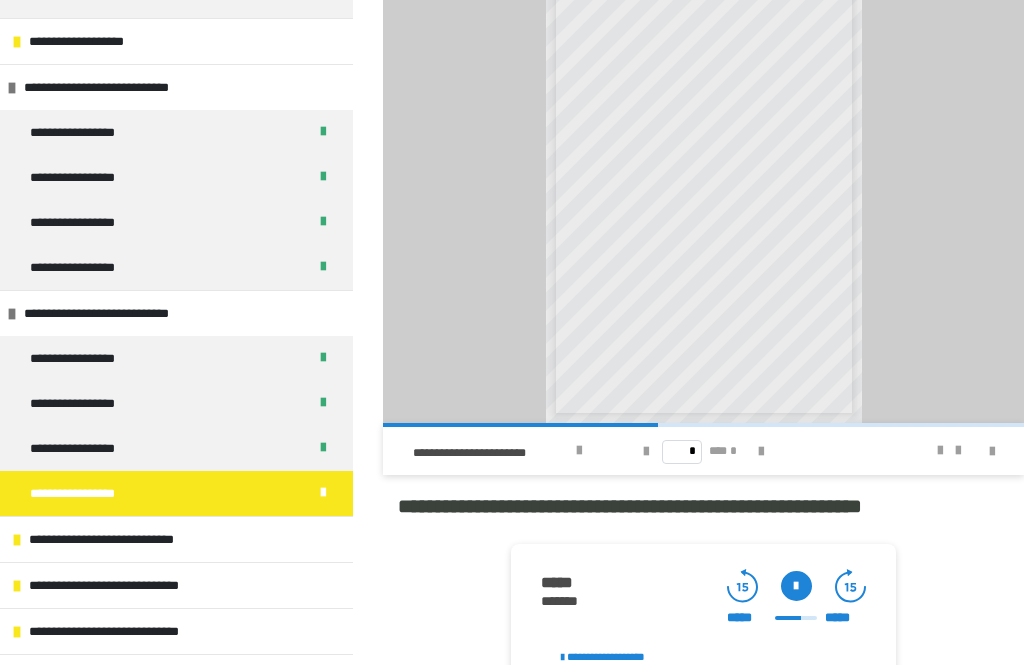 click at bounding box center [940, 451] 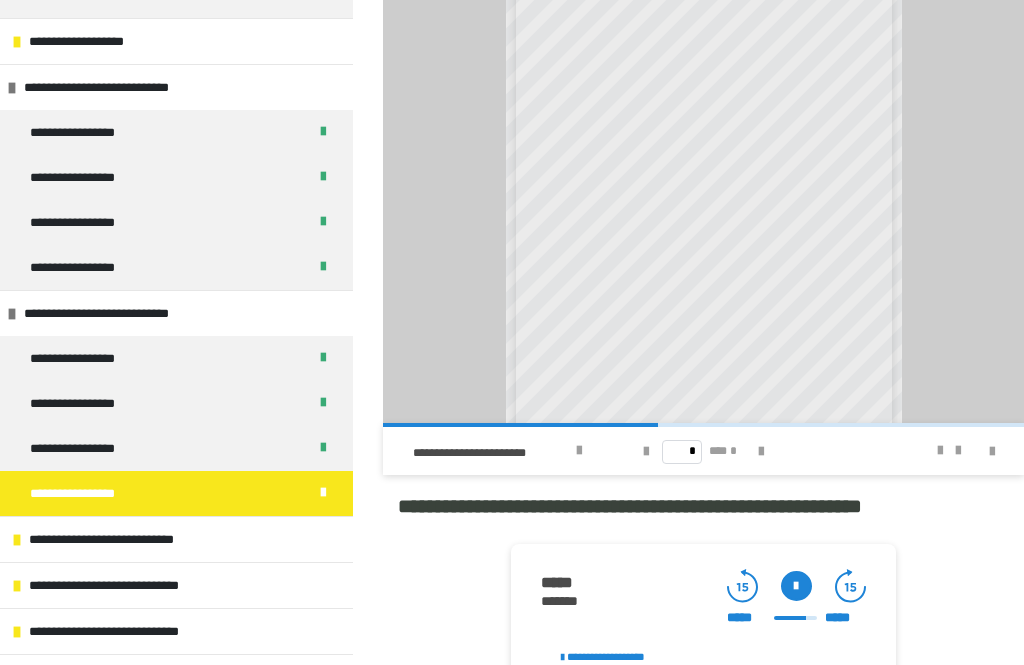 click at bounding box center [940, 451] 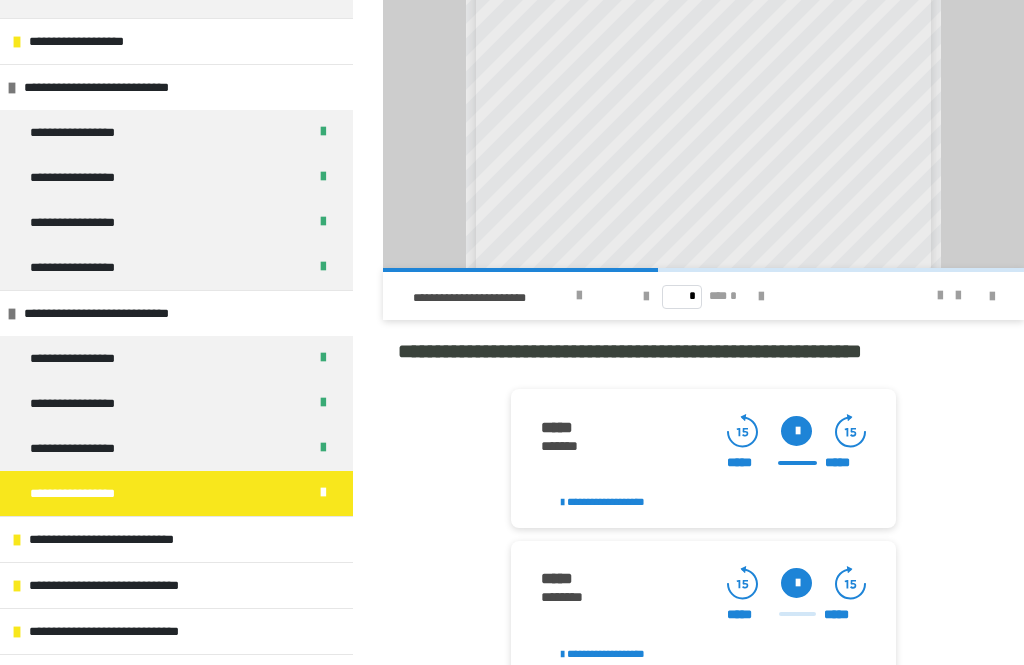 scroll, scrollTop: 1858, scrollLeft: 0, axis: vertical 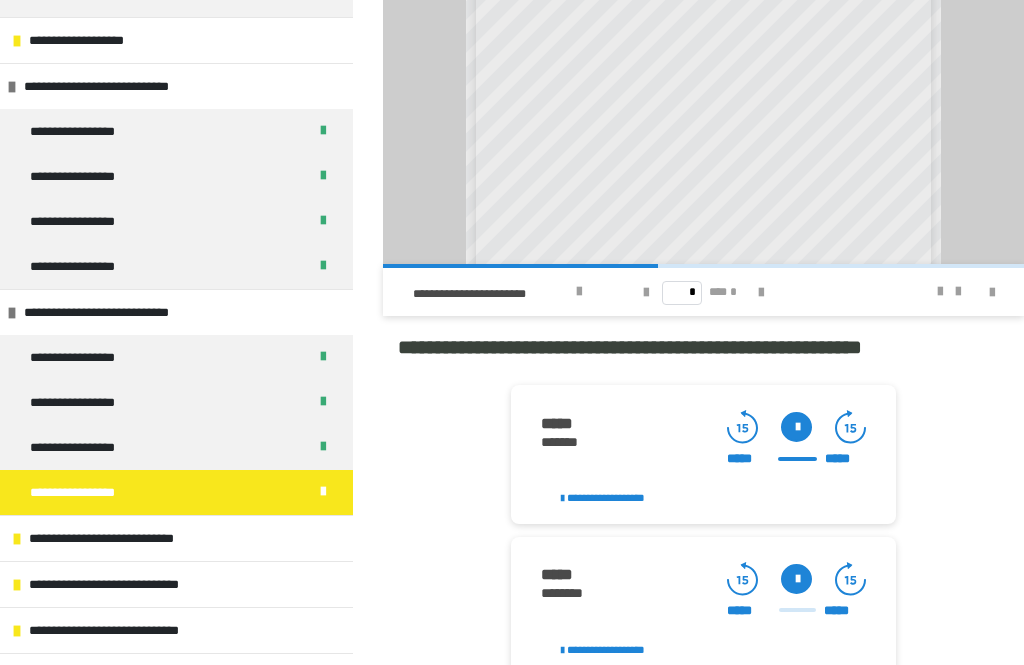 click at bounding box center [796, 580] 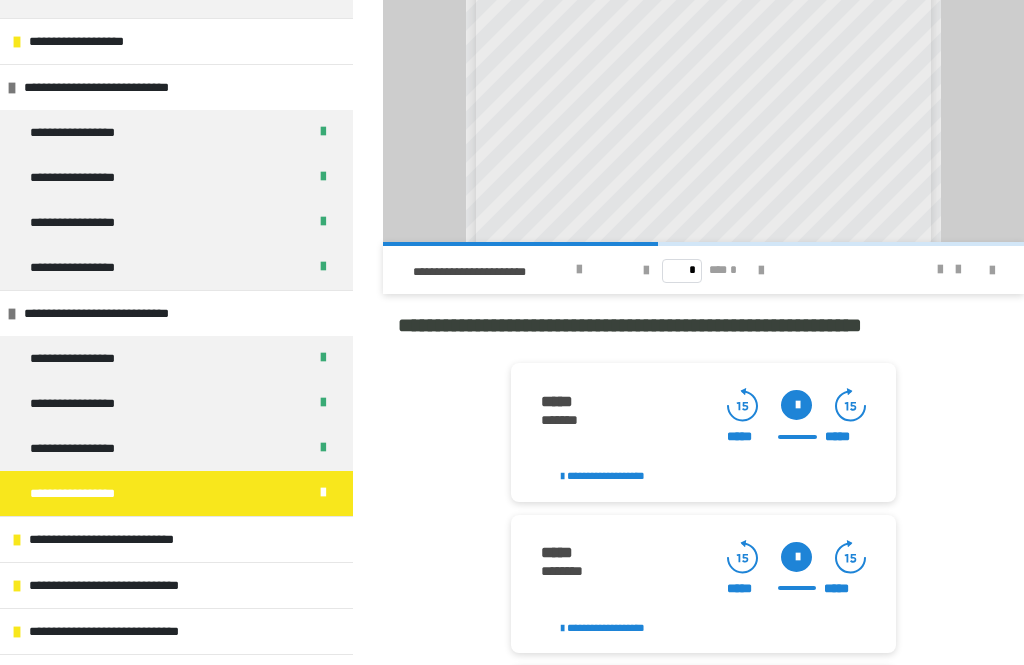 scroll, scrollTop: 1880, scrollLeft: 0, axis: vertical 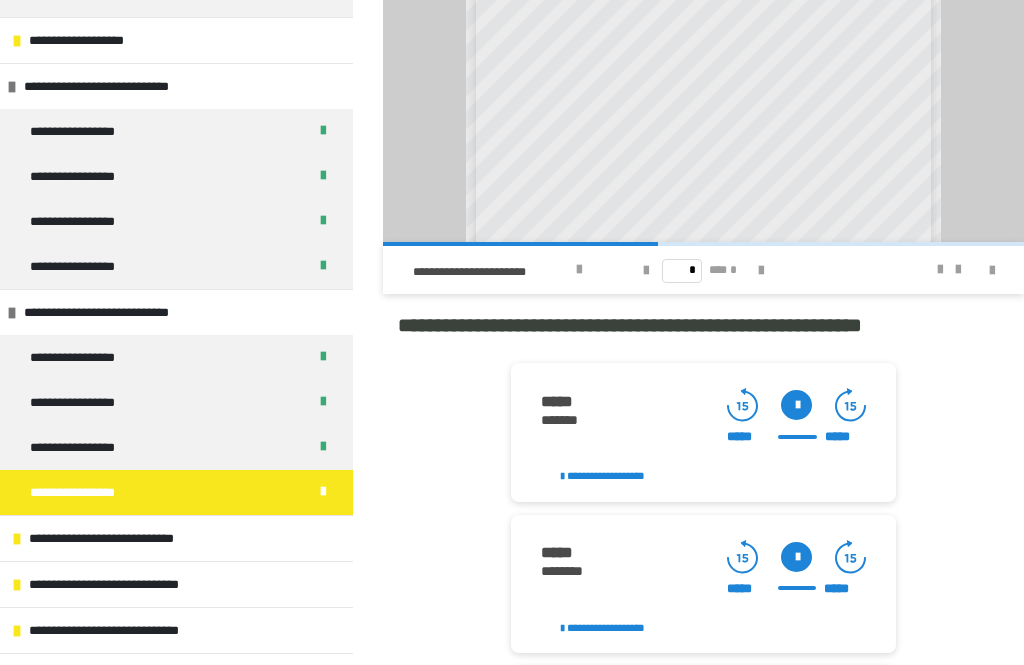 click at bounding box center (761, 272) 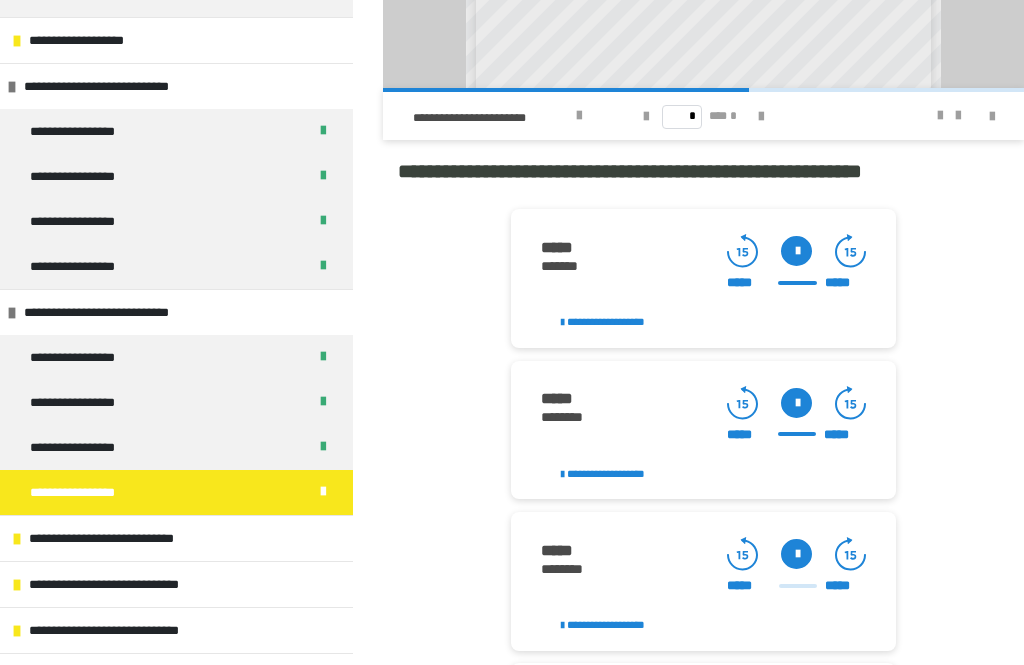 scroll, scrollTop: 2035, scrollLeft: 0, axis: vertical 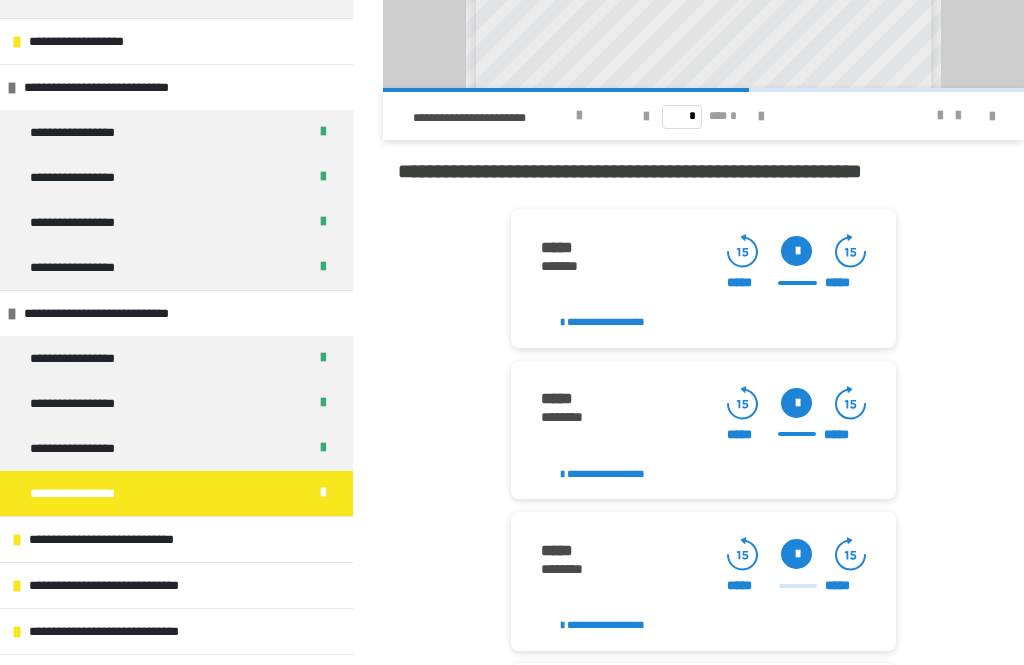 click at bounding box center [796, 554] 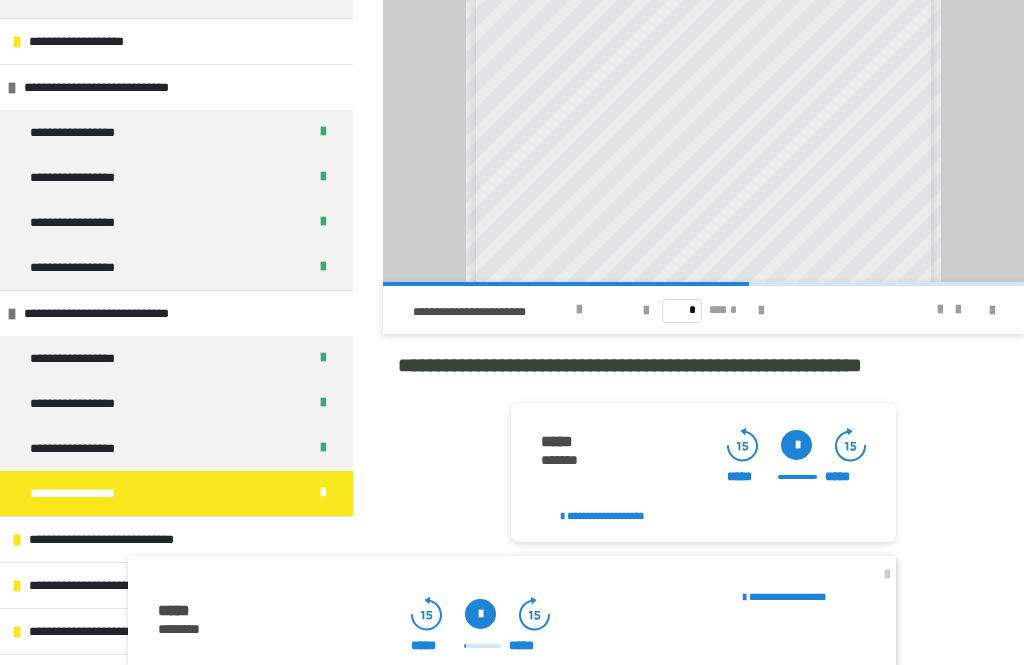 scroll, scrollTop: 1755, scrollLeft: 0, axis: vertical 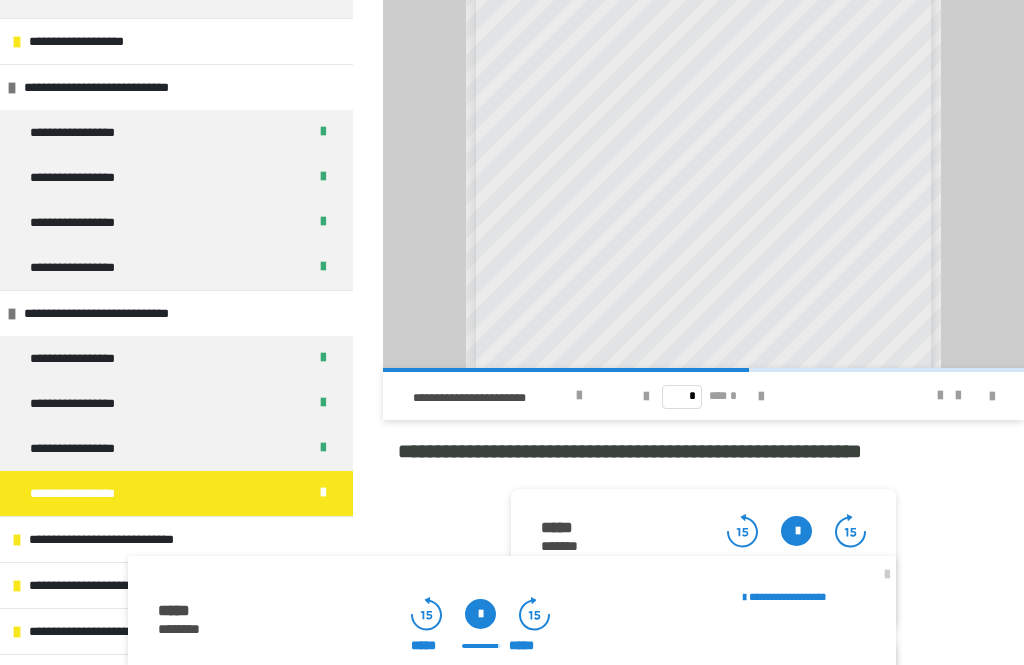 click at bounding box center [761, 397] 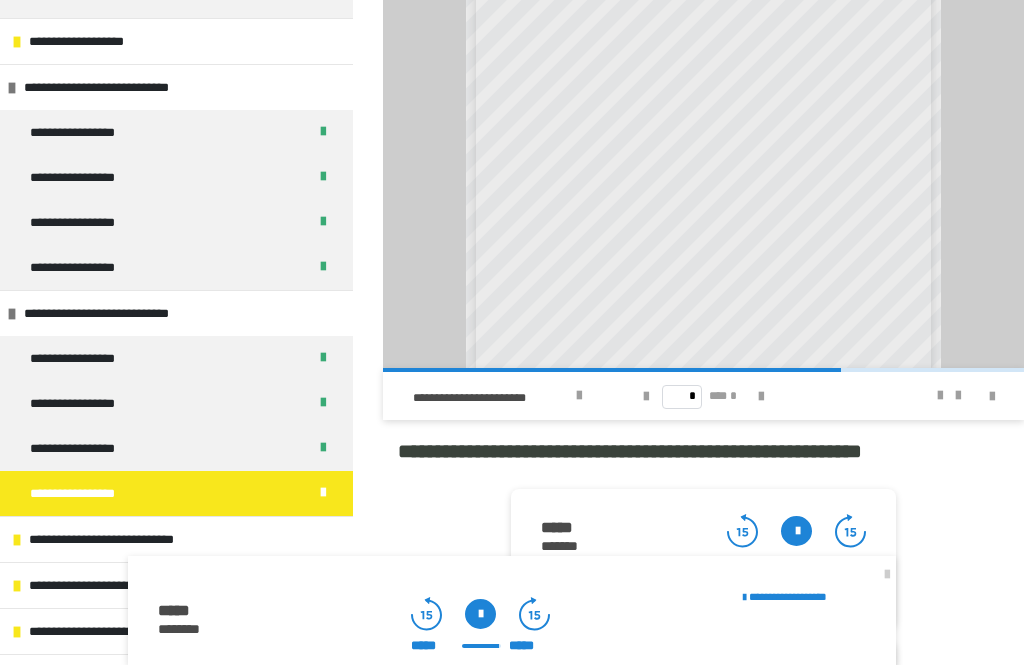 scroll, scrollTop: 0, scrollLeft: 0, axis: both 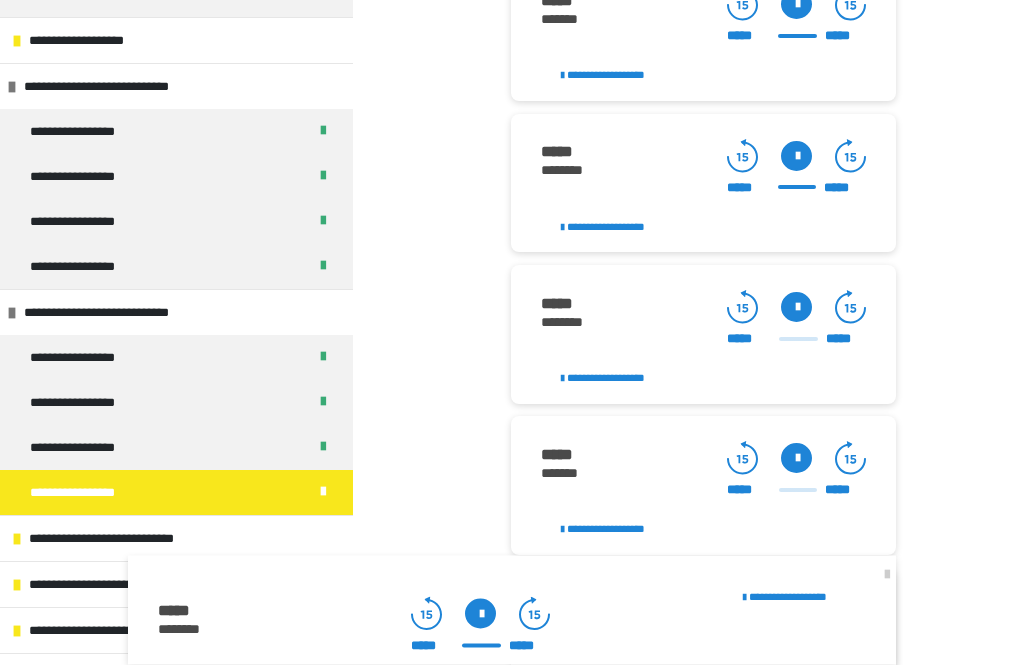 click at bounding box center [796, 308] 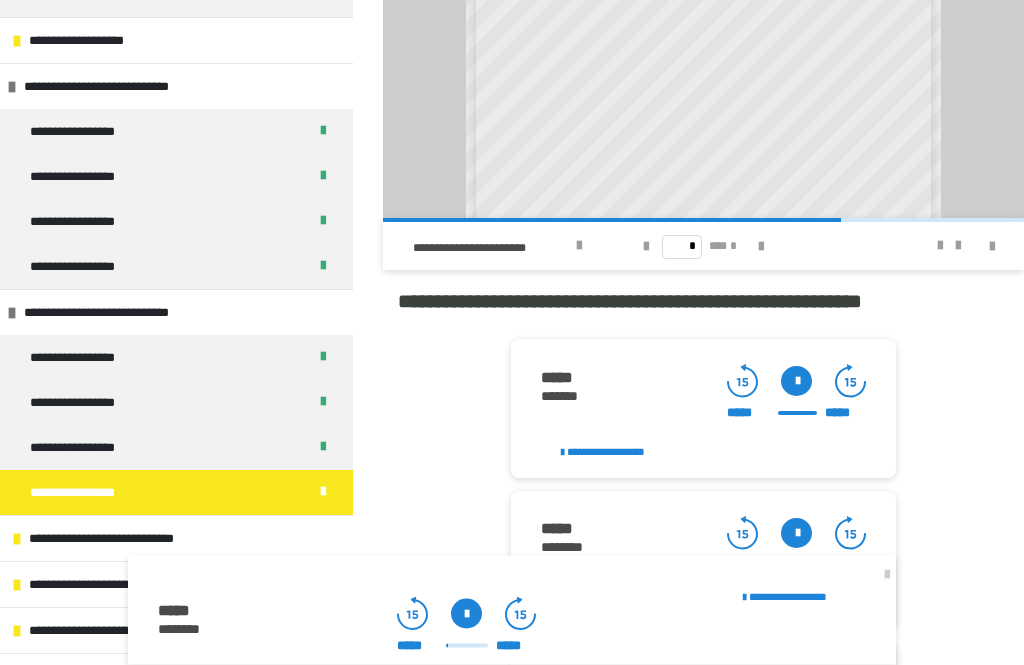 scroll, scrollTop: 1796, scrollLeft: 0, axis: vertical 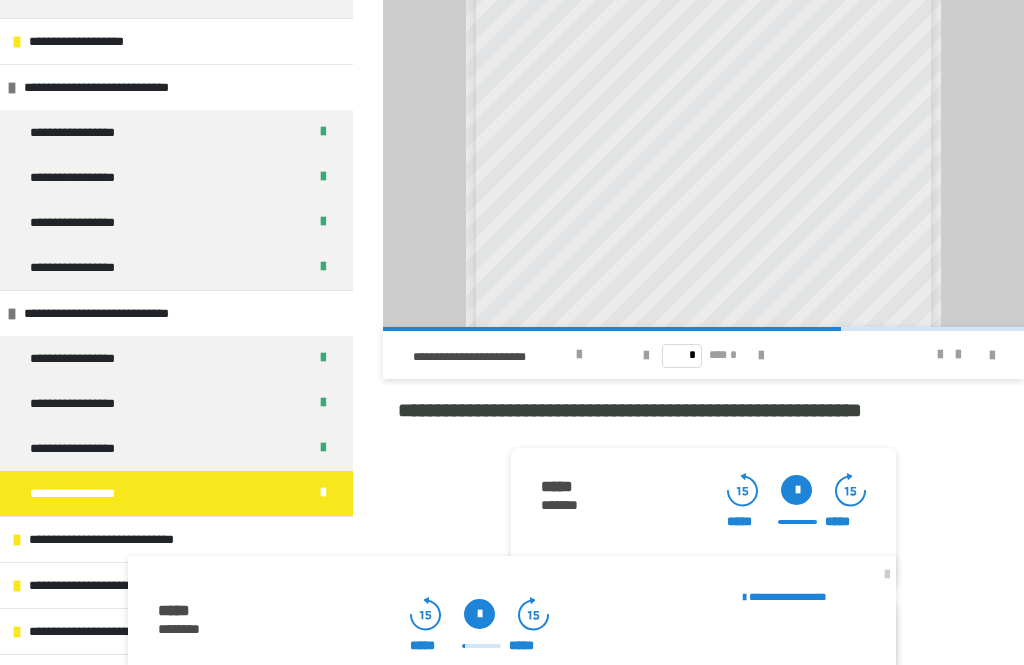 click at bounding box center (761, 356) 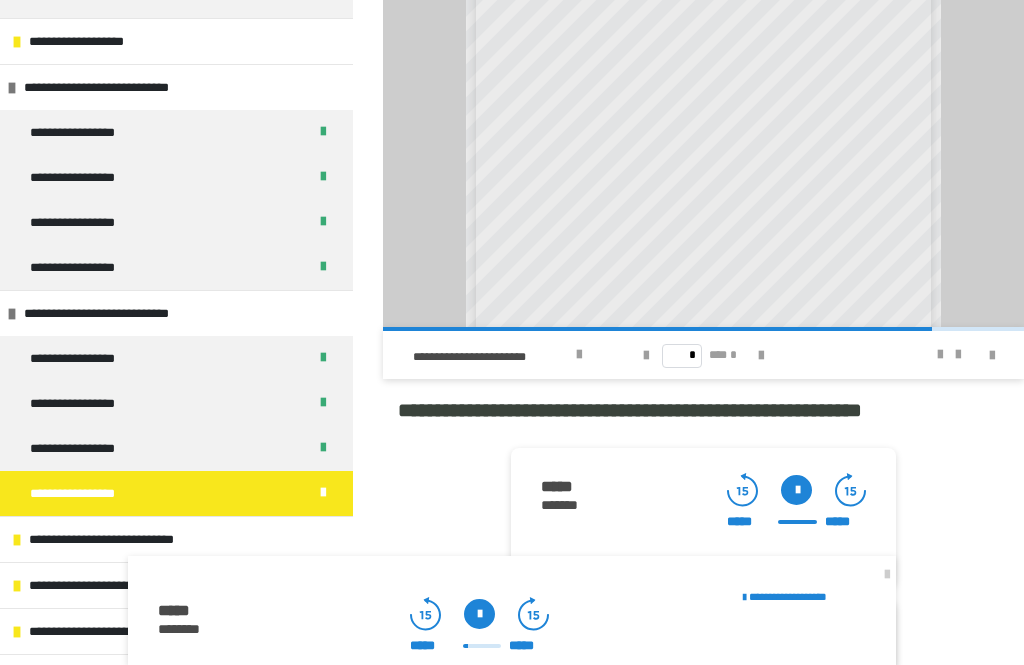 click at bounding box center (646, 356) 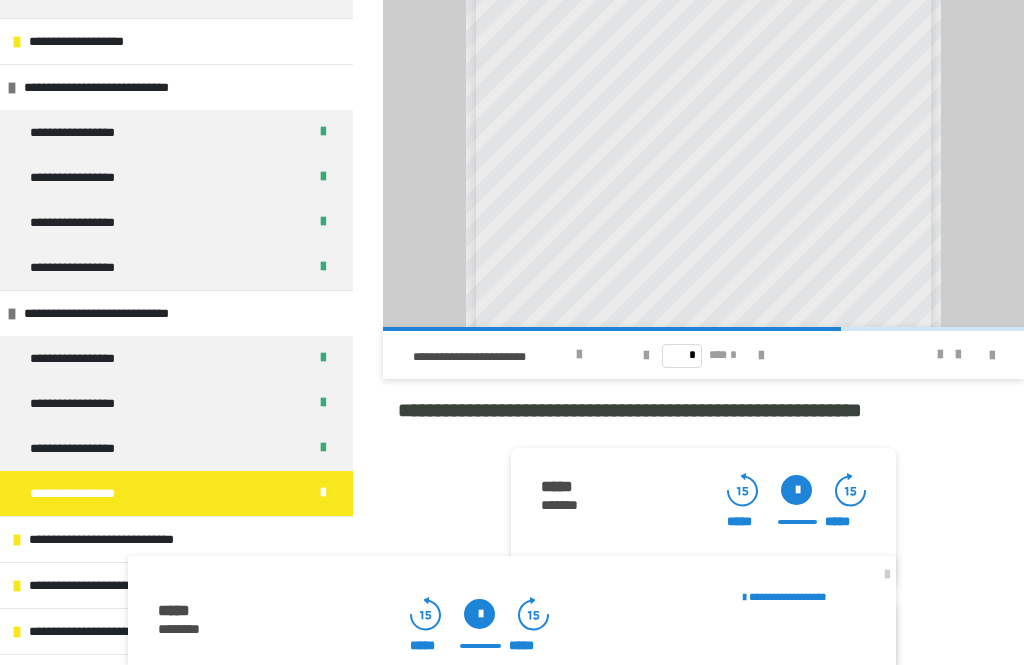 click at bounding box center [761, 356] 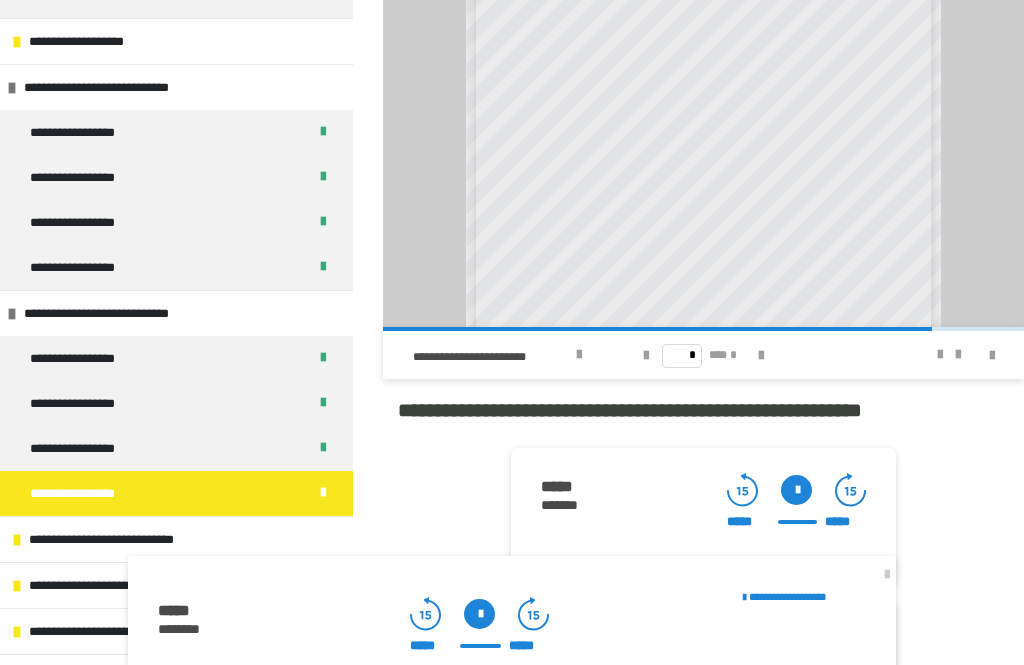 click at bounding box center [887, 575] 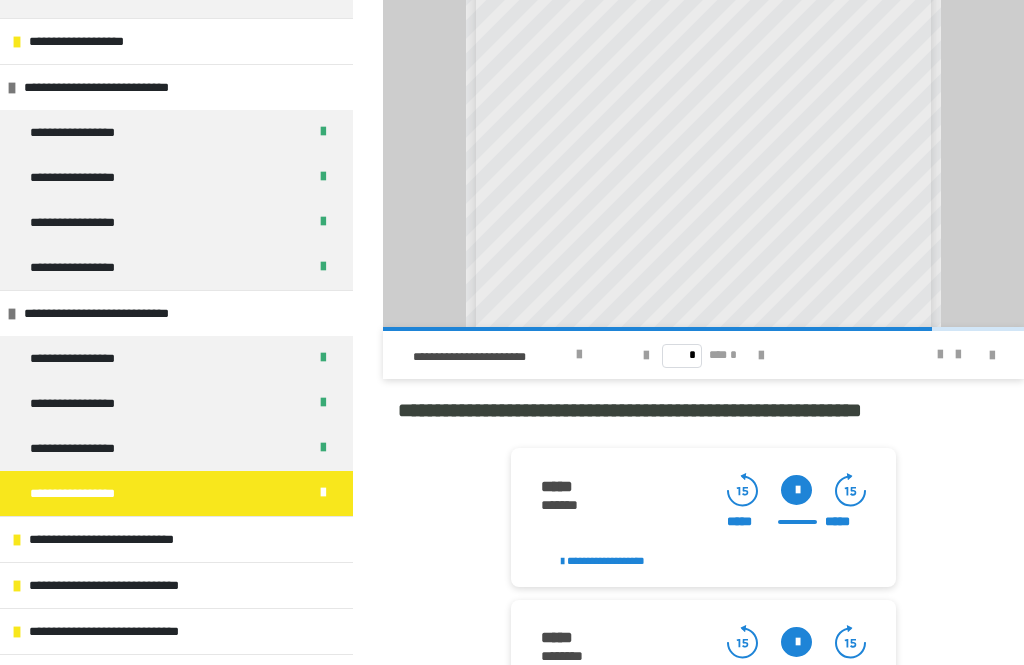 scroll, scrollTop: 0, scrollLeft: 0, axis: both 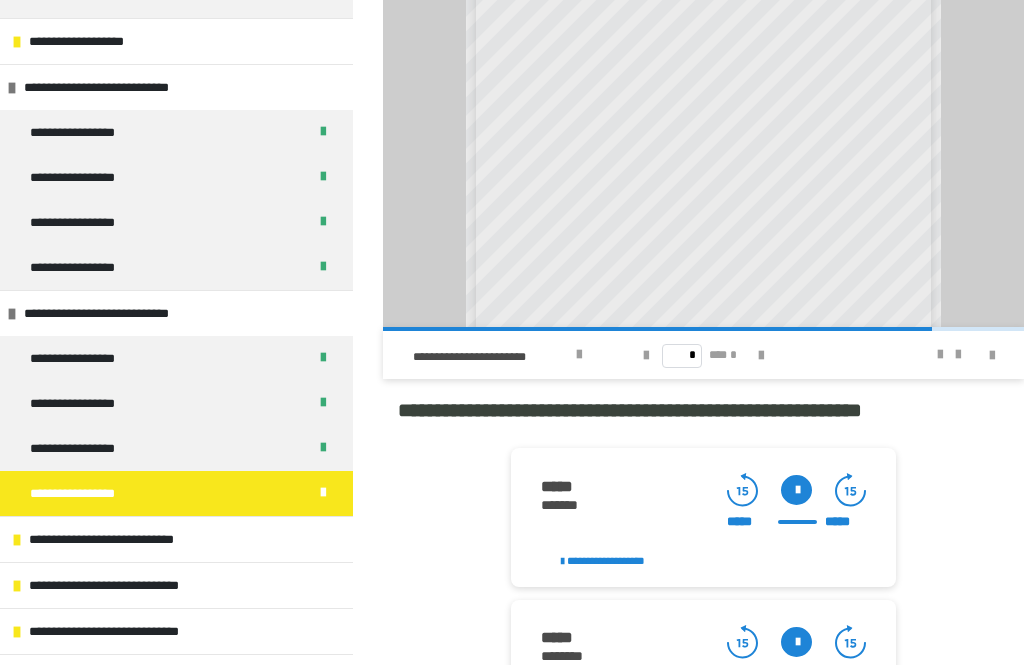 click at bounding box center [940, 355] 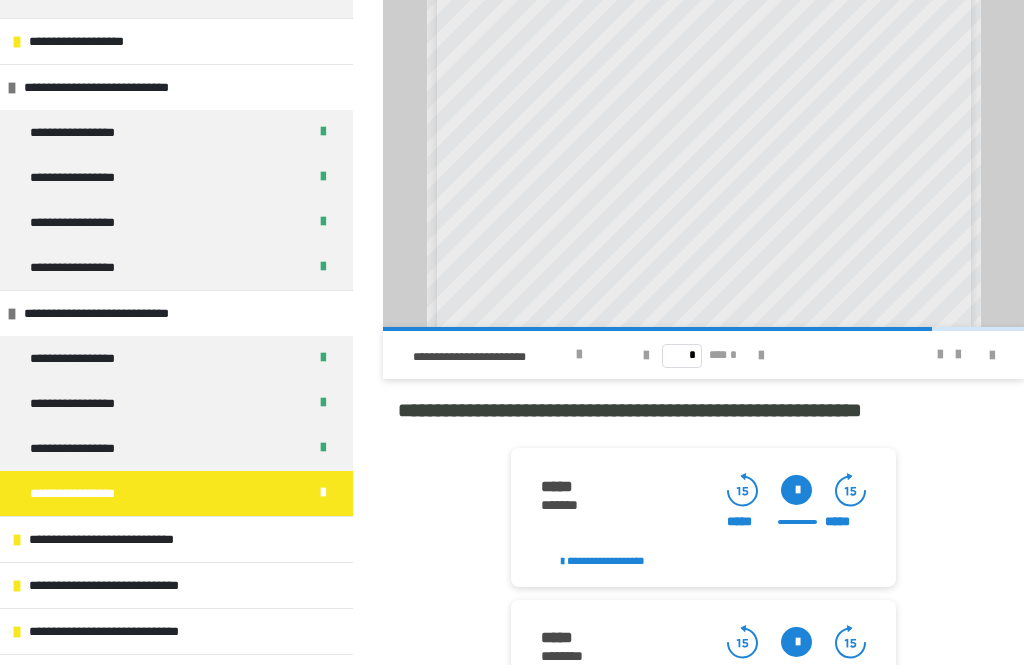 scroll, scrollTop: 123, scrollLeft: 0, axis: vertical 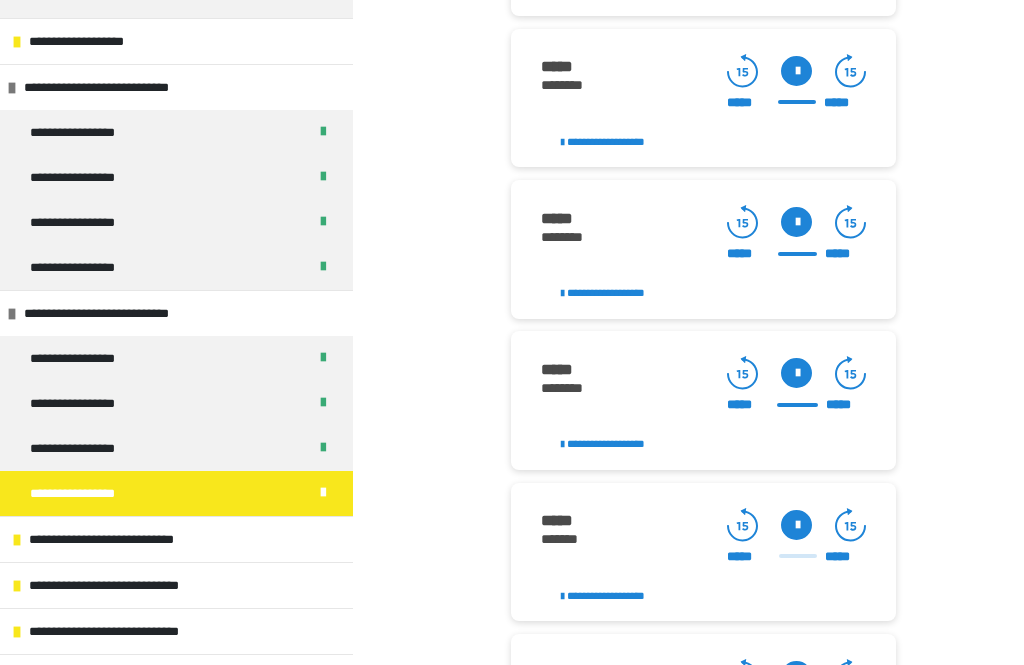 click at bounding box center [796, 525] 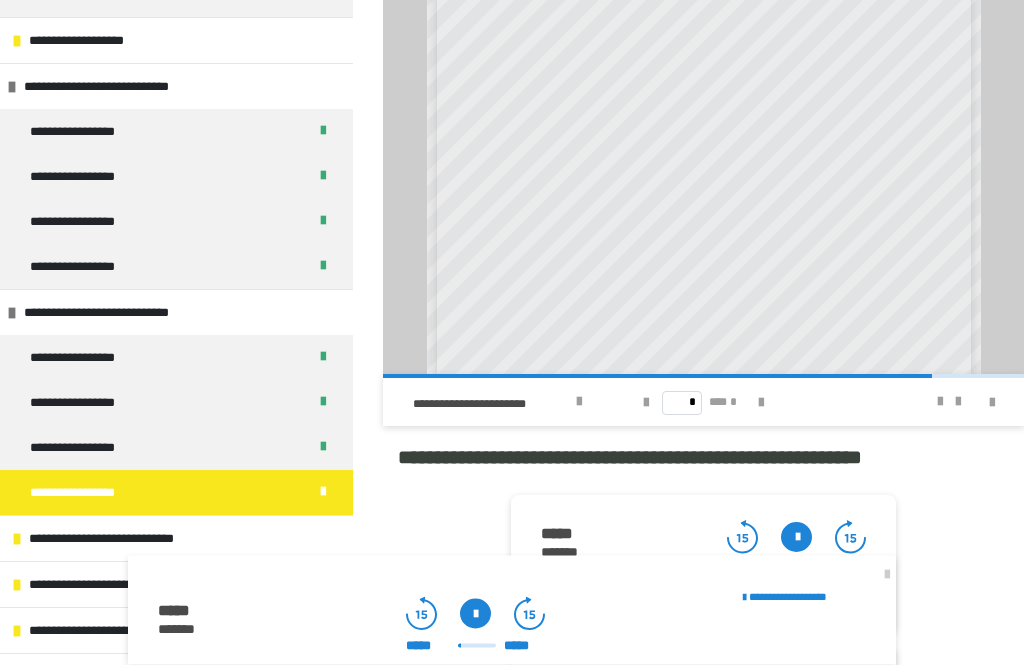scroll, scrollTop: 1749, scrollLeft: 0, axis: vertical 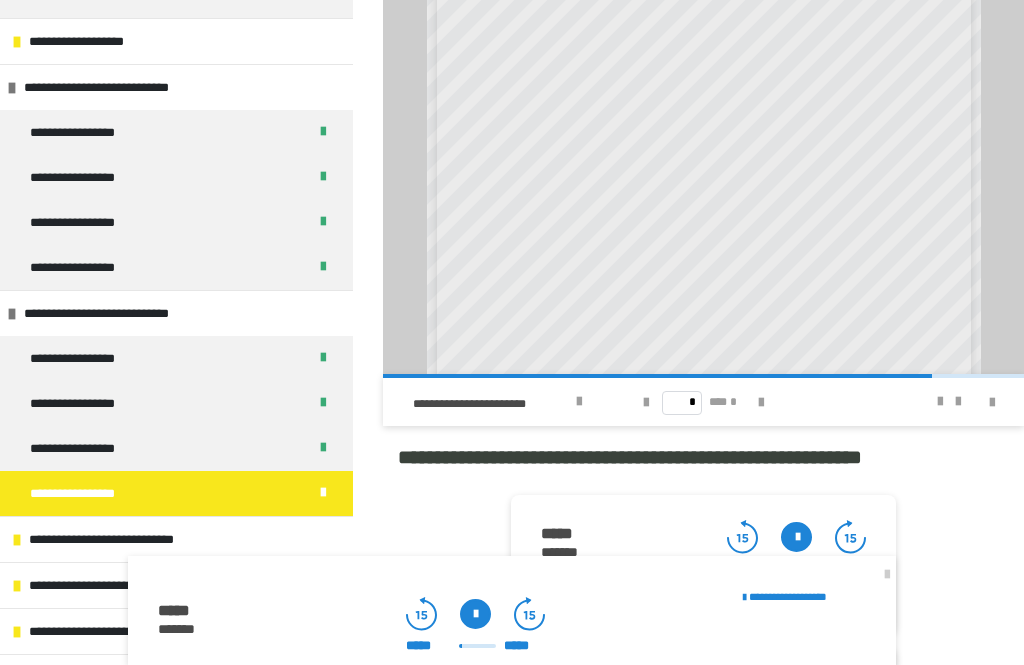 click at bounding box center (475, 614) 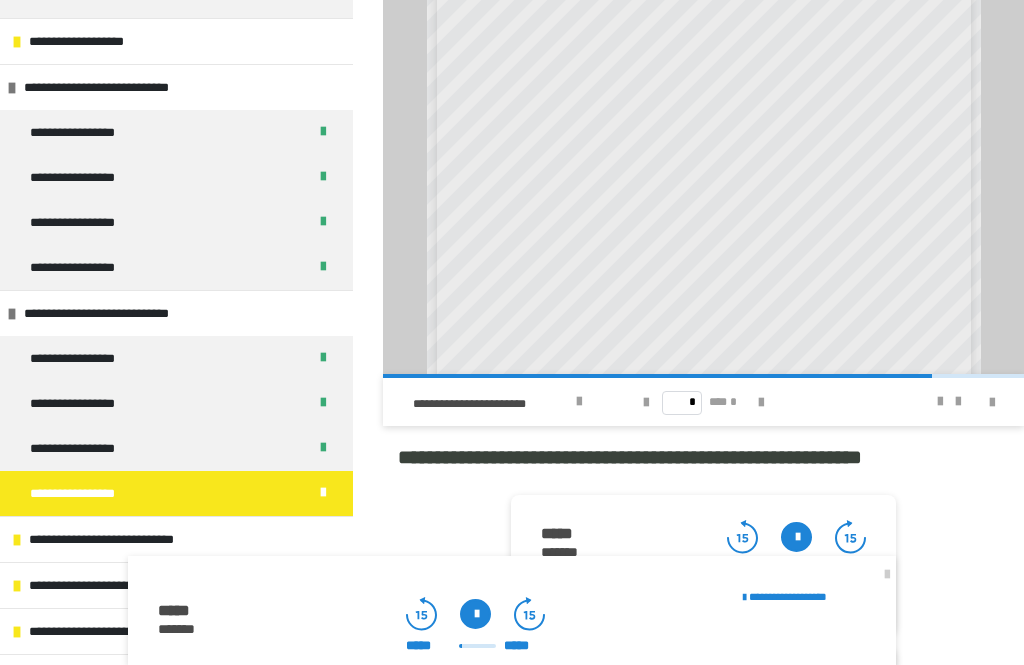 click at bounding box center (475, 614) 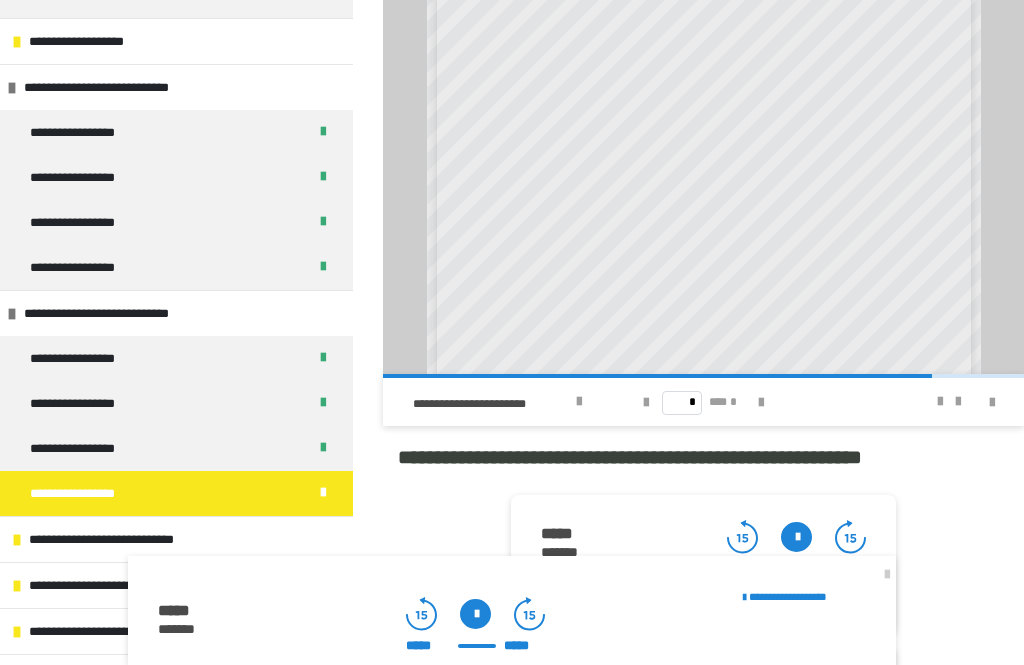 click at bounding box center [761, 403] 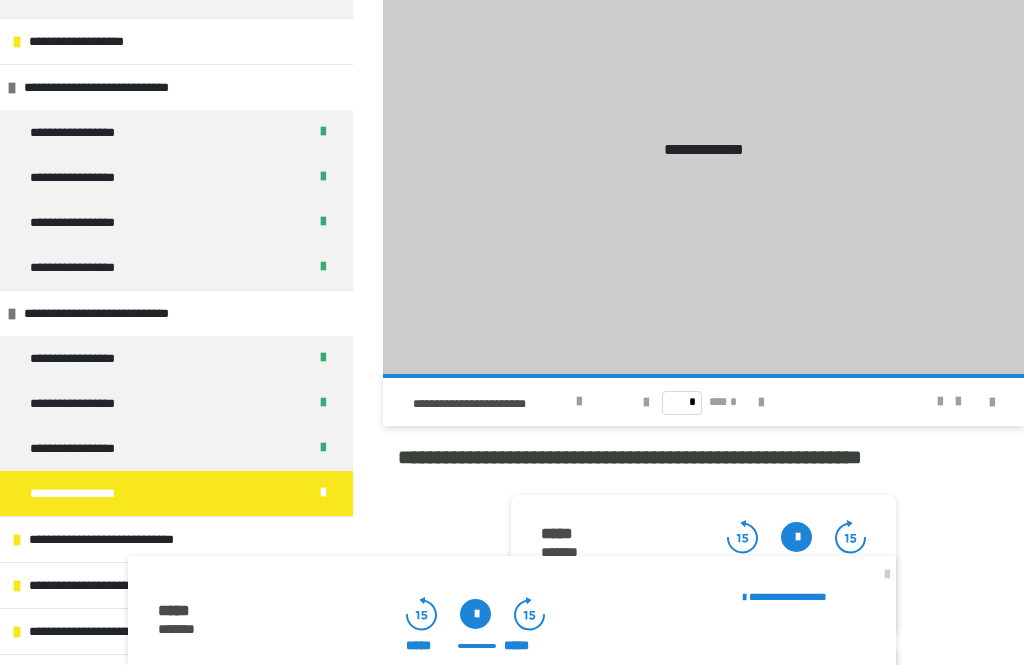 type on "*" 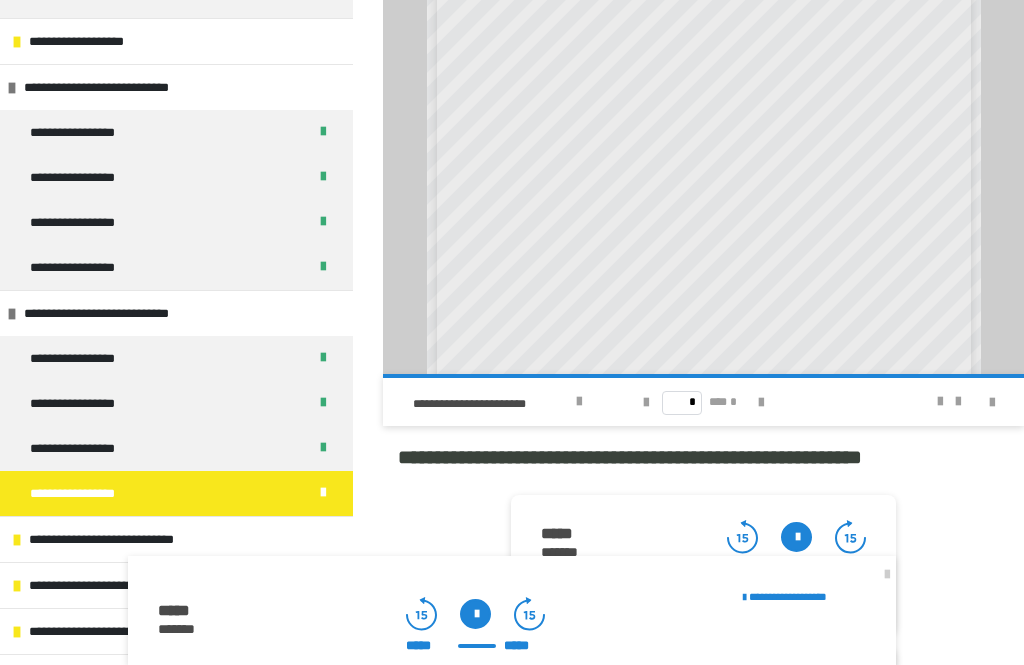 scroll, scrollTop: 0, scrollLeft: 0, axis: both 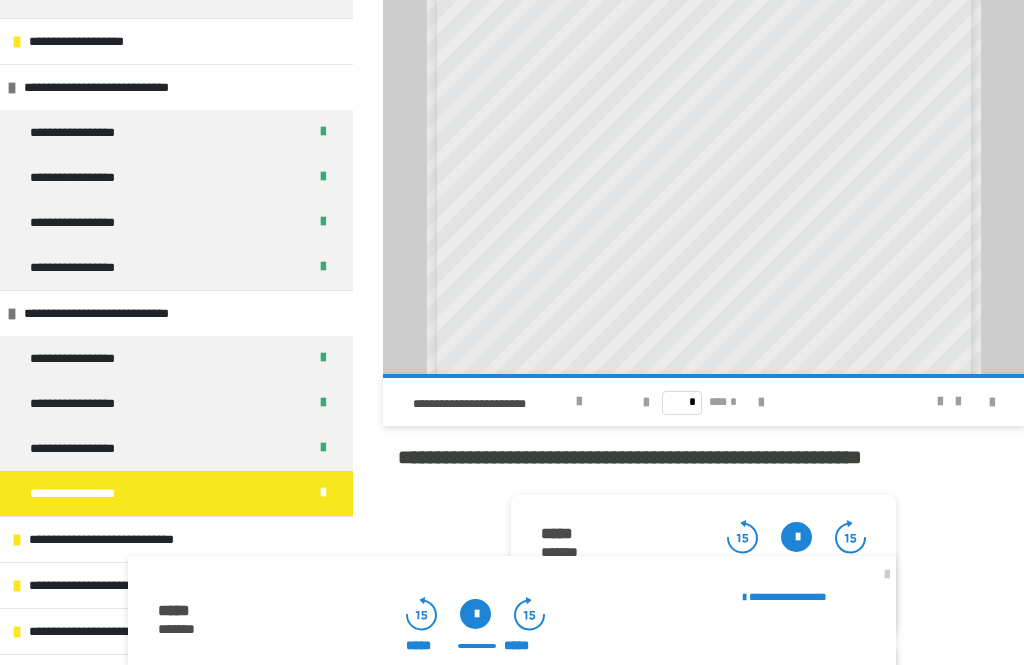 click at bounding box center (940, 402) 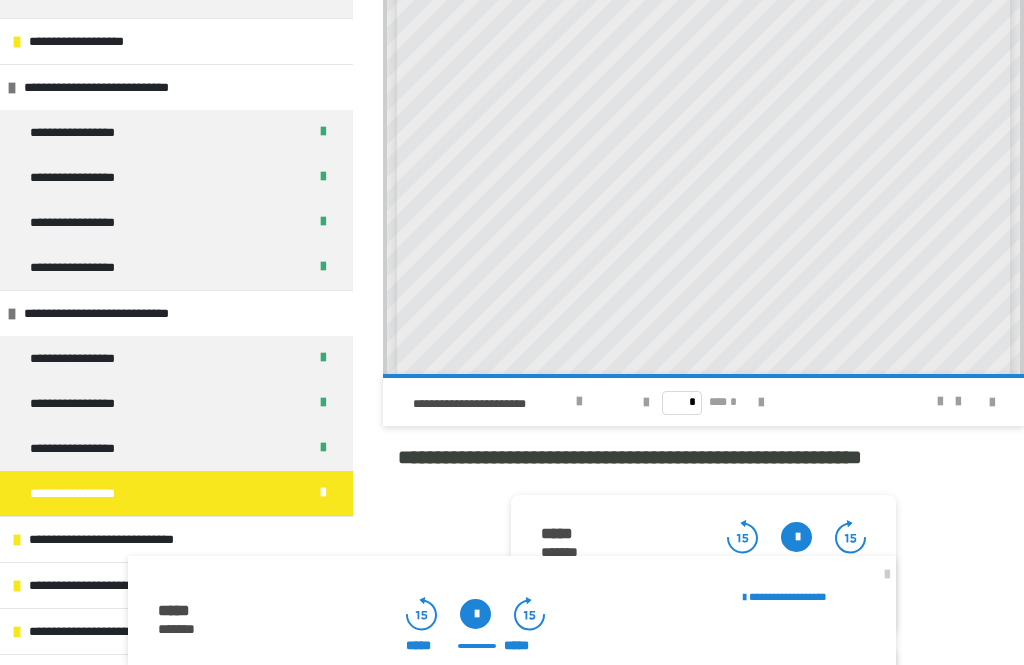 scroll, scrollTop: 98, scrollLeft: 0, axis: vertical 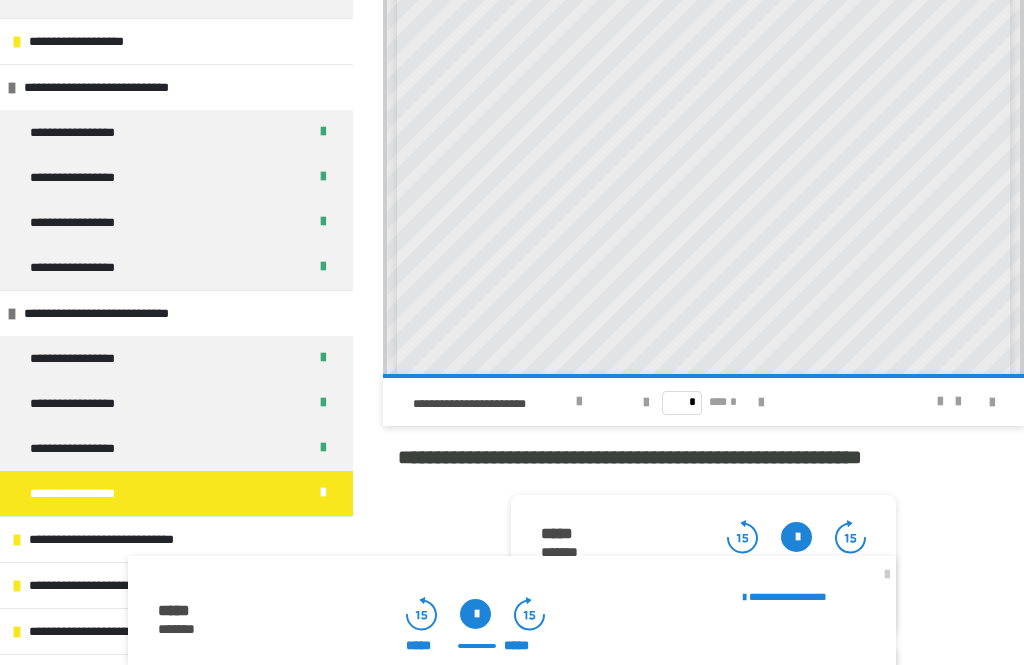 click at bounding box center [887, 575] 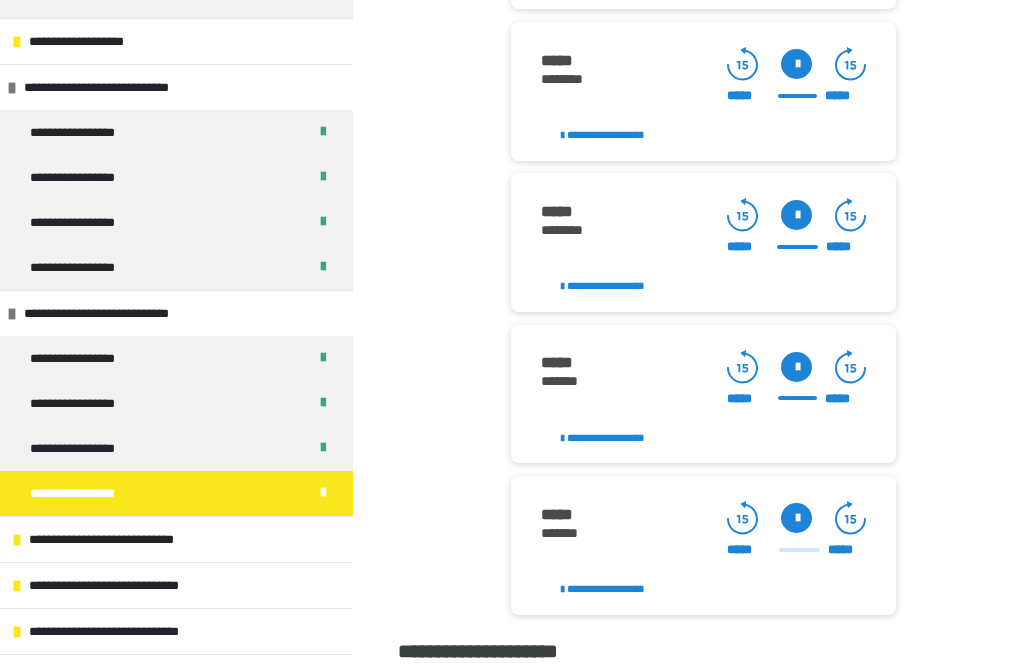 scroll, scrollTop: 2524, scrollLeft: 0, axis: vertical 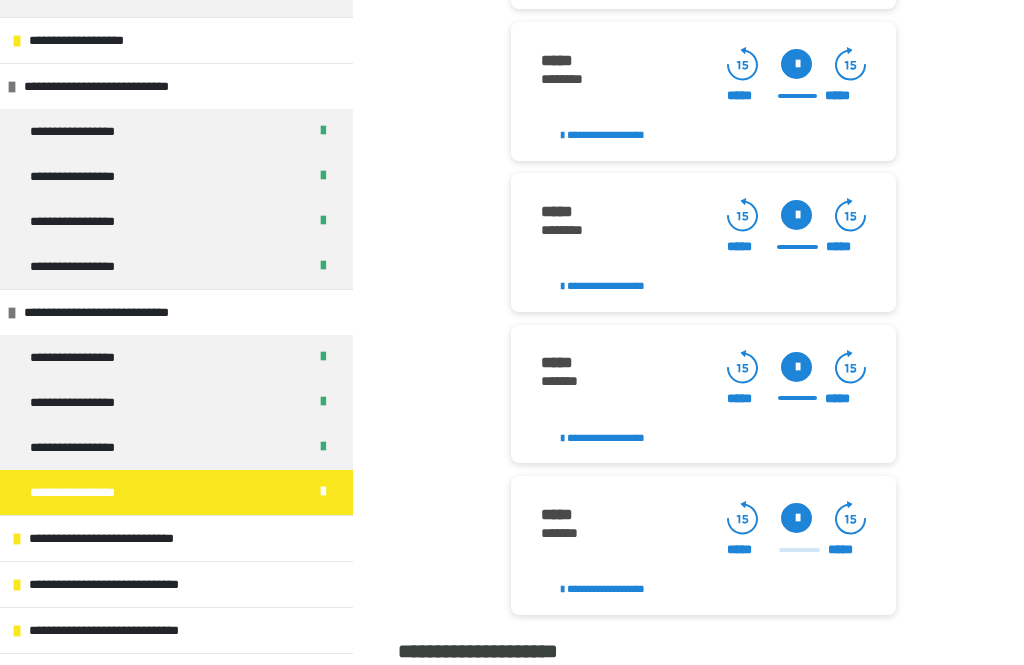 click at bounding box center (796, 519) 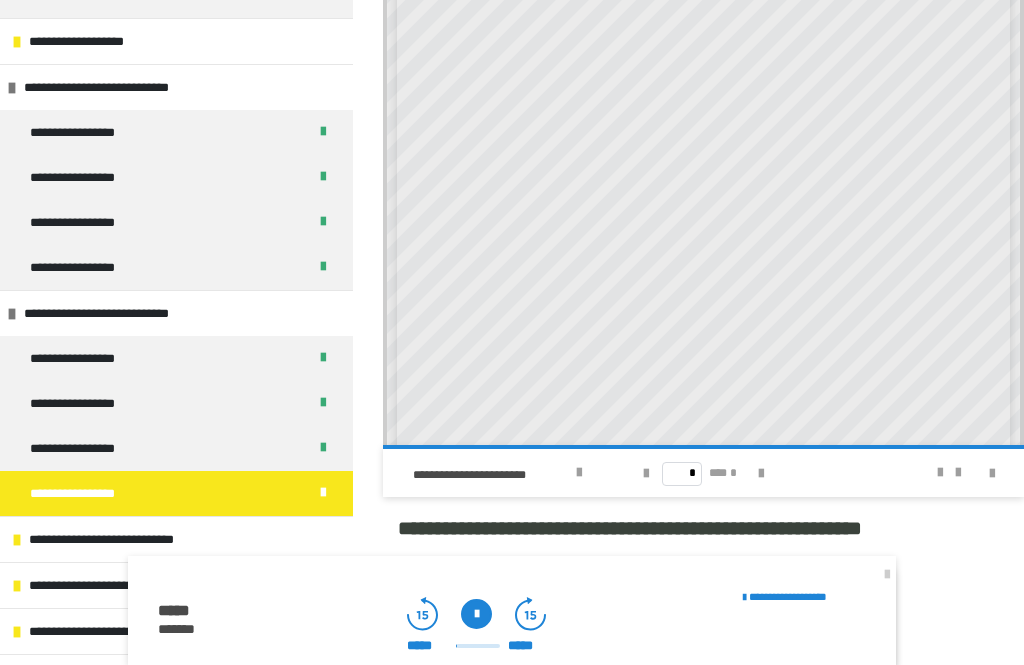 scroll, scrollTop: 1662, scrollLeft: 0, axis: vertical 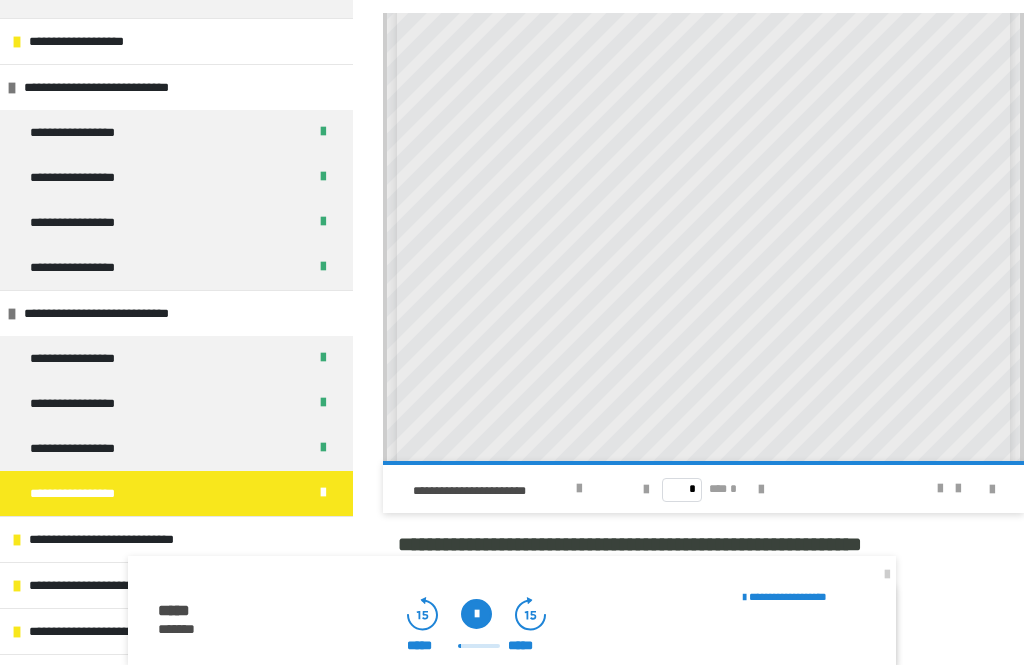 click at bounding box center [476, 614] 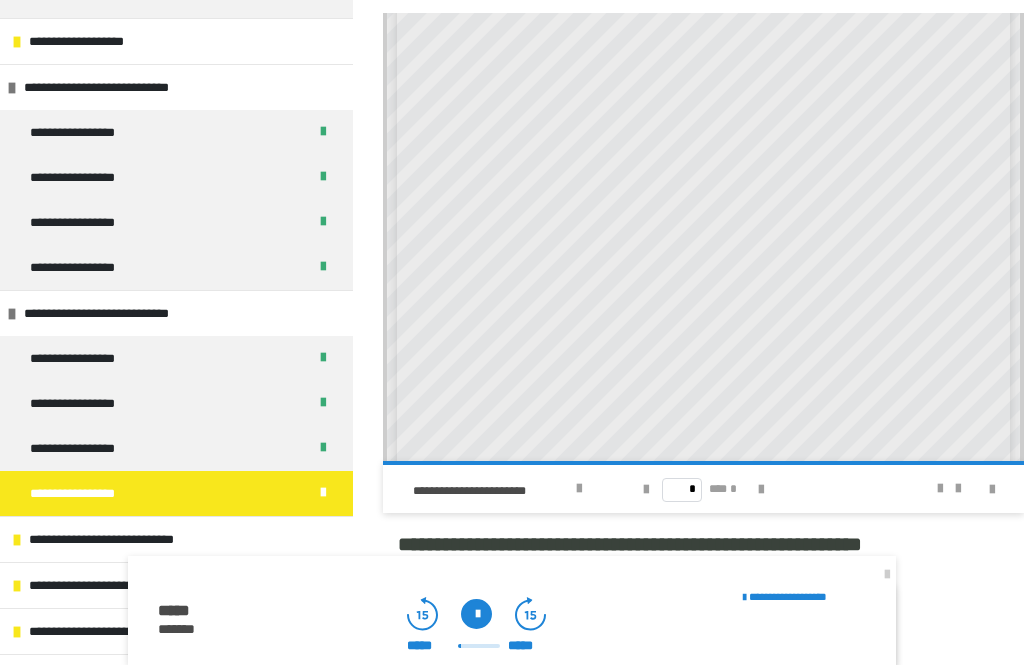 click at bounding box center [476, 614] 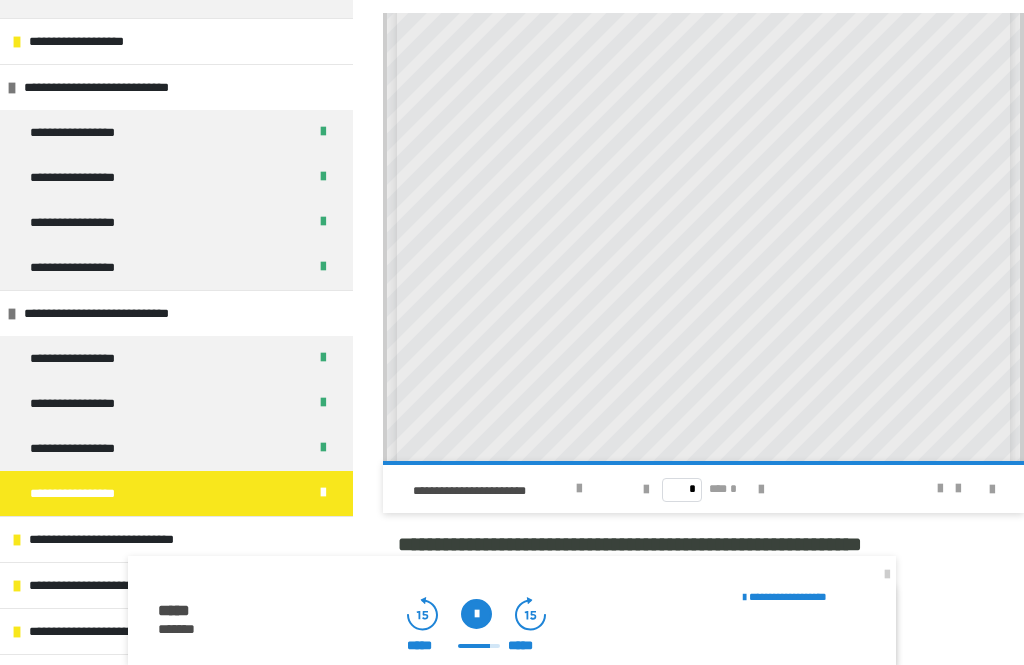 click at bounding box center [476, 614] 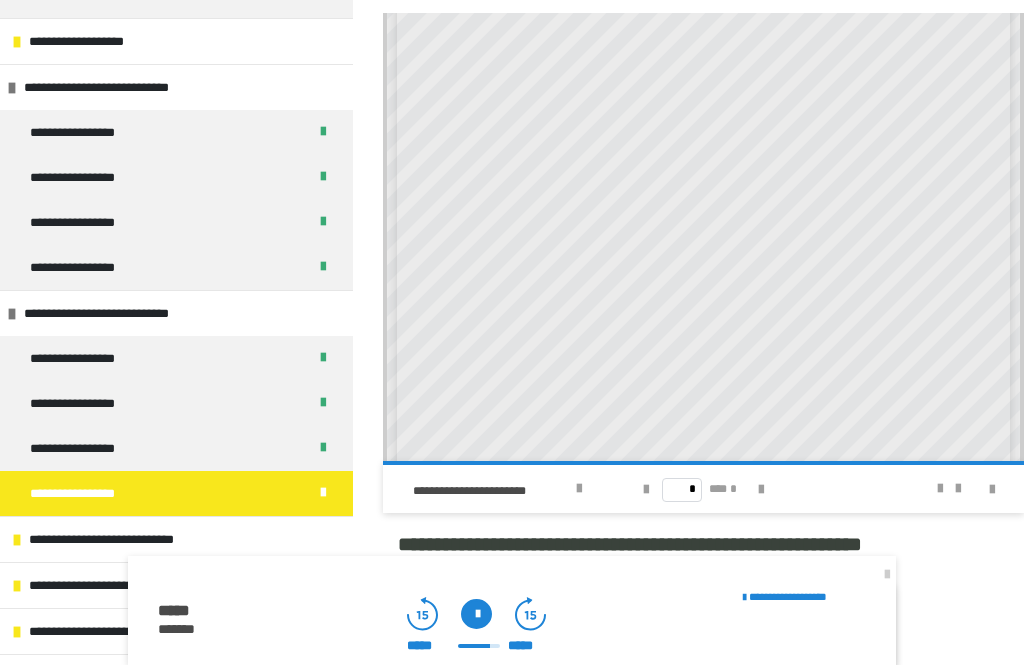 click at bounding box center [476, 614] 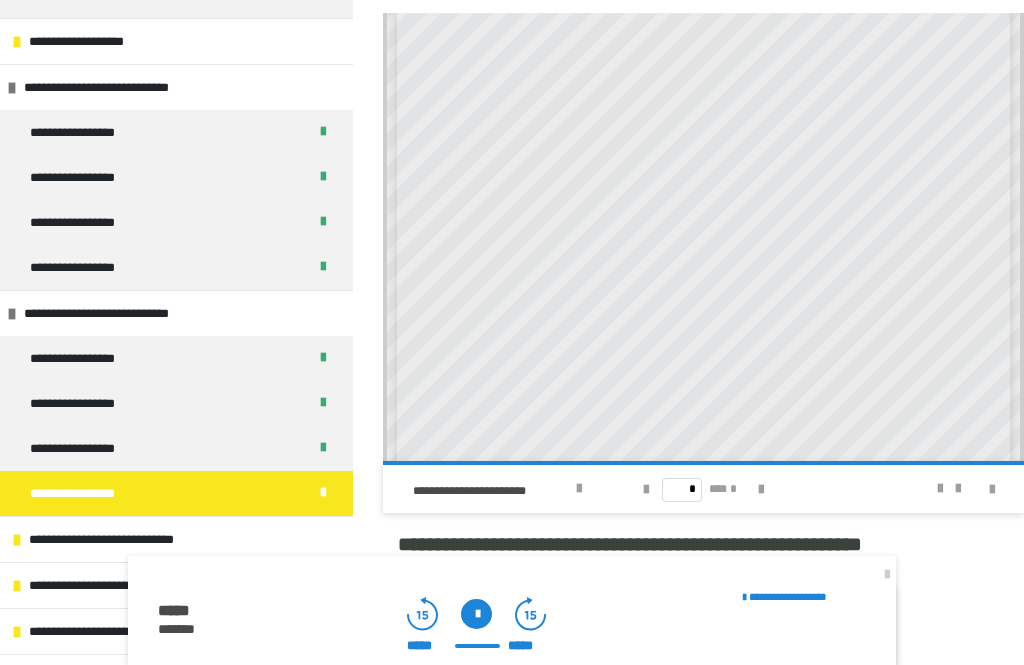 click at bounding box center (887, 575) 